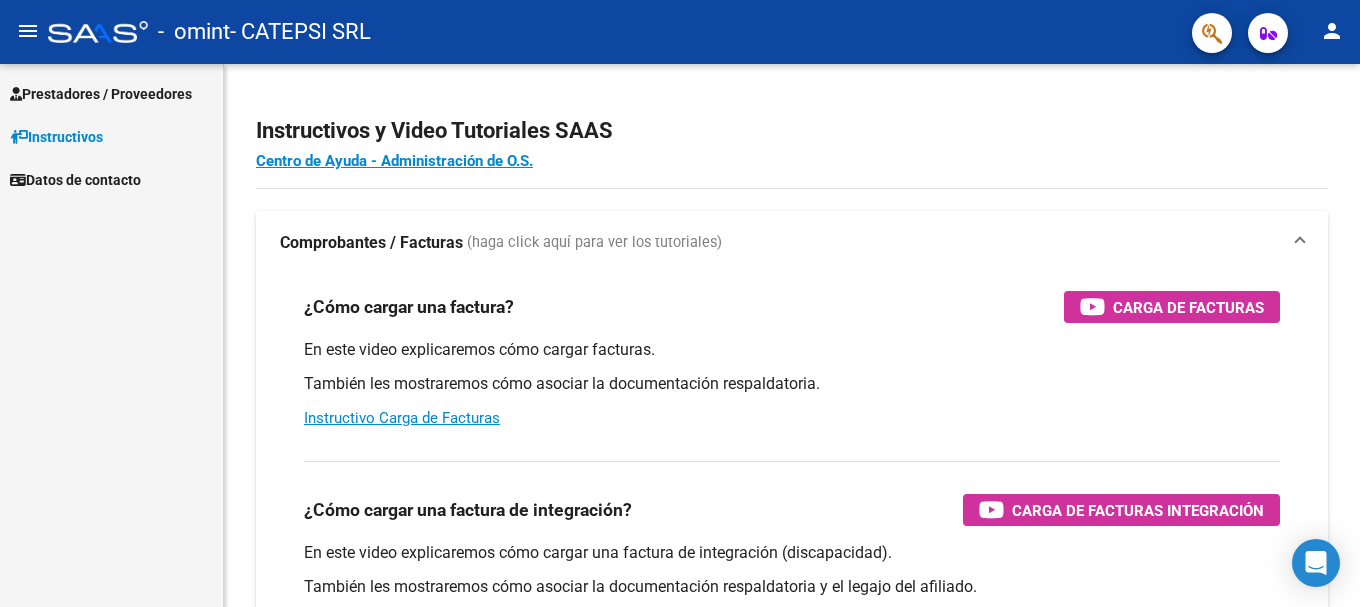 scroll, scrollTop: 0, scrollLeft: 0, axis: both 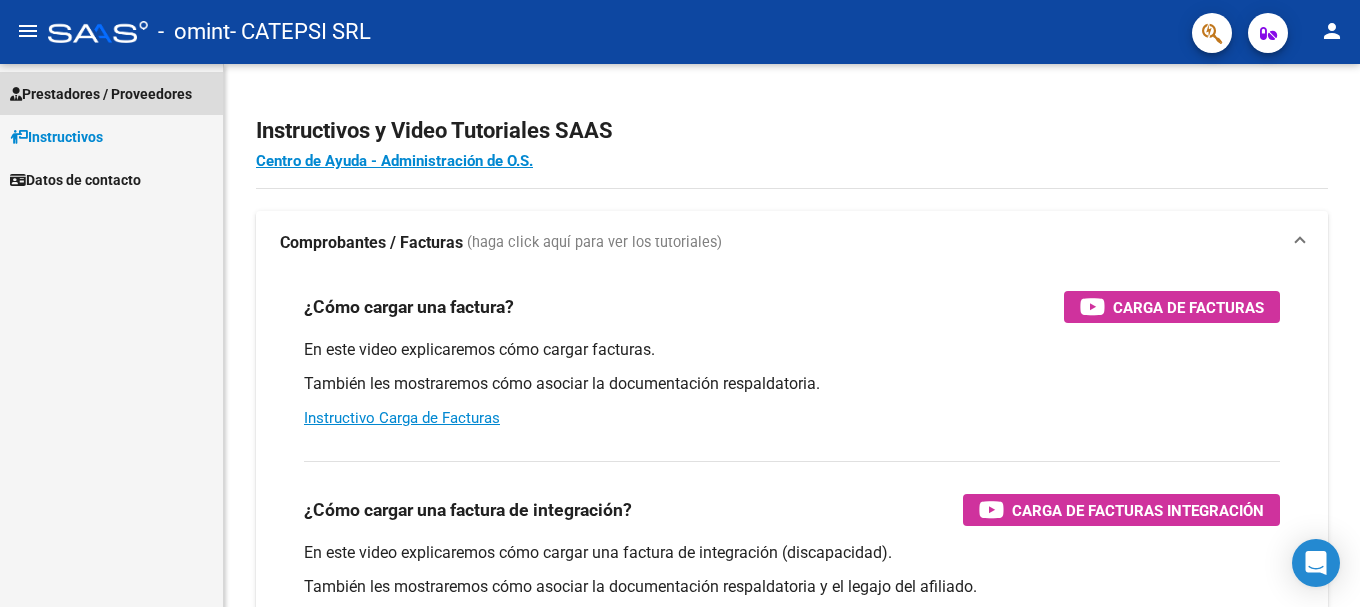 click on "Prestadores / Proveedores" at bounding box center (101, 94) 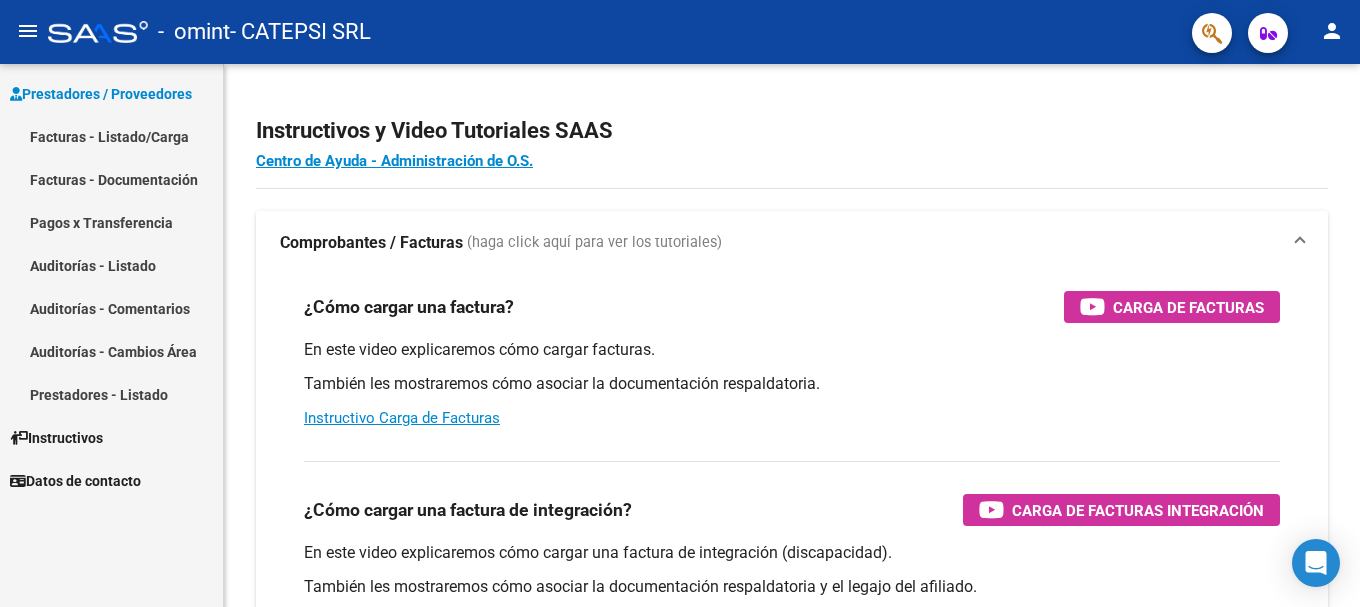 click on "Facturas - Listado/Carga" at bounding box center (111, 136) 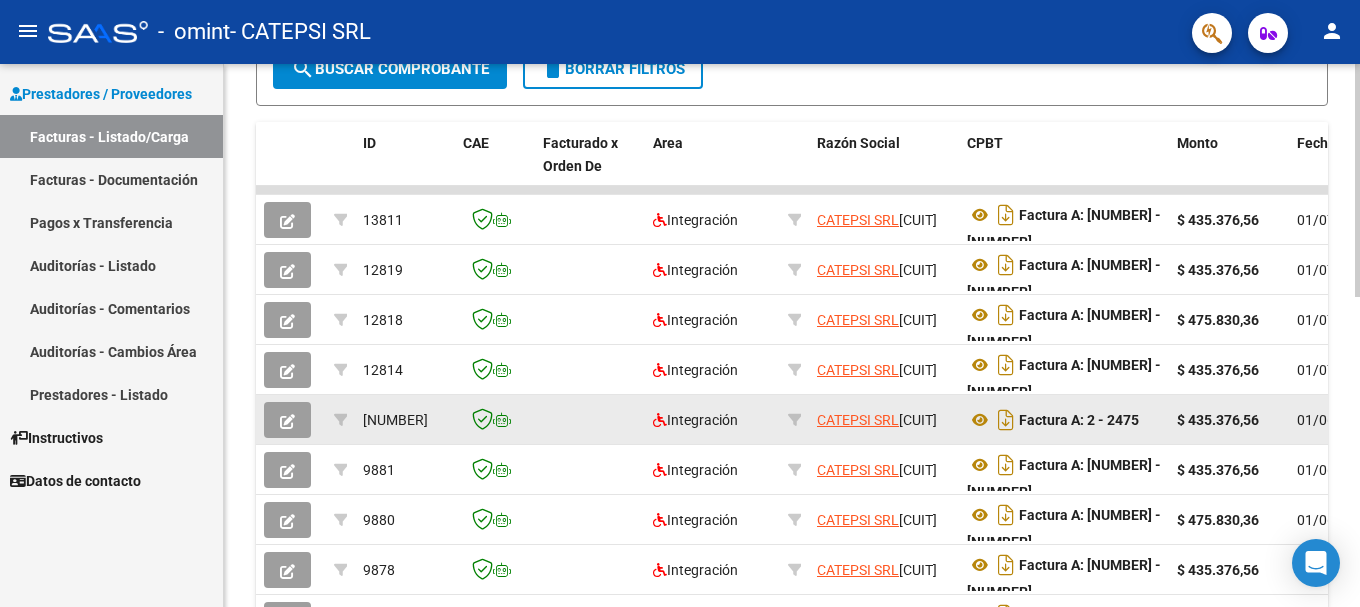 scroll, scrollTop: 100, scrollLeft: 0, axis: vertical 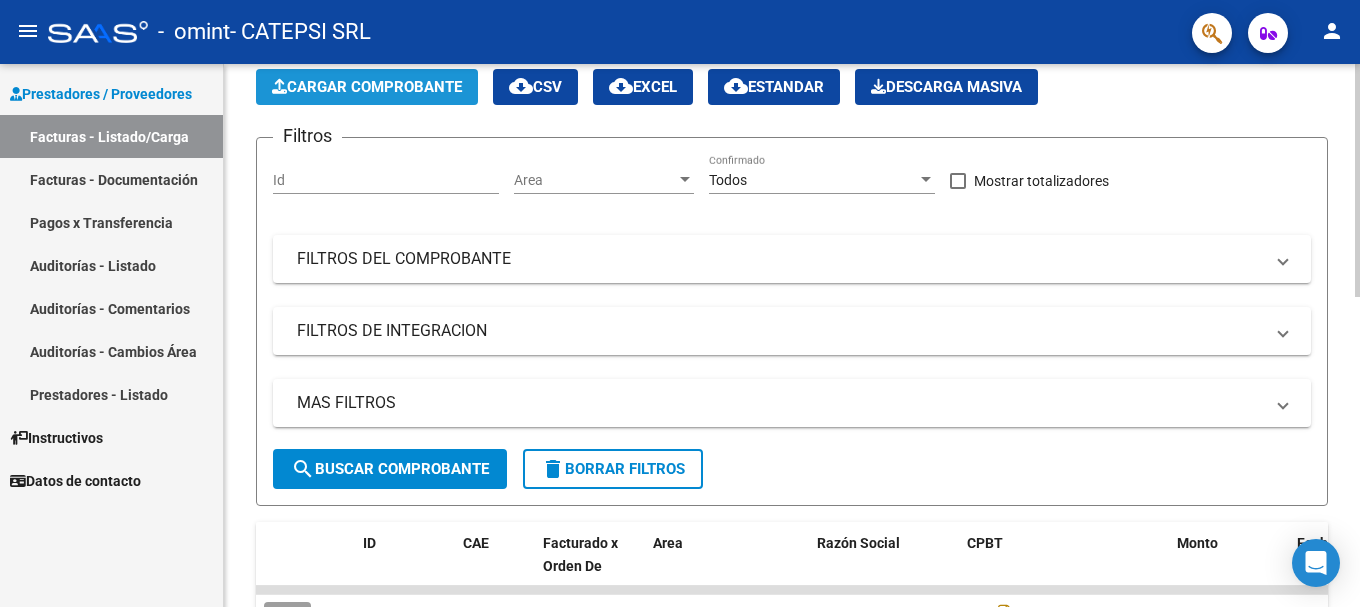 click on "Cargar Comprobante" 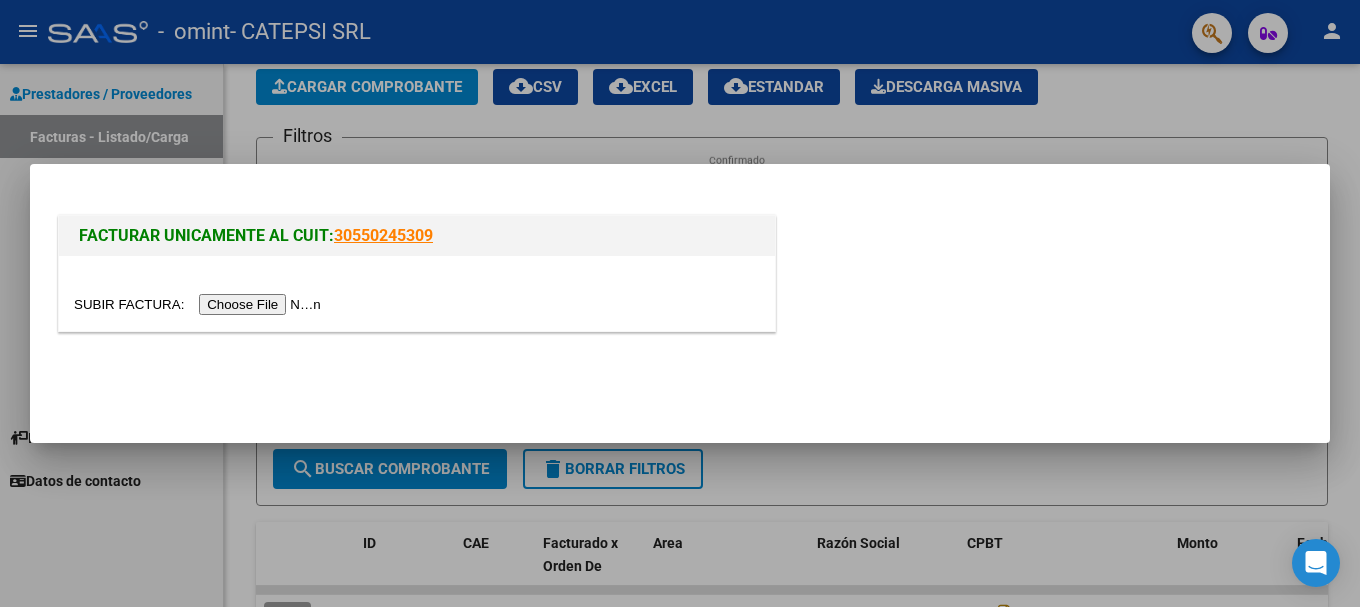 click at bounding box center (200, 304) 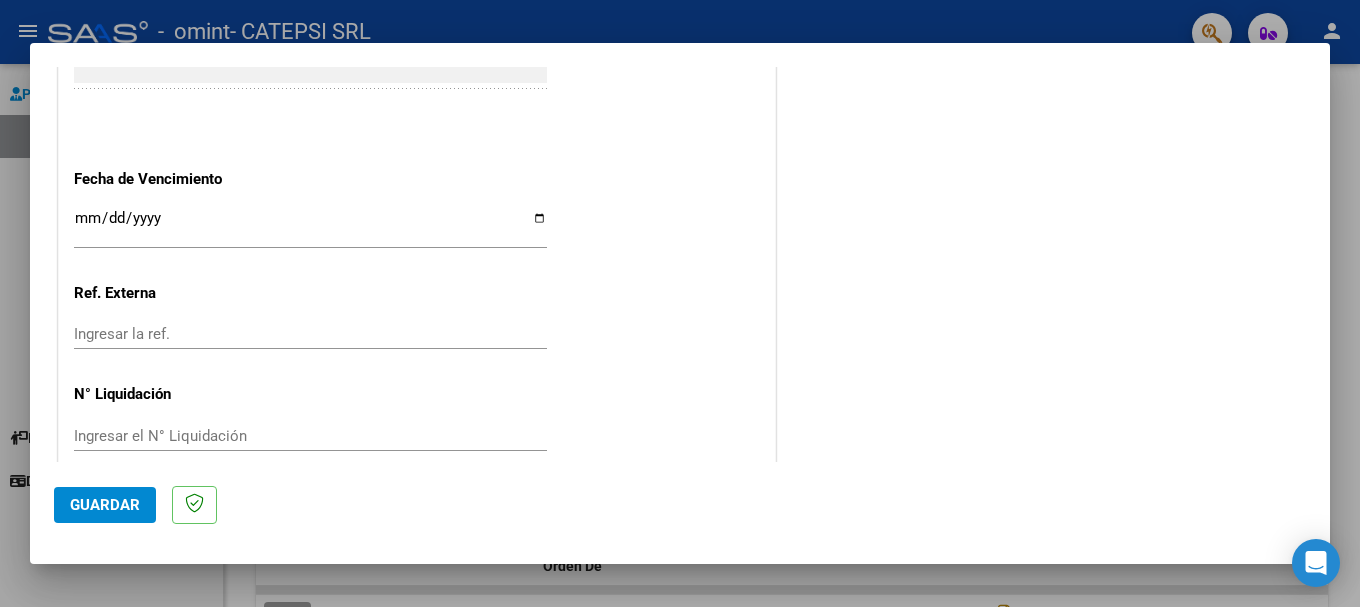 scroll, scrollTop: 1327, scrollLeft: 0, axis: vertical 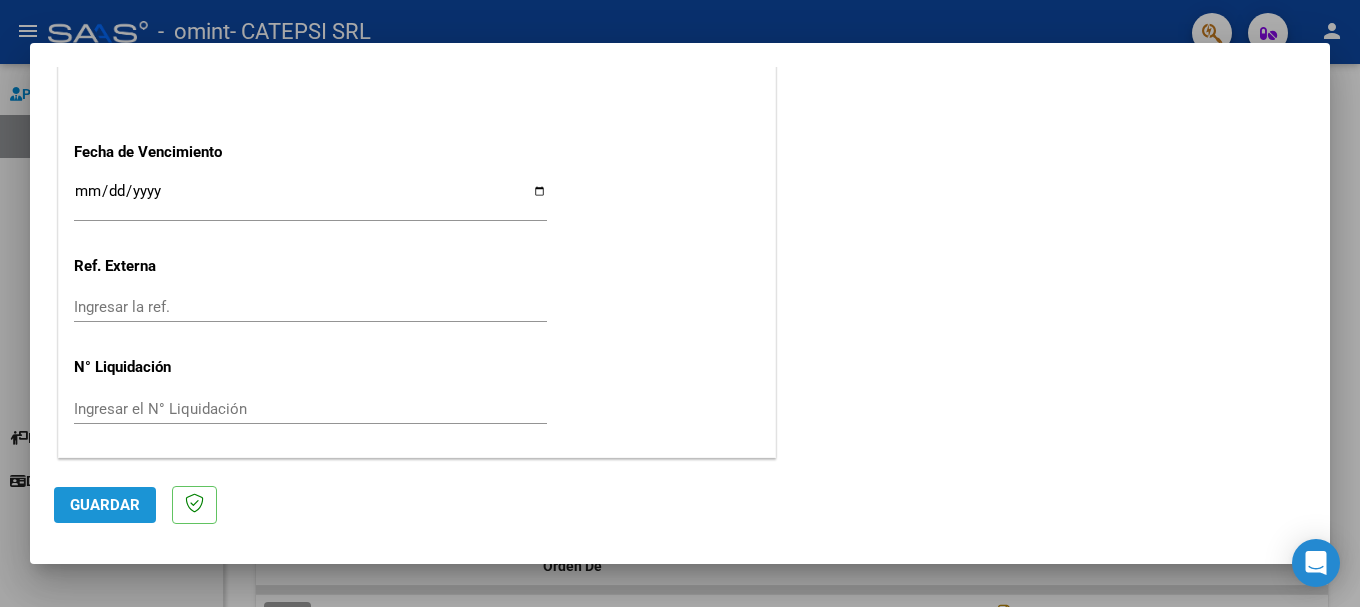 click on "Guardar" 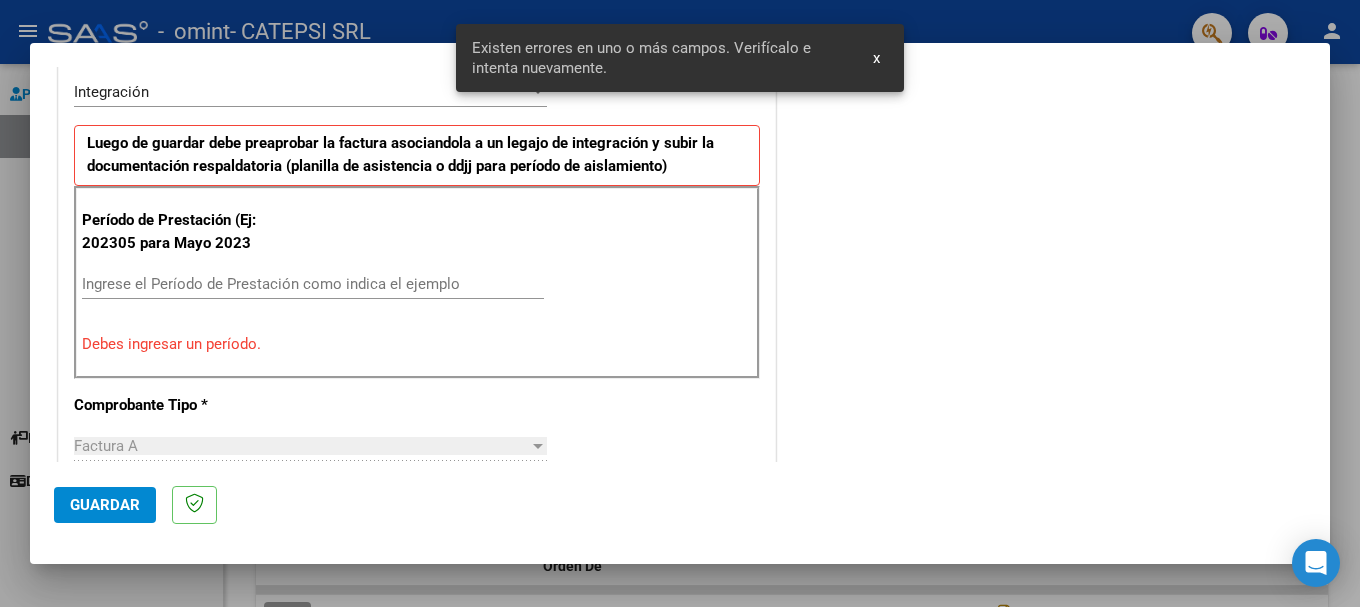 click on "Ingrese el Período de Prestación como indica el ejemplo" at bounding box center (313, 284) 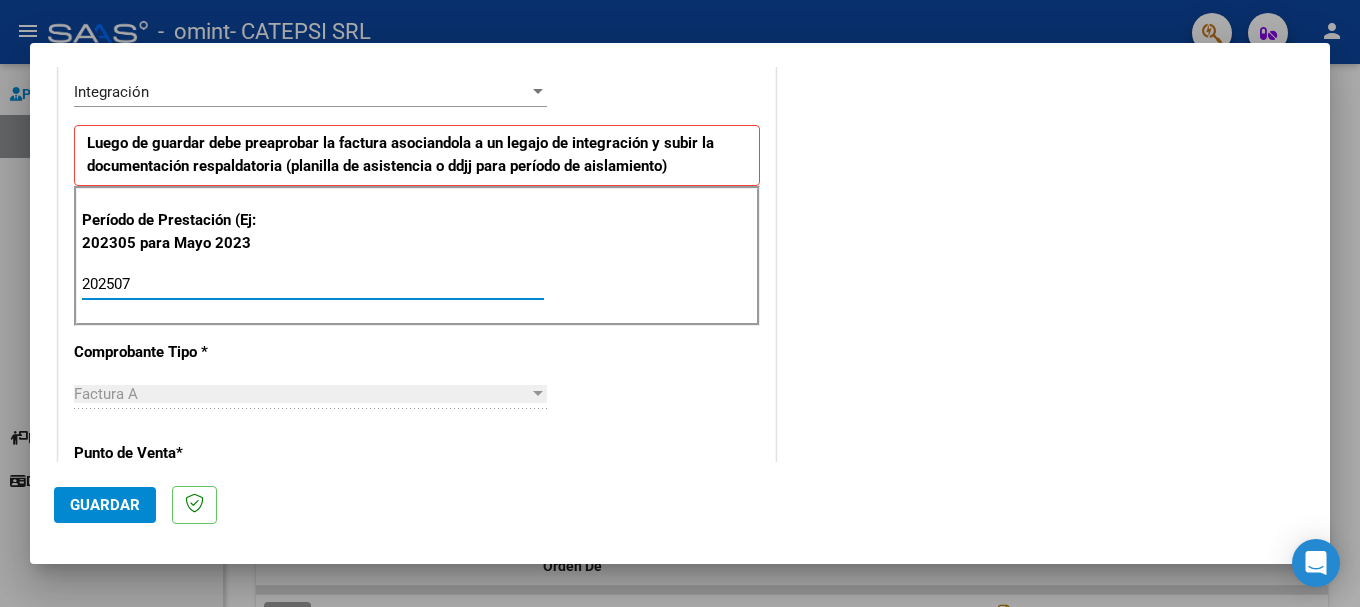 type on "202507" 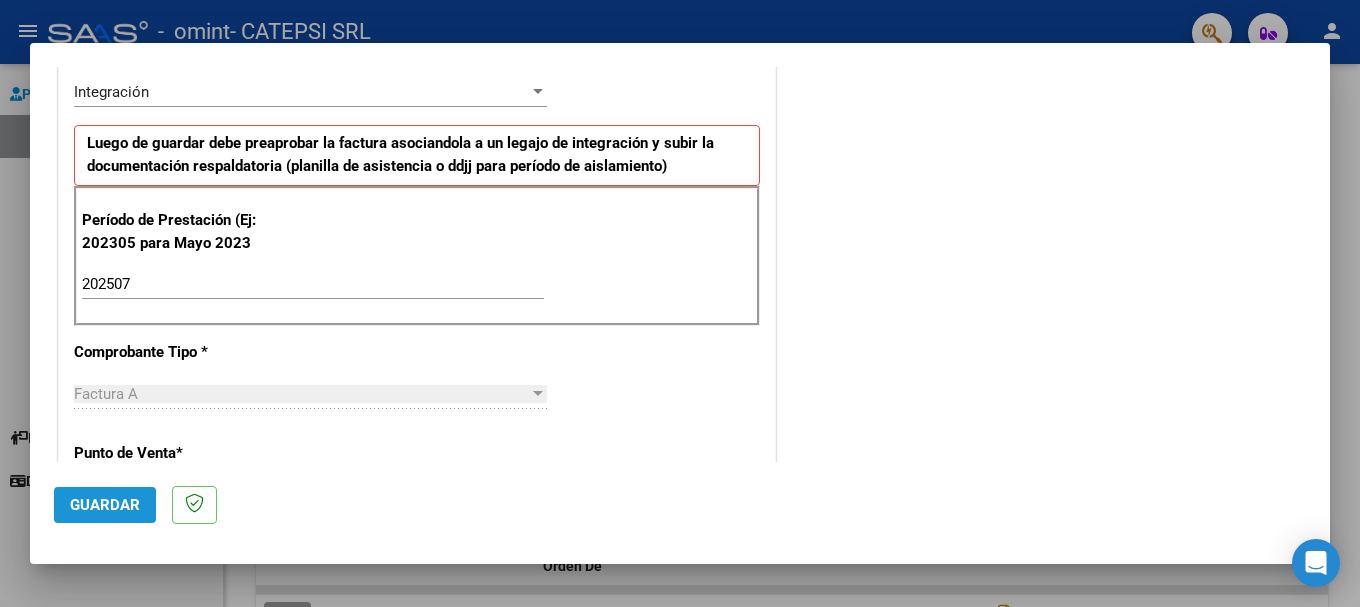 click on "Guardar" 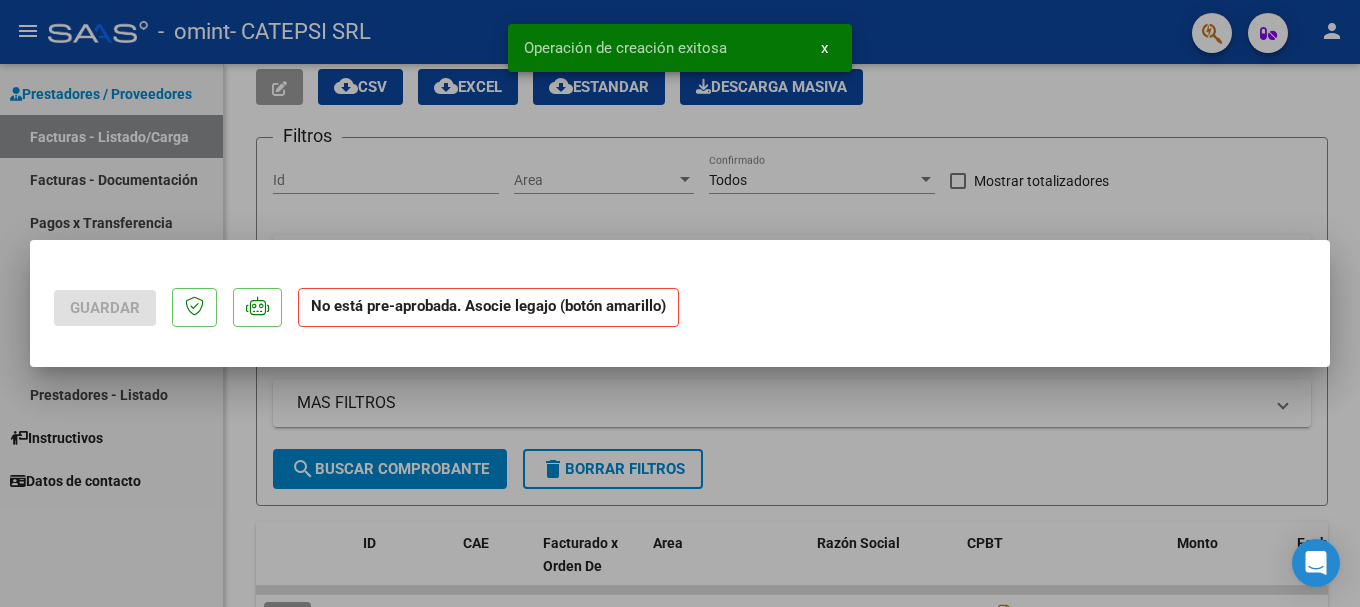 scroll, scrollTop: 0, scrollLeft: 0, axis: both 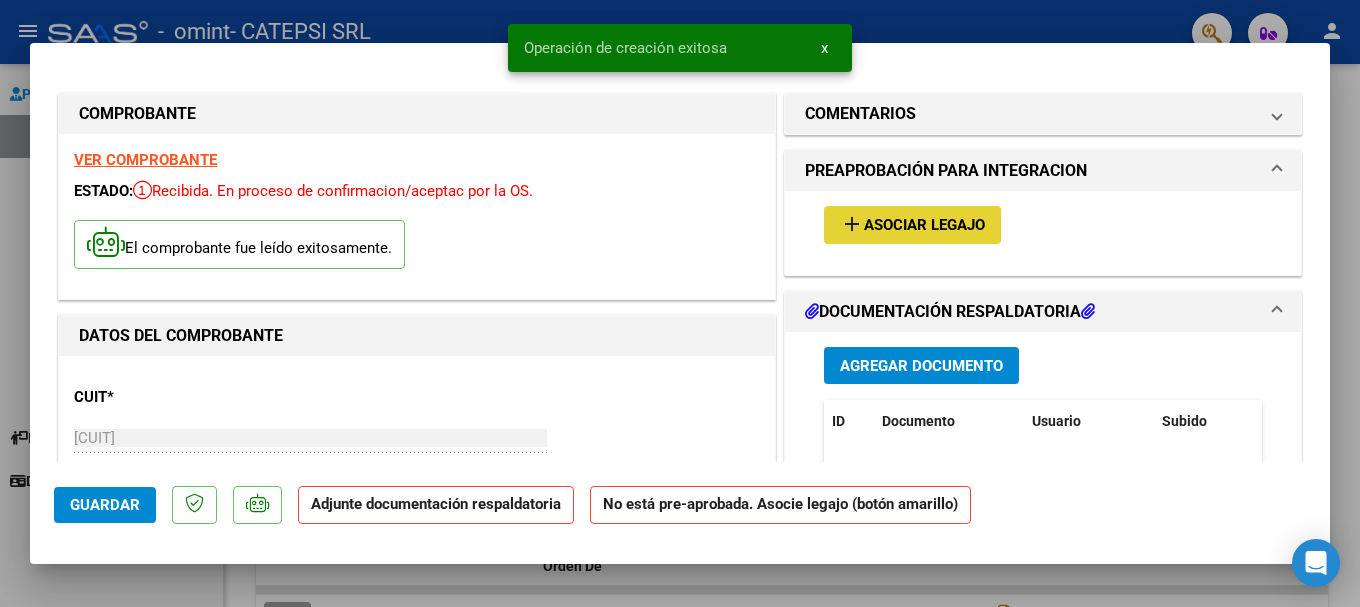 click on "Asociar Legajo" at bounding box center (924, 226) 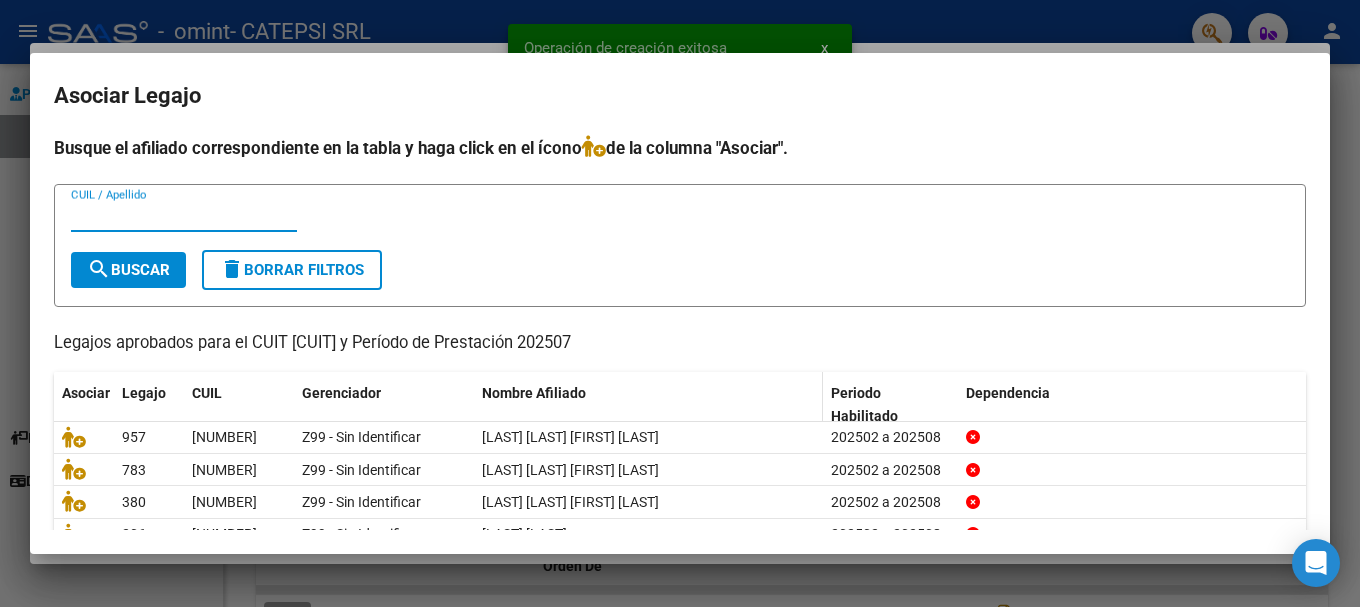 scroll, scrollTop: 98, scrollLeft: 0, axis: vertical 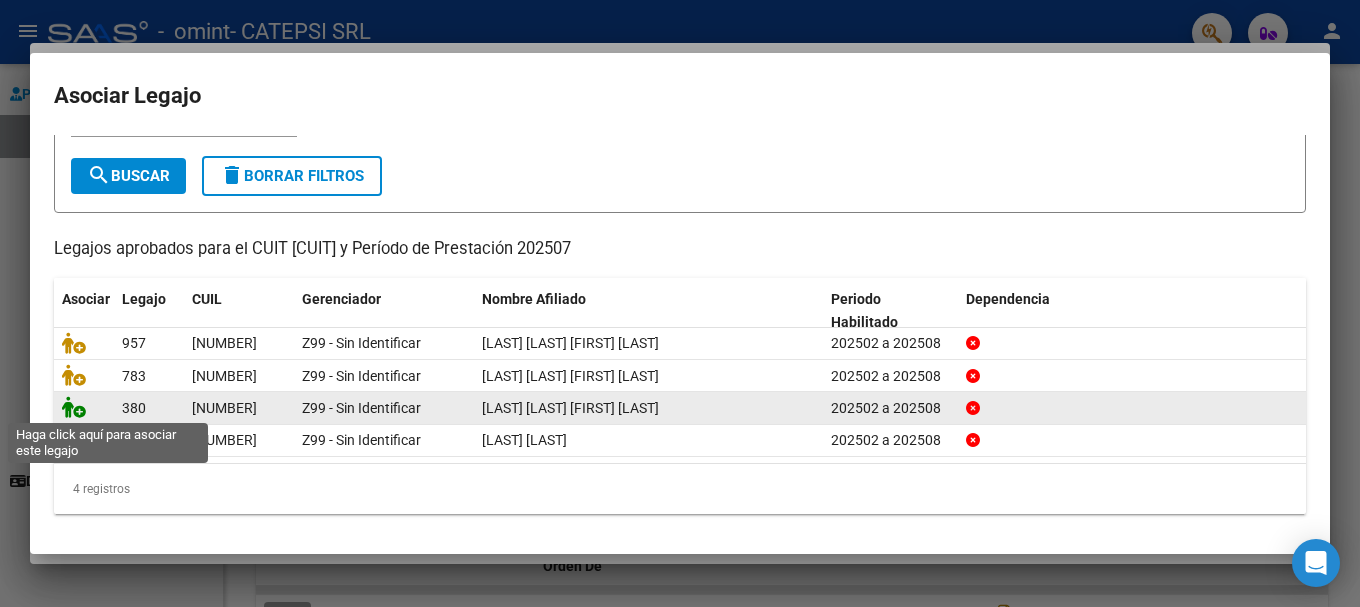 click 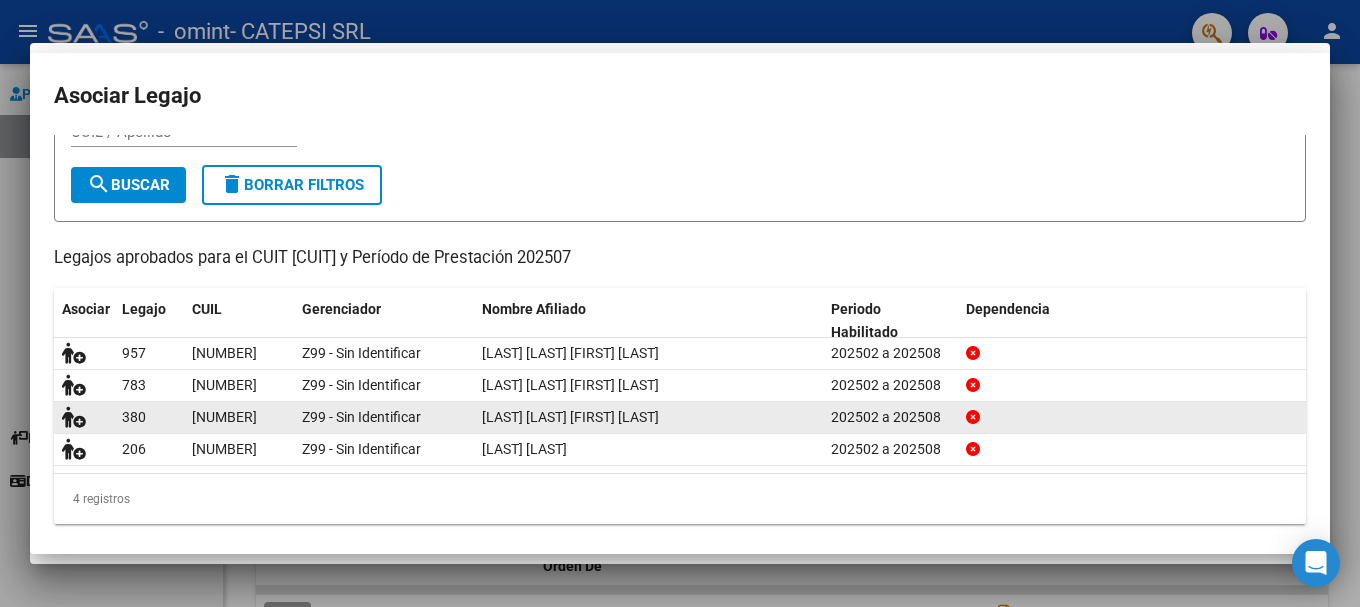 scroll, scrollTop: 111, scrollLeft: 0, axis: vertical 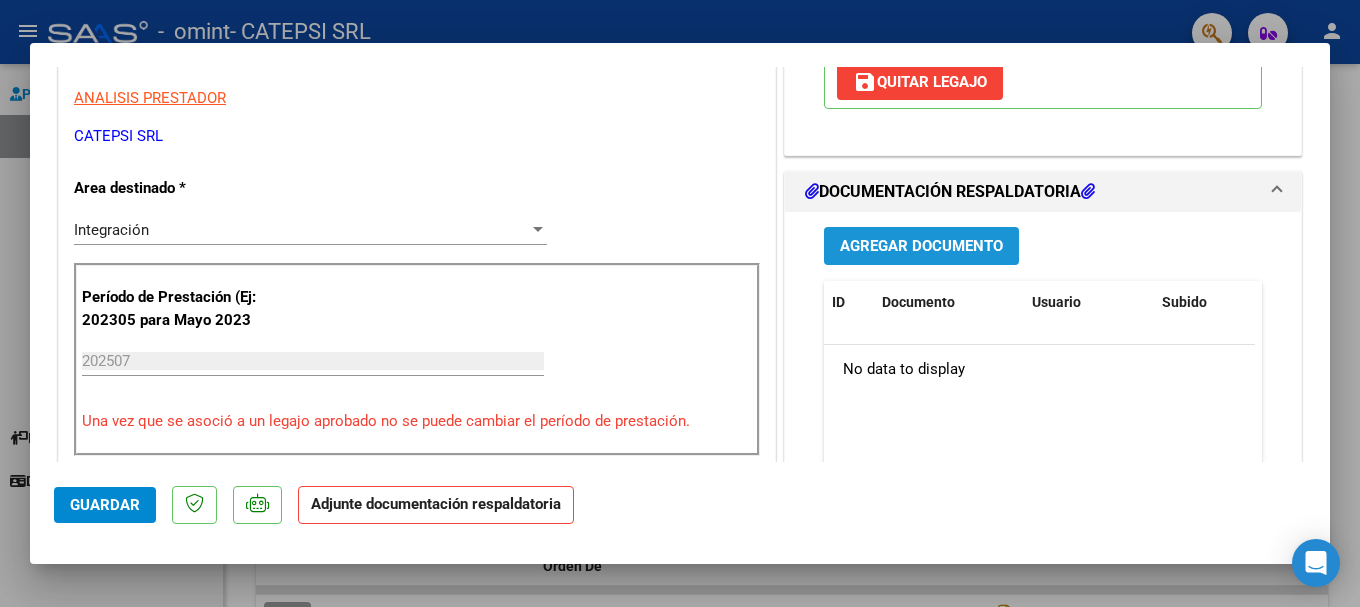 click on "Agregar Documento" at bounding box center [921, 247] 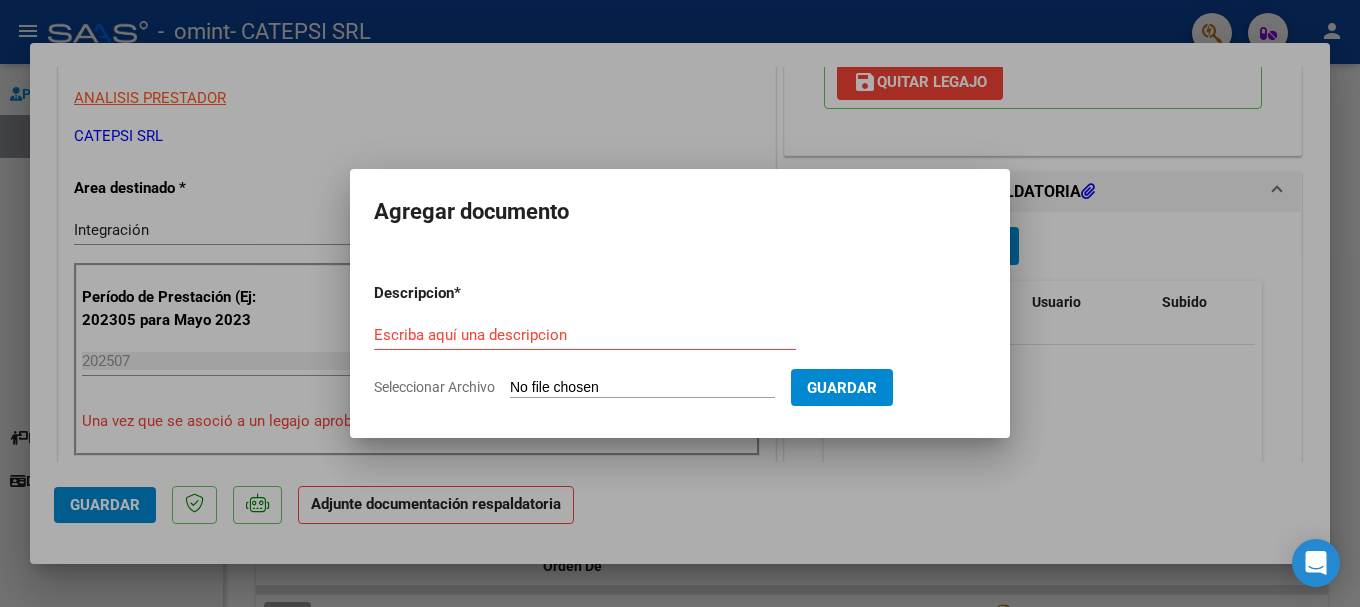 click on "Seleccionar Archivo" at bounding box center [642, 388] 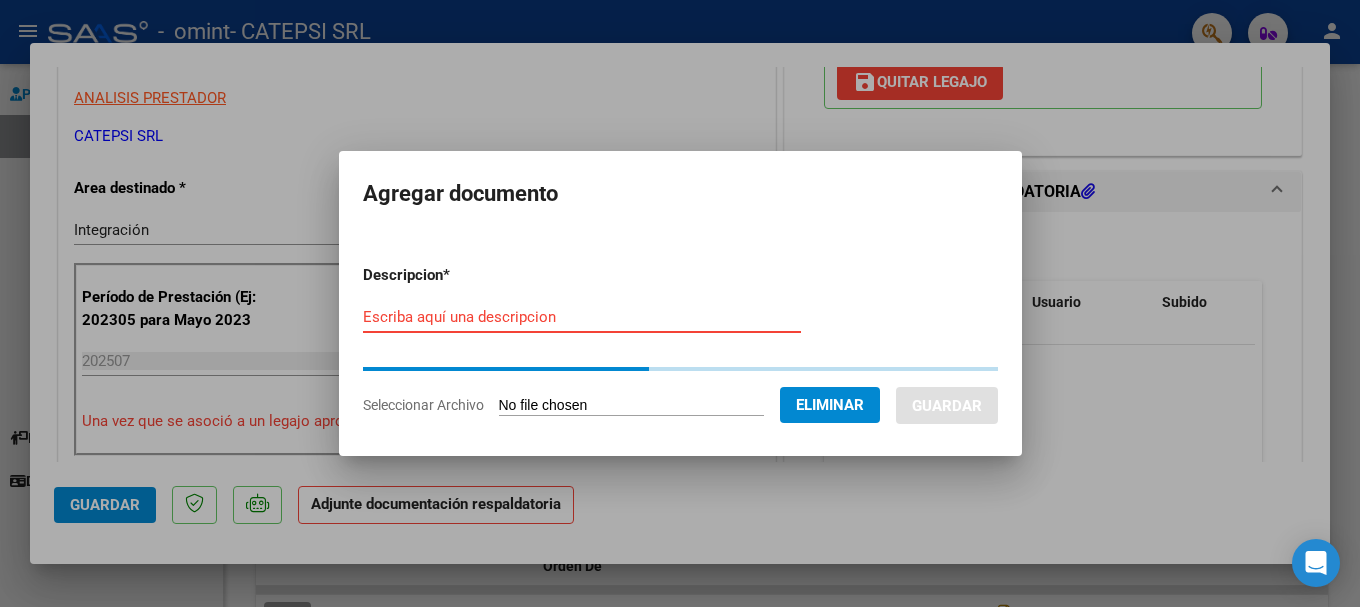 click on "Escriba aquí una descripcion" at bounding box center (582, 317) 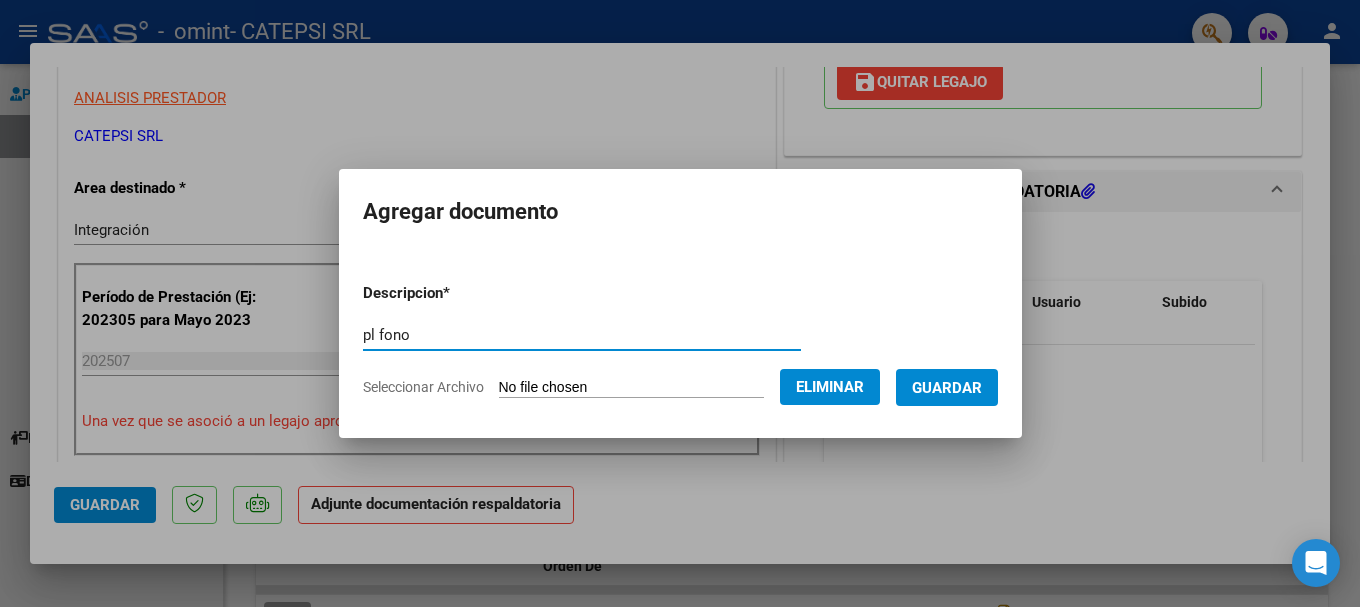 type on "pl fono" 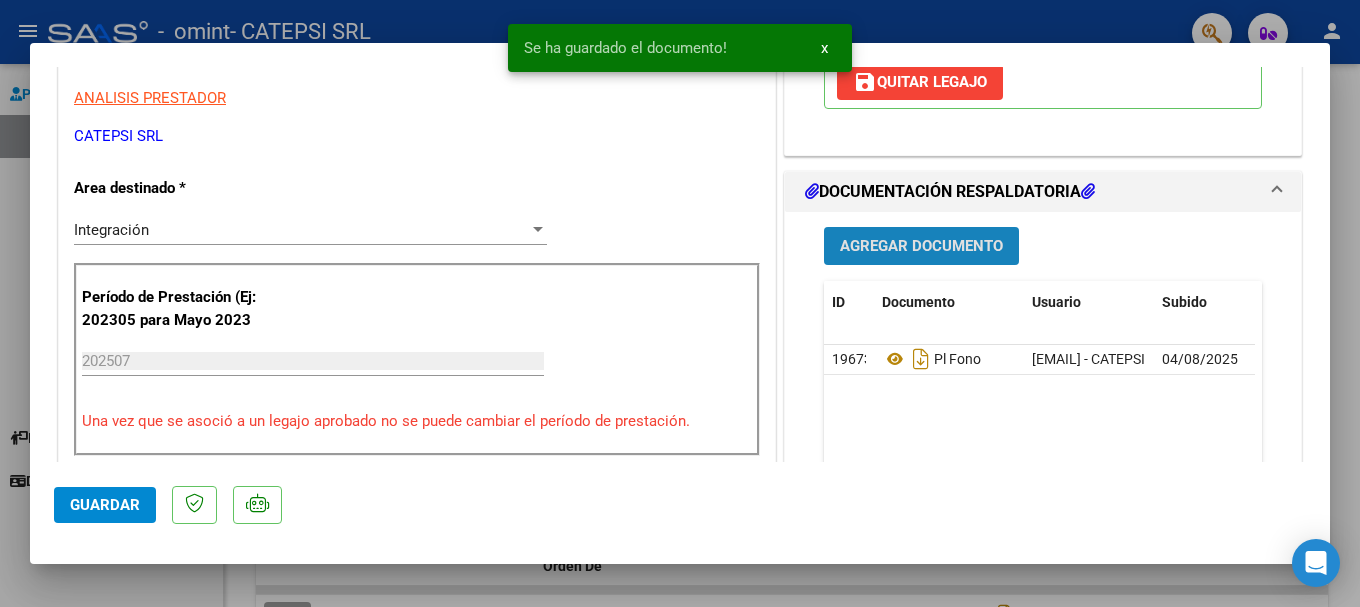 click on "Agregar Documento" at bounding box center [921, 247] 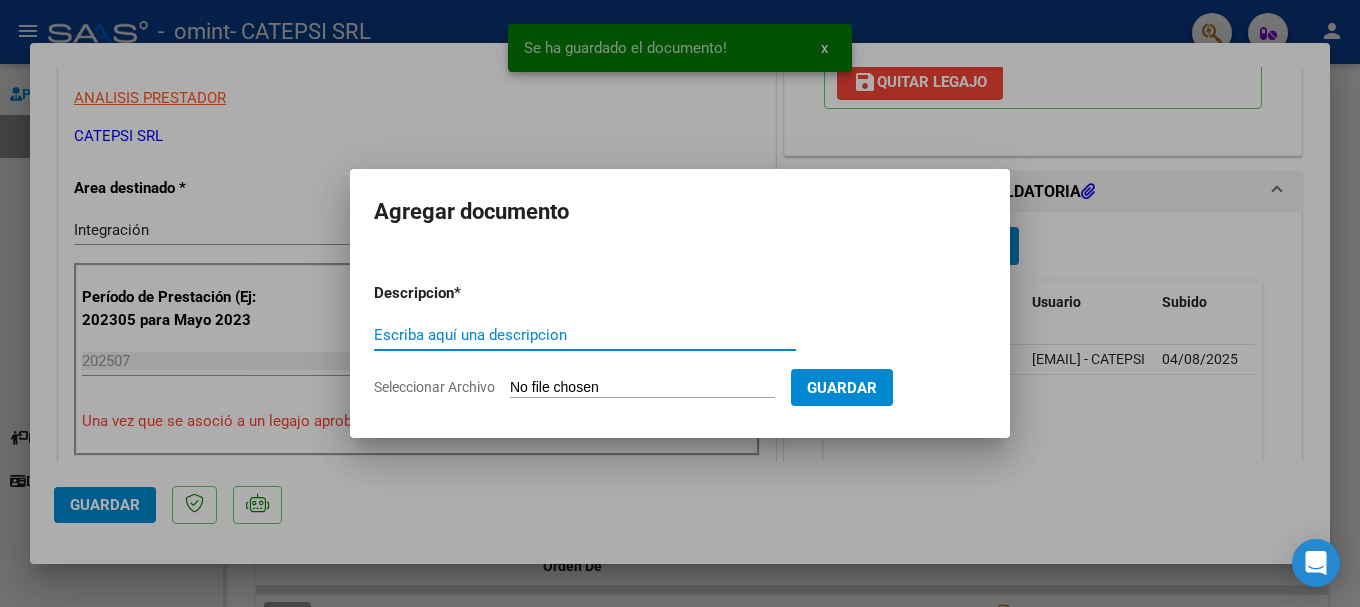 click on "Guardar" at bounding box center (842, 388) 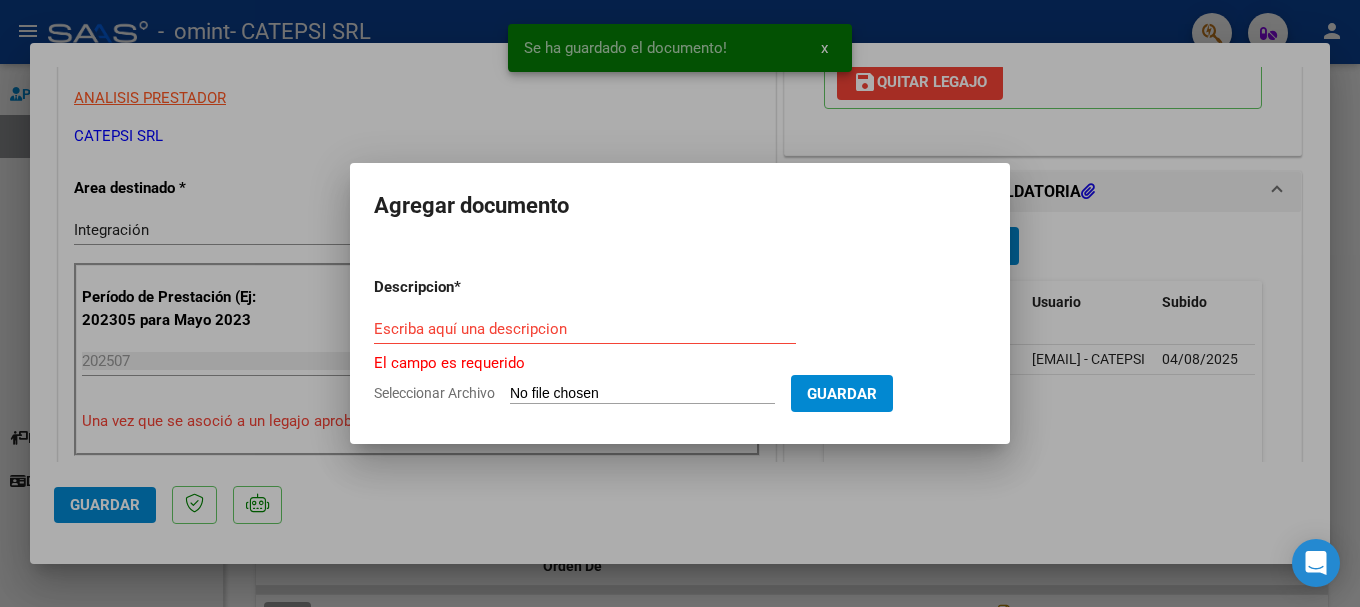 drag, startPoint x: 859, startPoint y: 390, endPoint x: 749, endPoint y: 370, distance: 111.8034 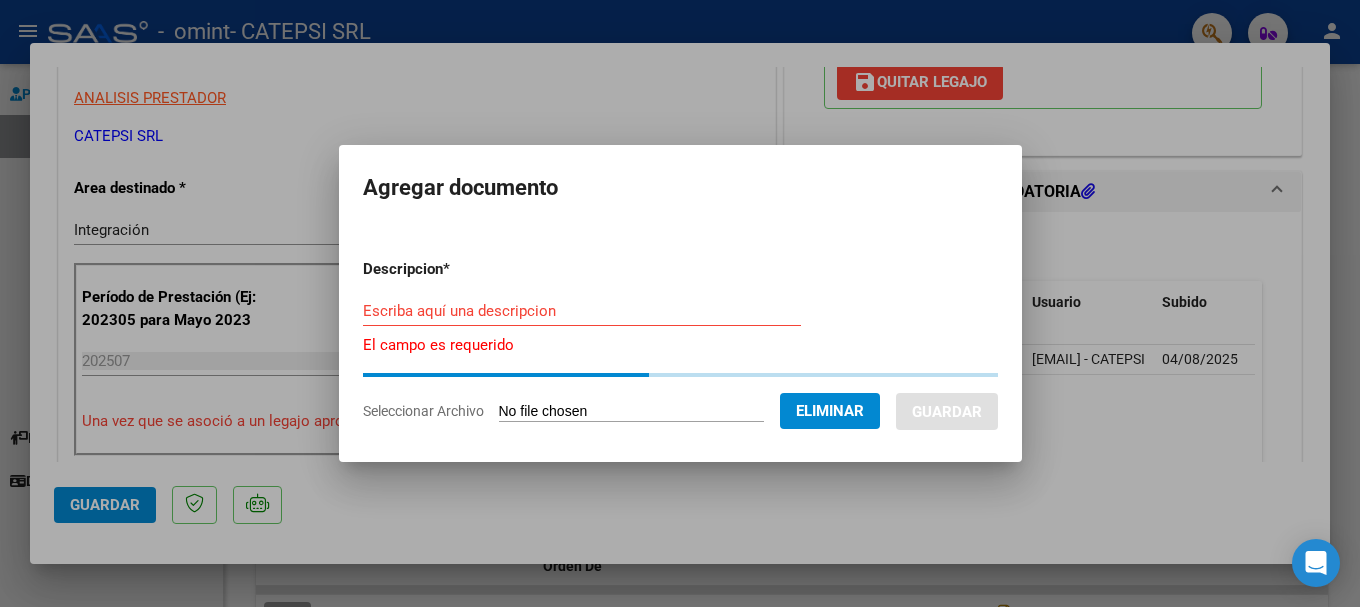 click on "Escriba aquí una descripcion" at bounding box center [582, 311] 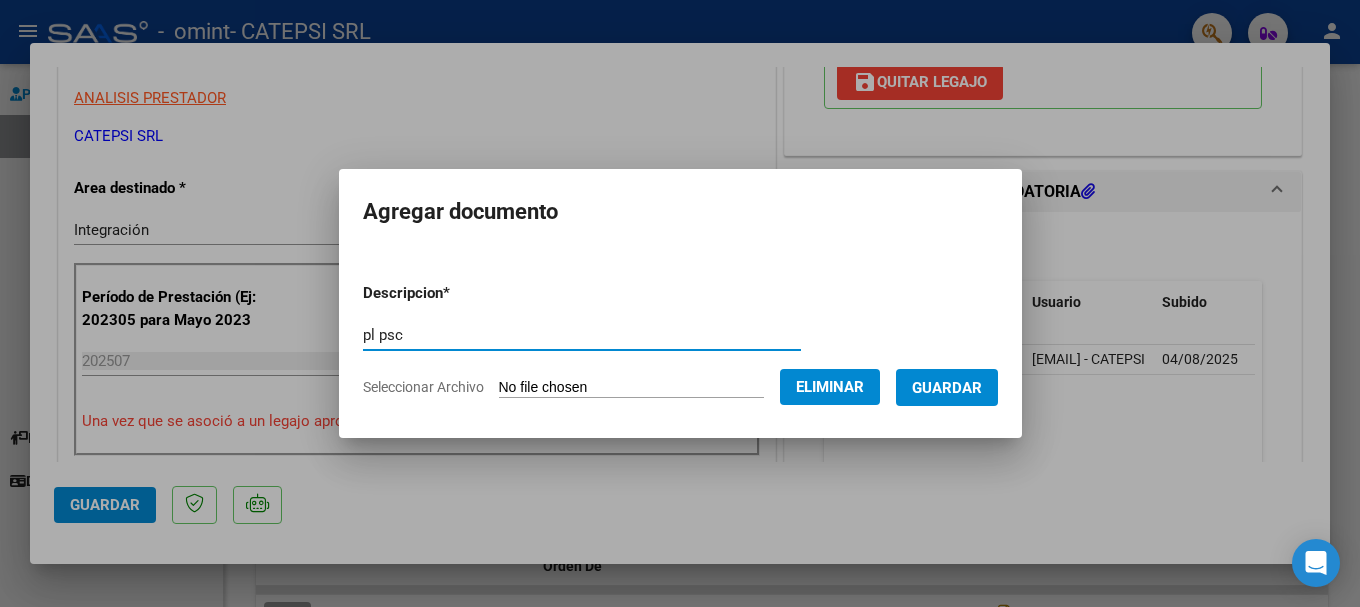type on "pl psc" 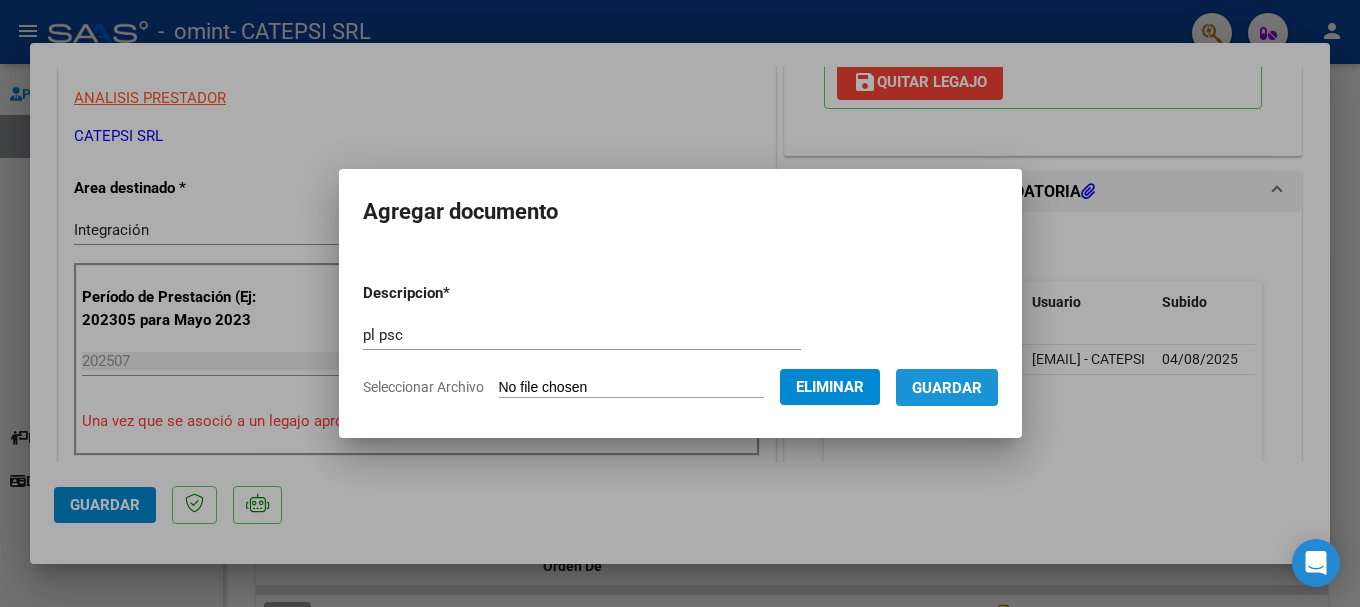 click on "Guardar" at bounding box center (947, 388) 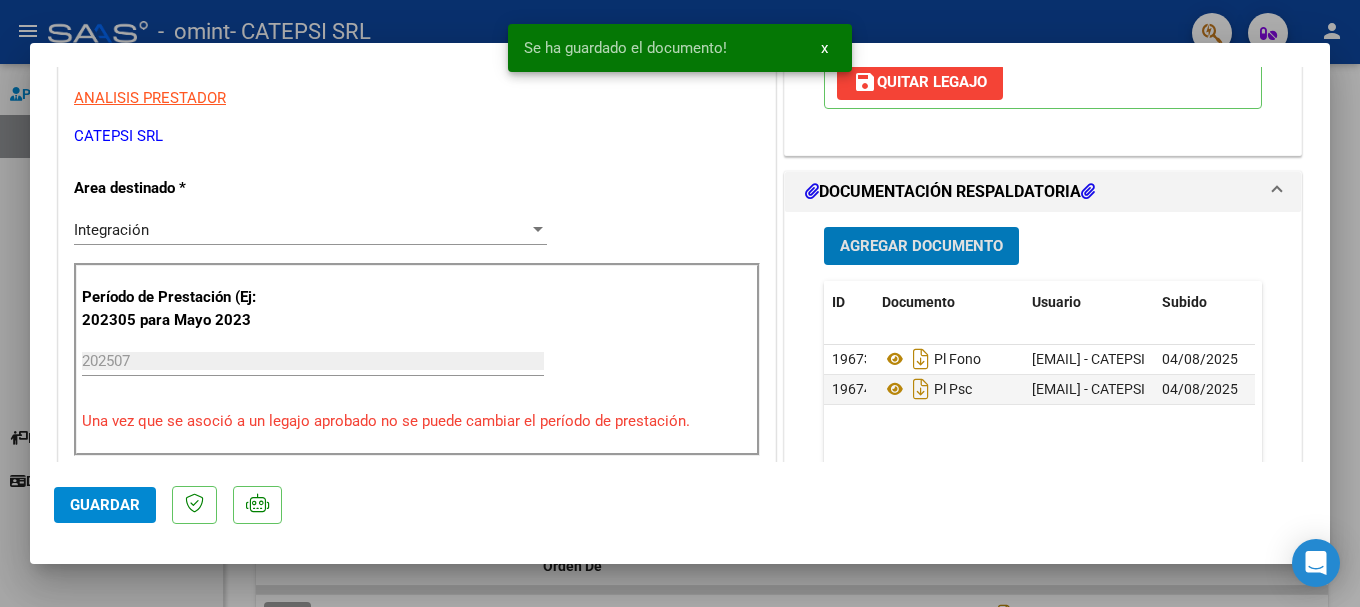 click on "Agregar Documento" at bounding box center [921, 247] 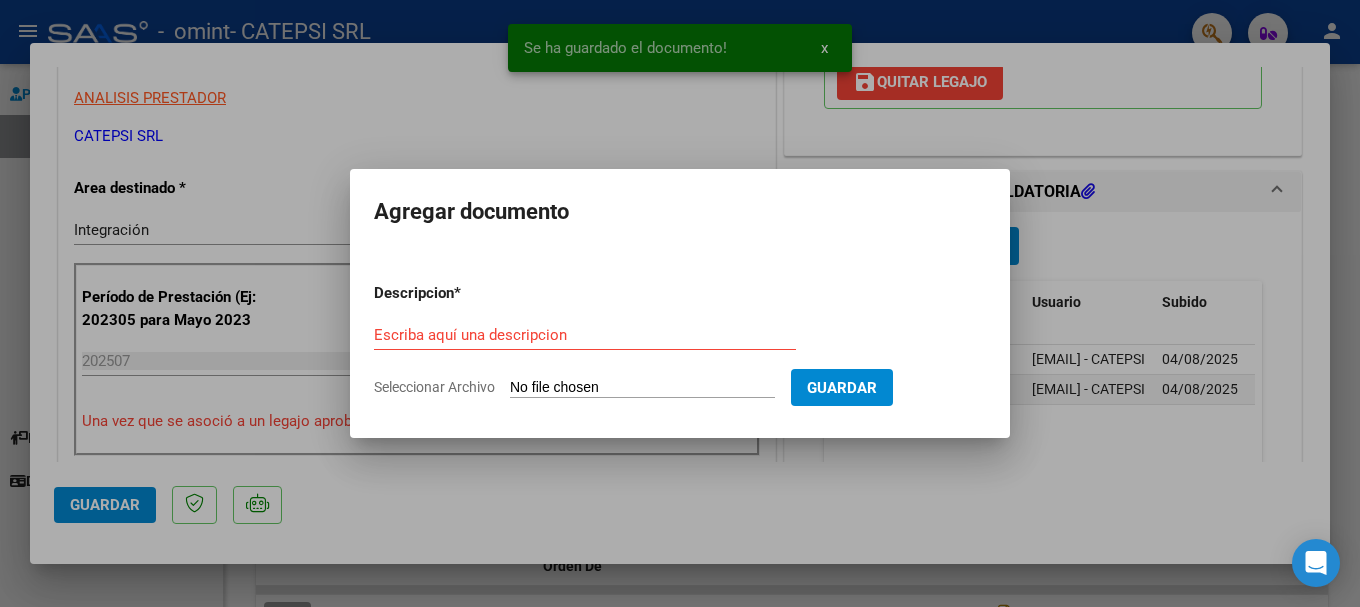 click on "Seleccionar Archivo" at bounding box center [642, 388] 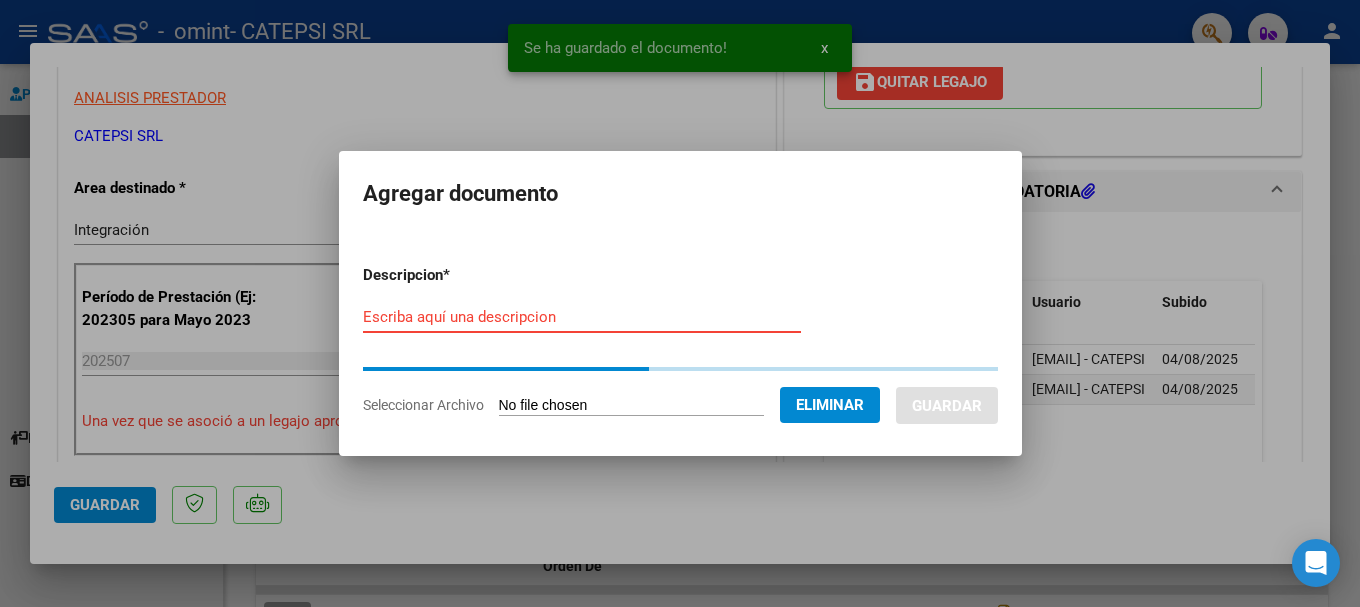 click on "Escriba aquí una descripcion" at bounding box center [582, 317] 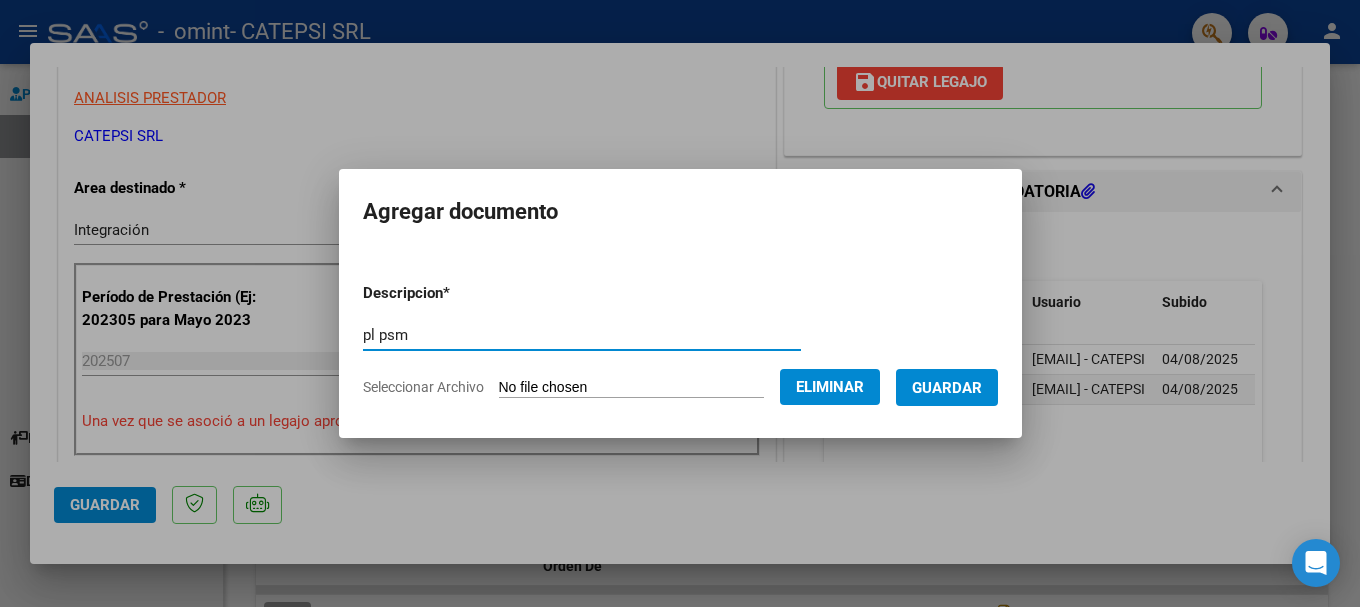 type on "pl psm" 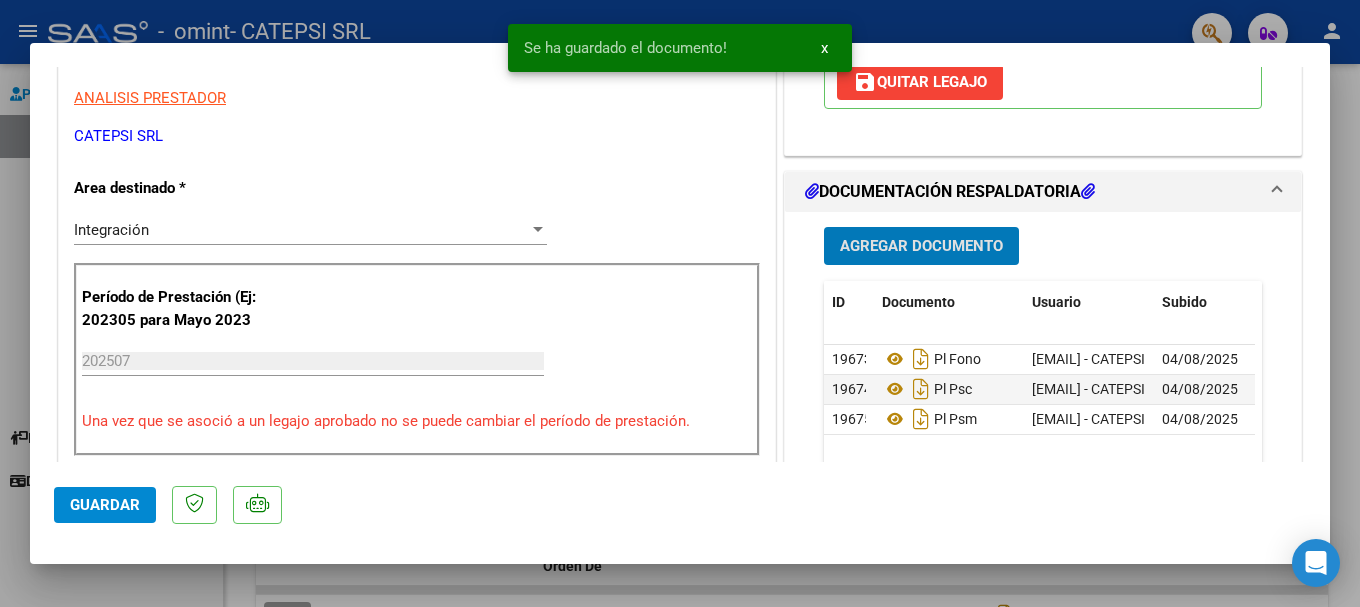 click on "Guardar" 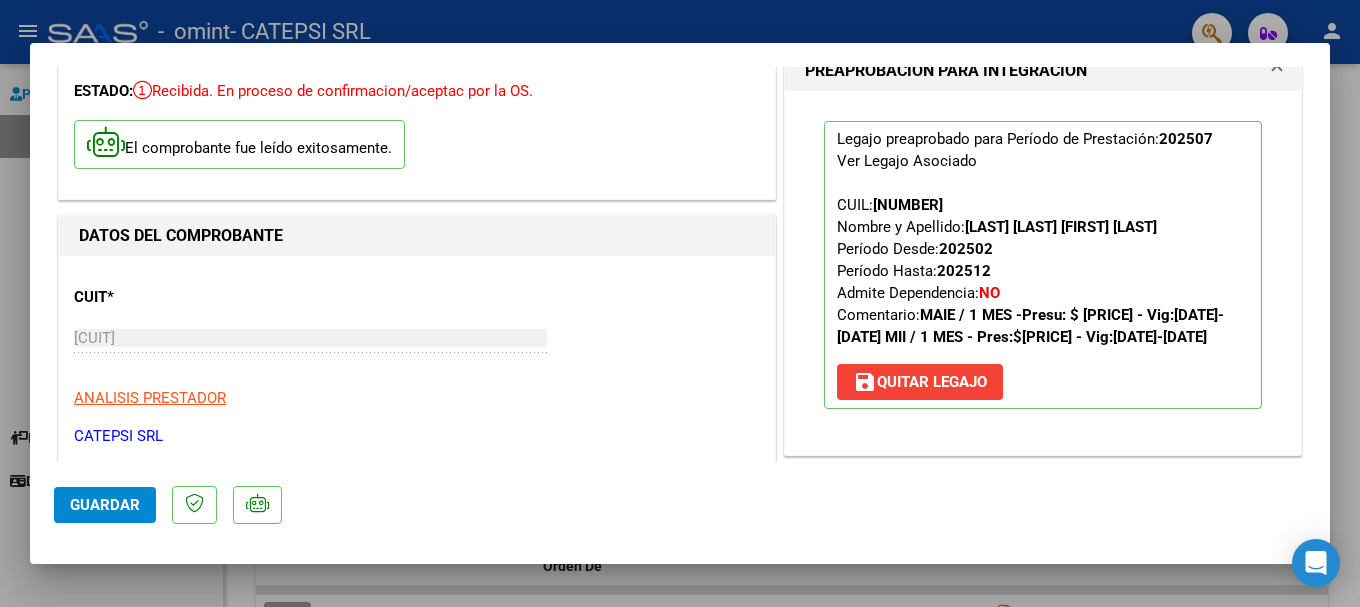 scroll, scrollTop: 0, scrollLeft: 0, axis: both 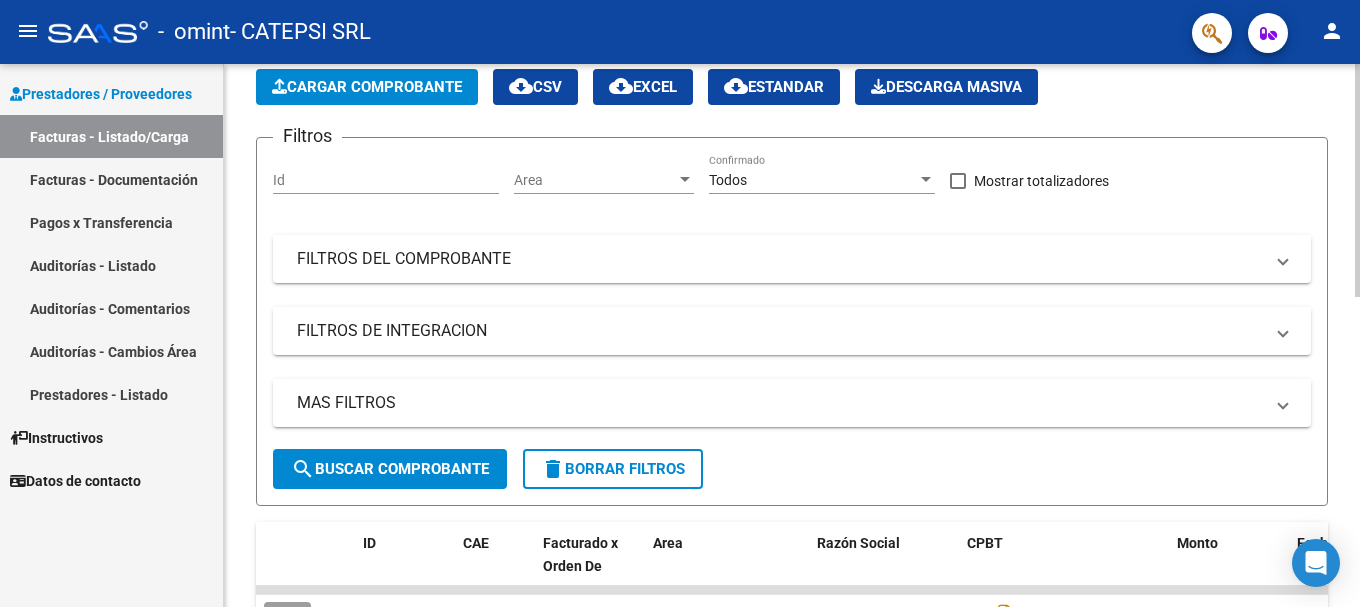 click on "Cargar Comprobante" 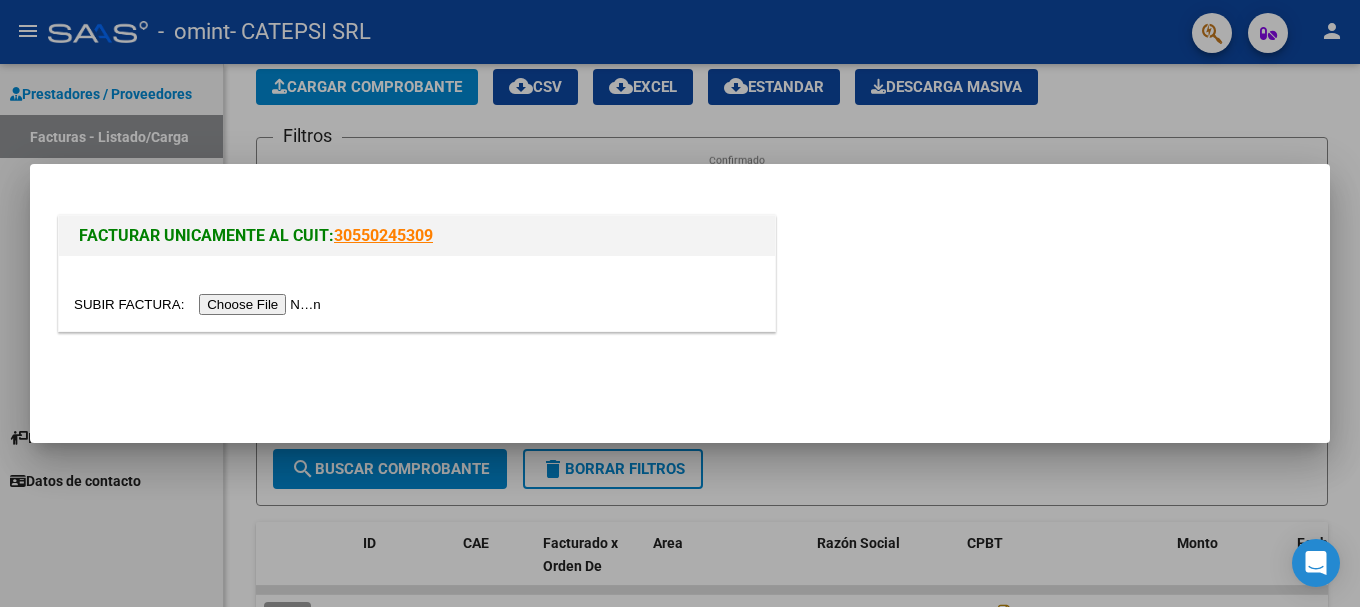 click at bounding box center (200, 304) 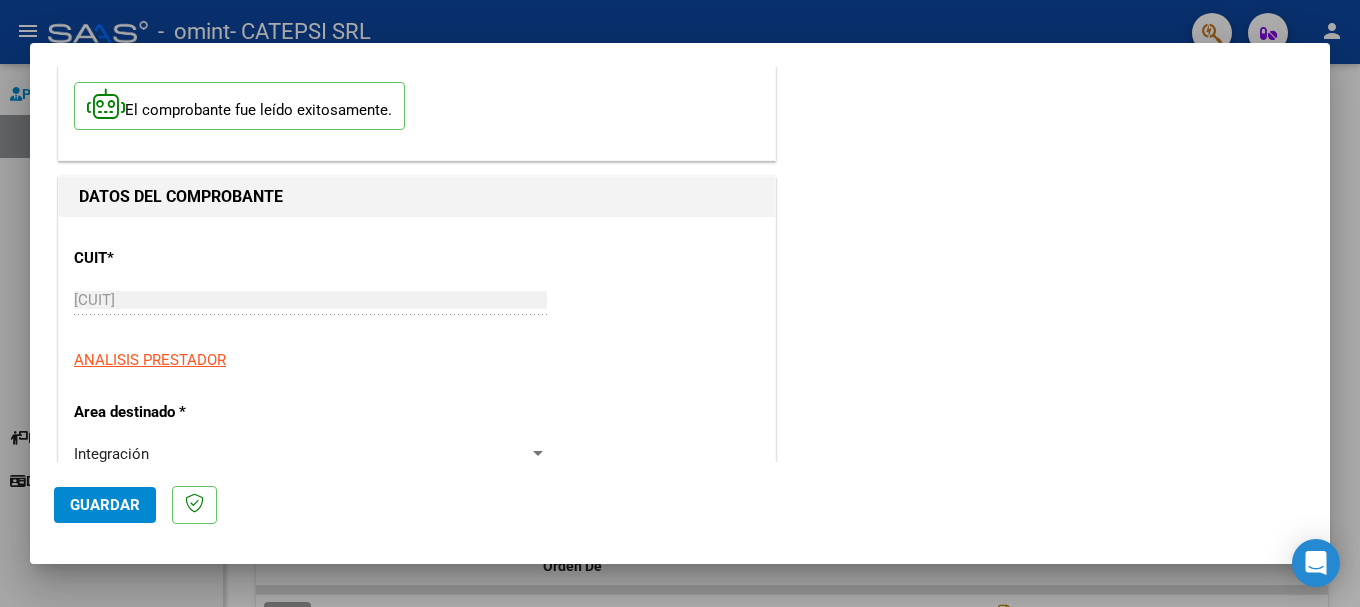 scroll, scrollTop: 300, scrollLeft: 0, axis: vertical 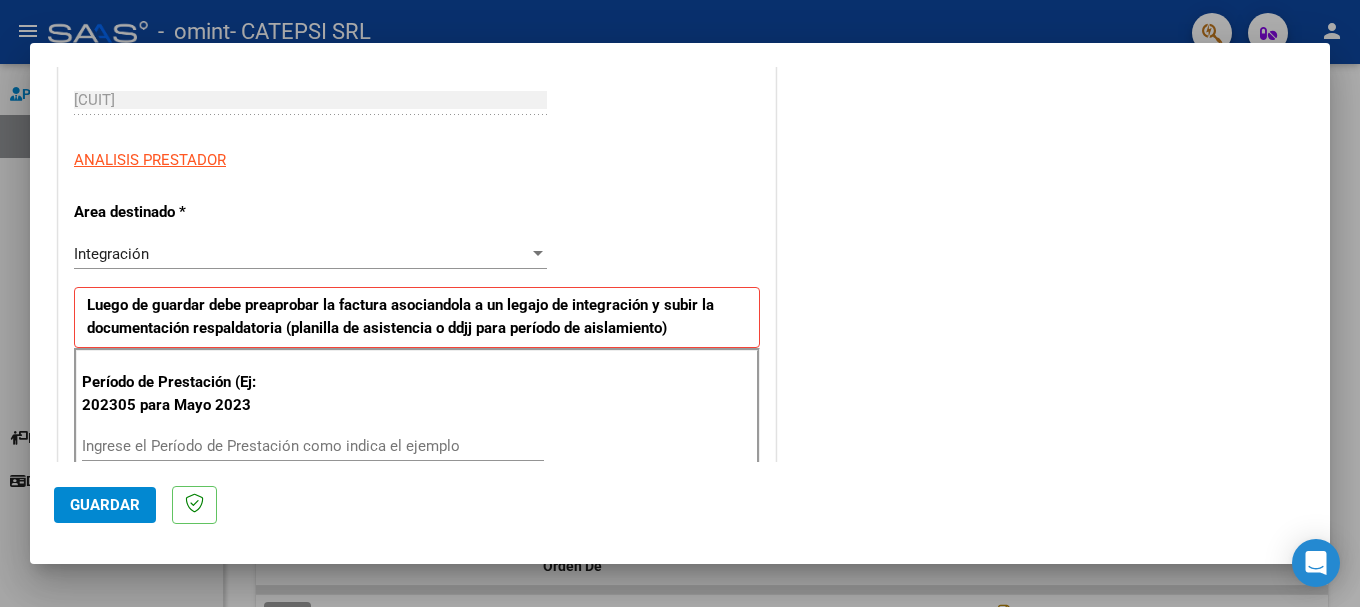 click on "Ingrese el Período de Prestación como indica el ejemplo" at bounding box center [313, 446] 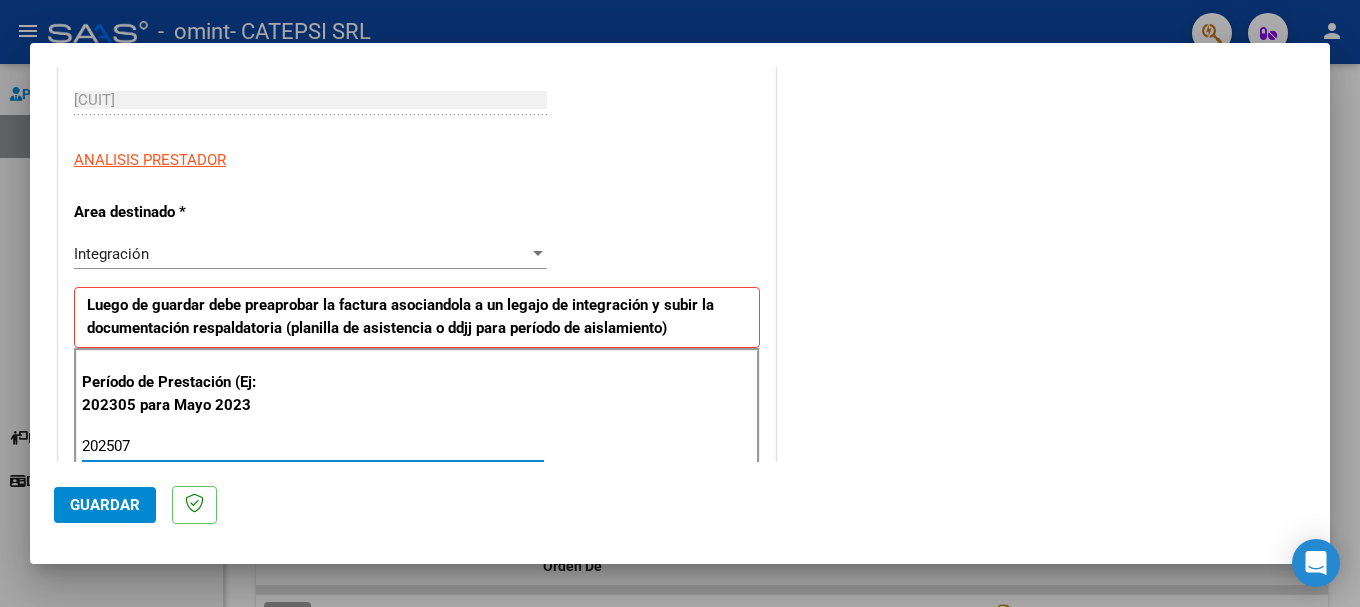 type on "202507" 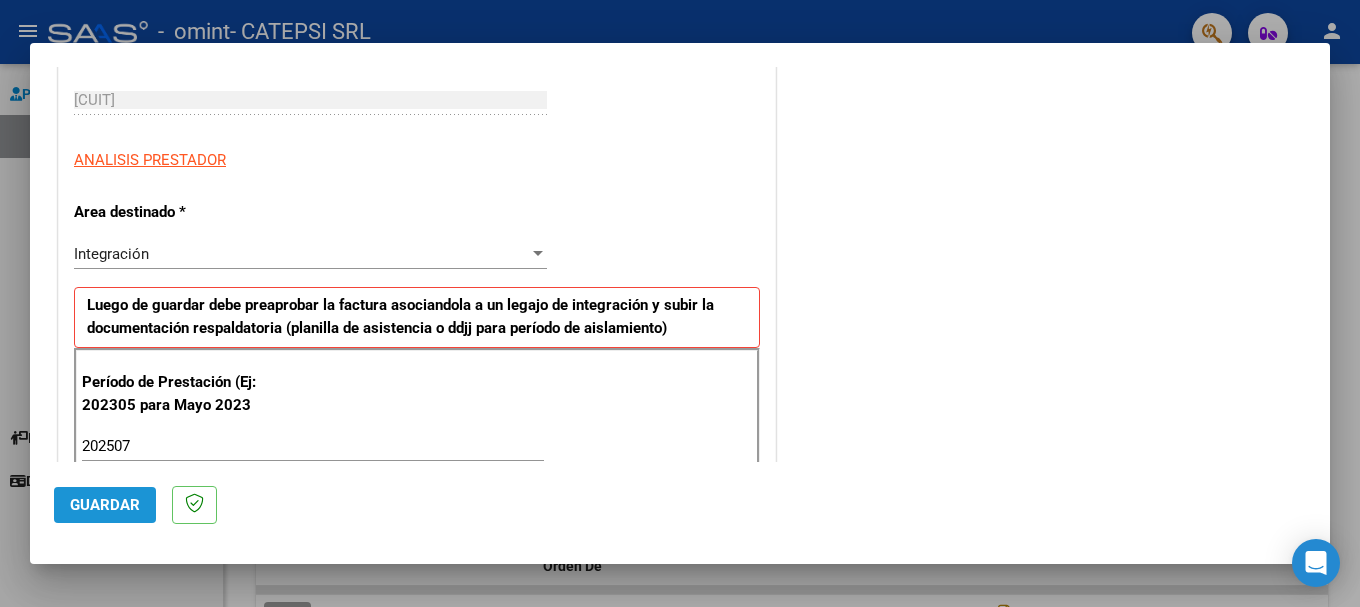 click on "Guardar" 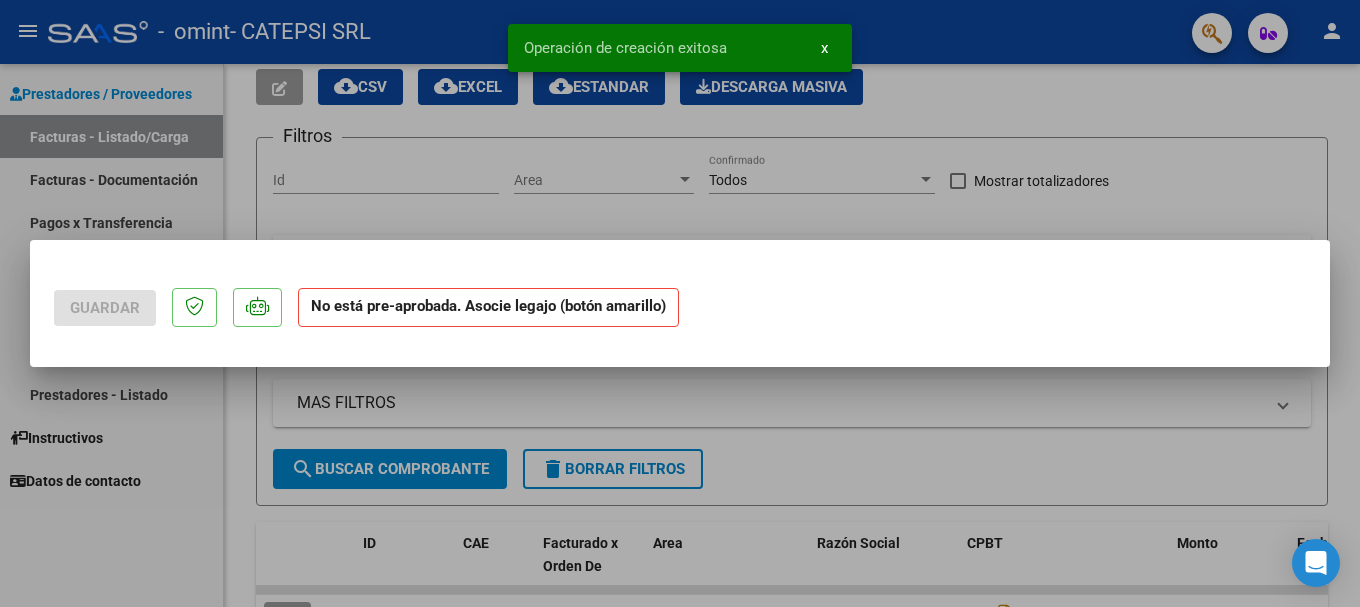 scroll, scrollTop: 0, scrollLeft: 0, axis: both 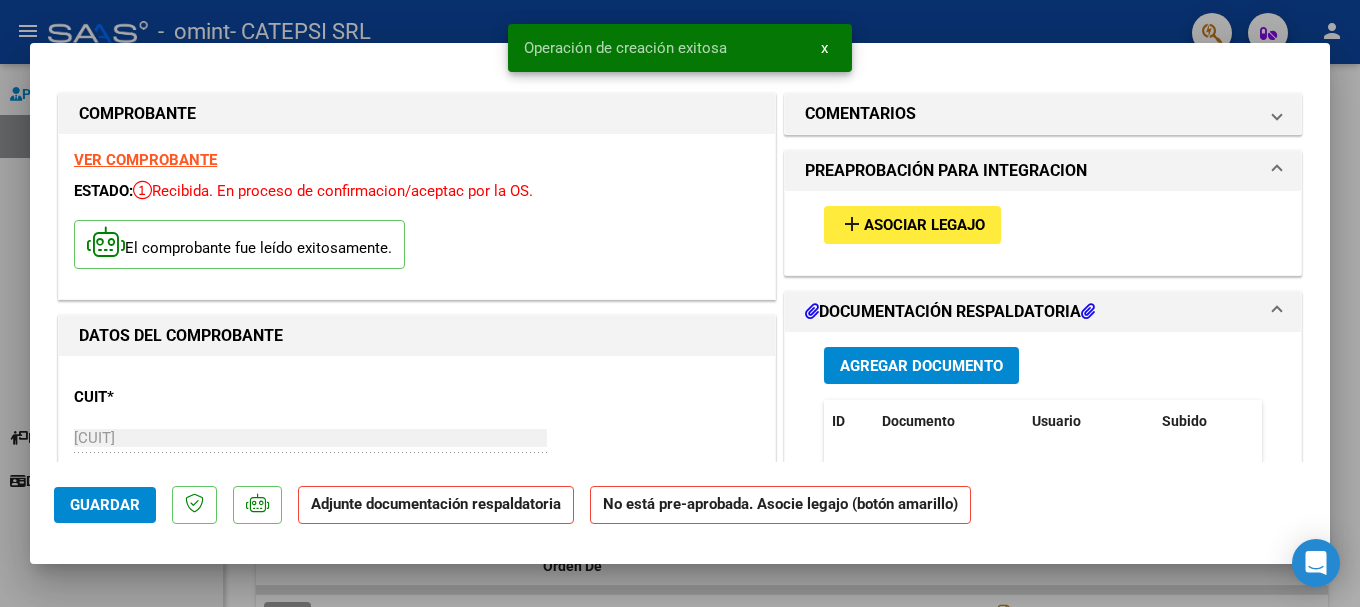 click on "Asociar Legajo" at bounding box center (924, 226) 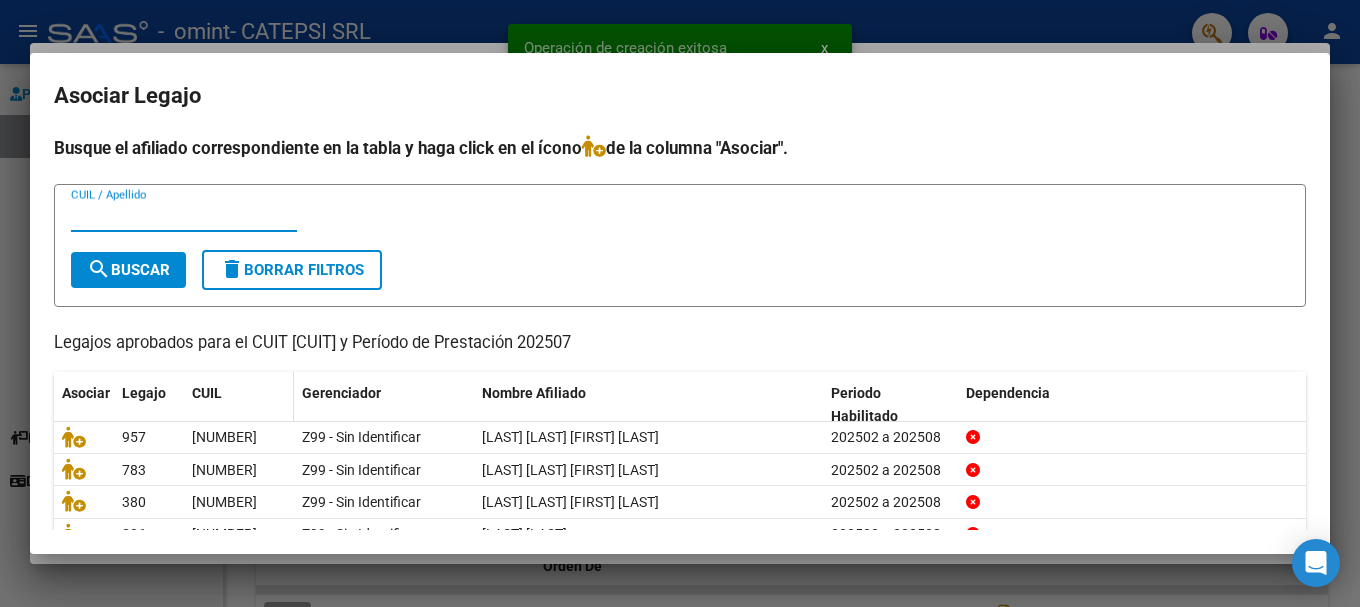 scroll, scrollTop: 98, scrollLeft: 0, axis: vertical 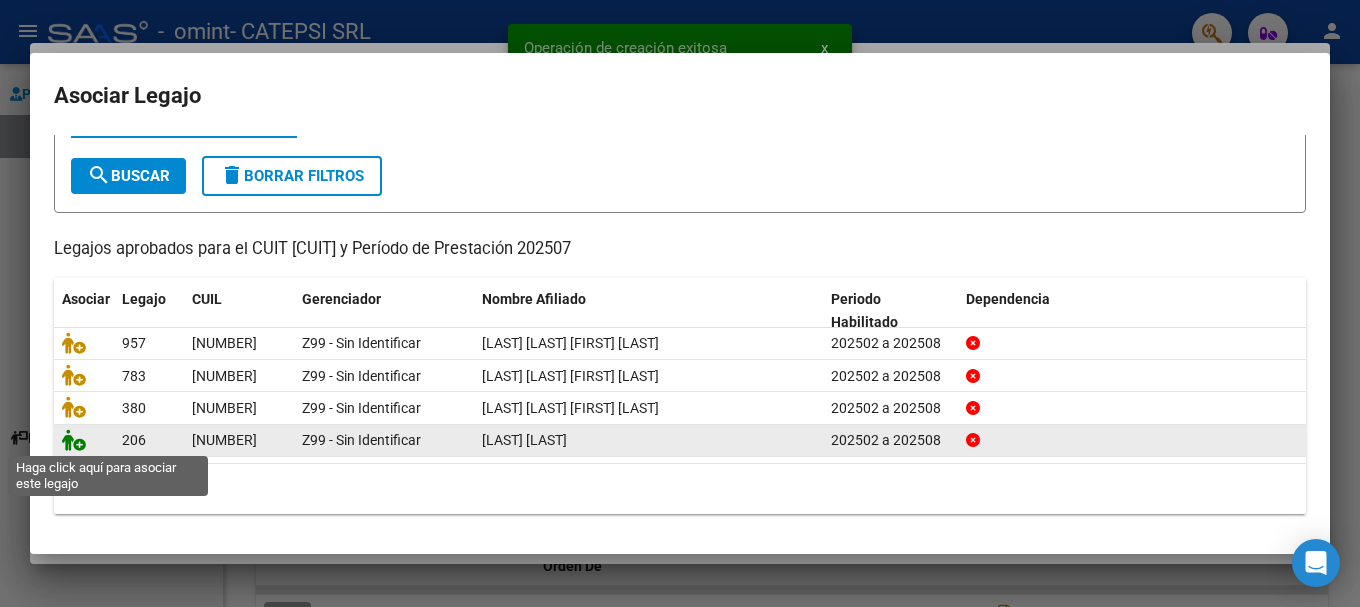 click 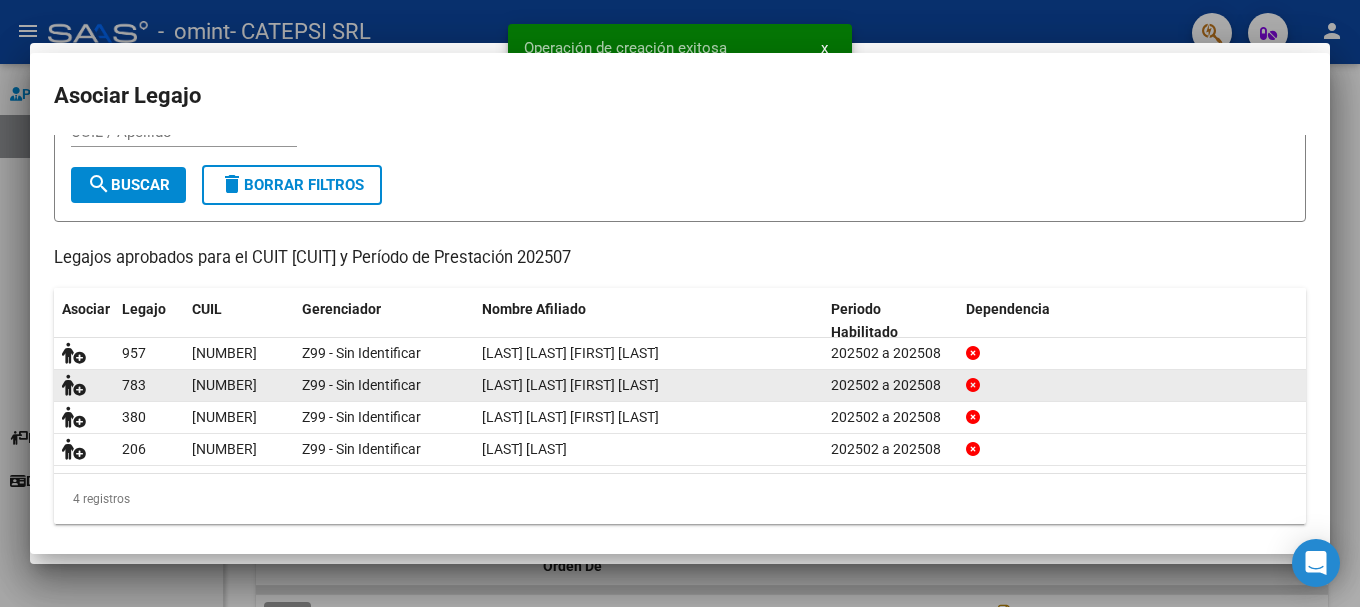 scroll, scrollTop: 0, scrollLeft: 0, axis: both 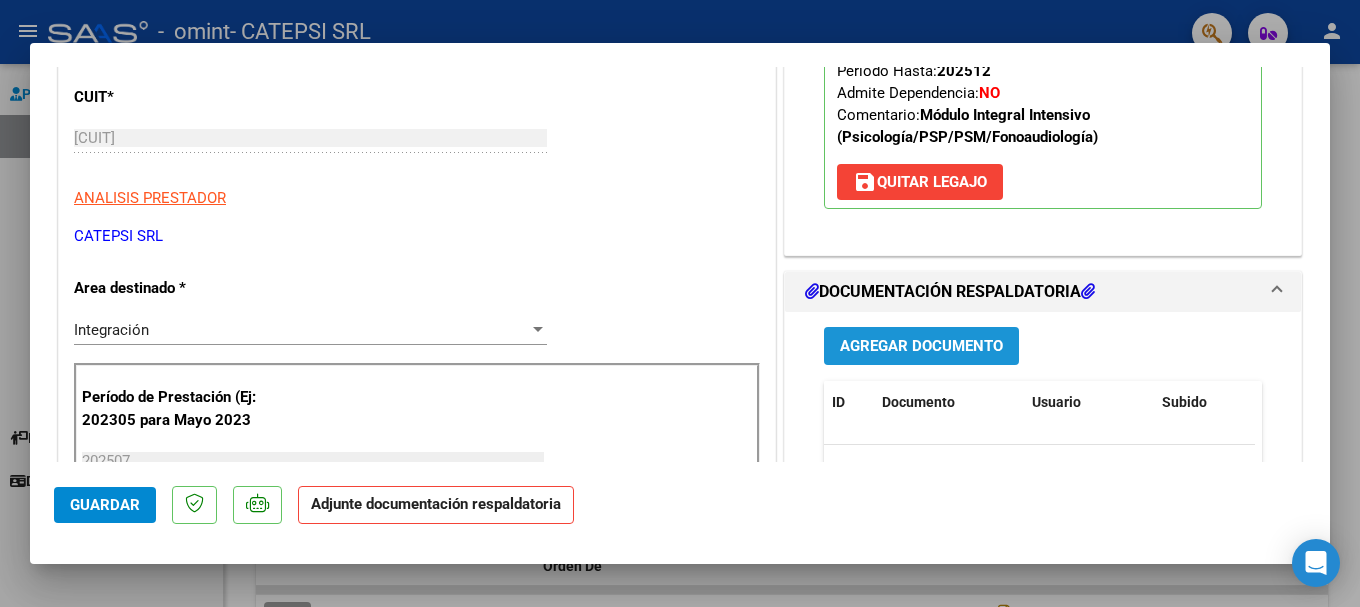 click on "Agregar Documento" at bounding box center [921, 347] 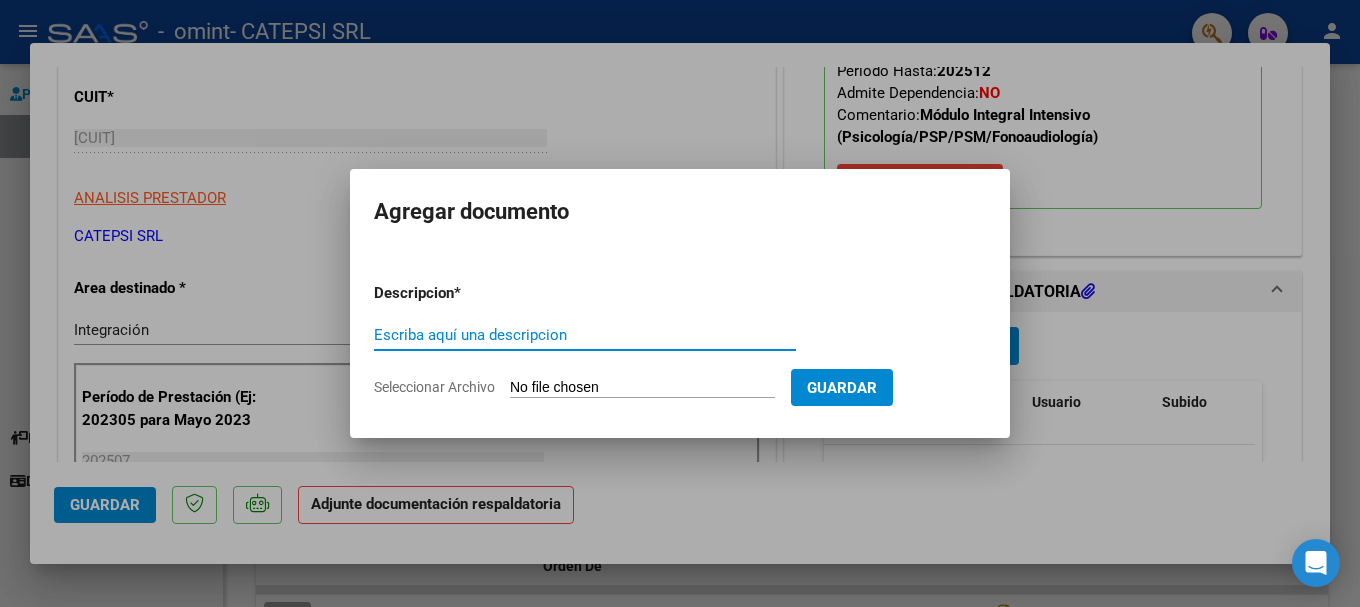 click on "Seleccionar Archivo" at bounding box center (642, 388) 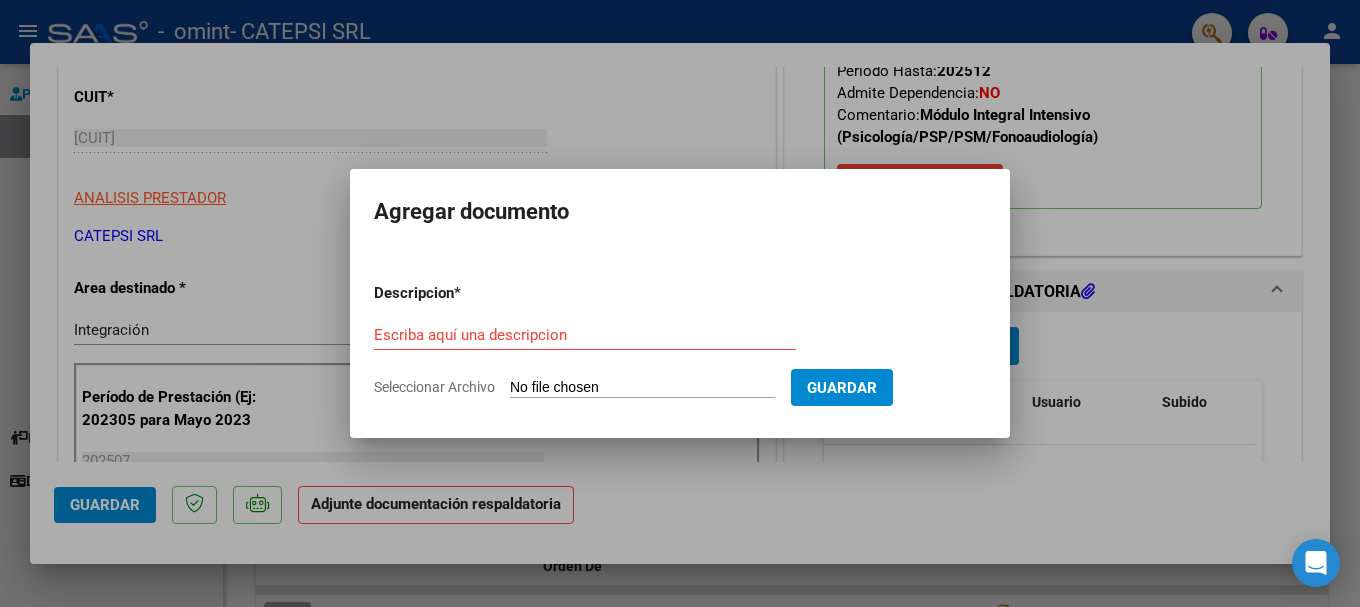 type on "C:\fakepath\[FILENAME].pdf" 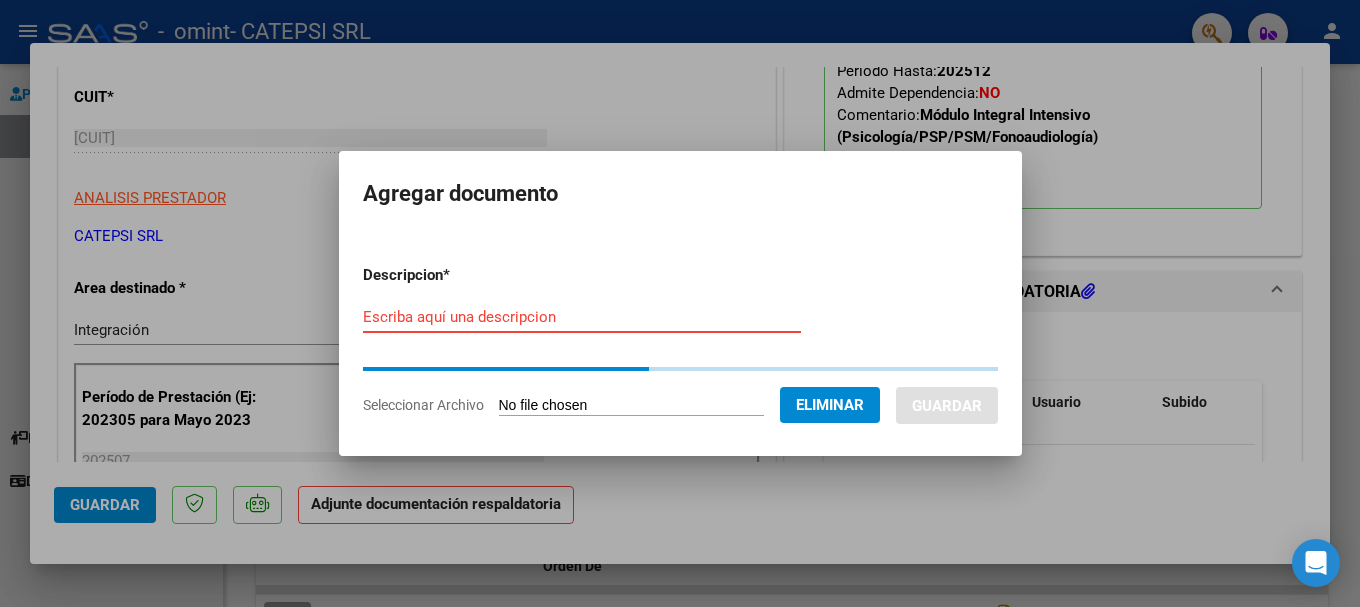 click on "Escriba aquí una descripcion" at bounding box center (582, 317) 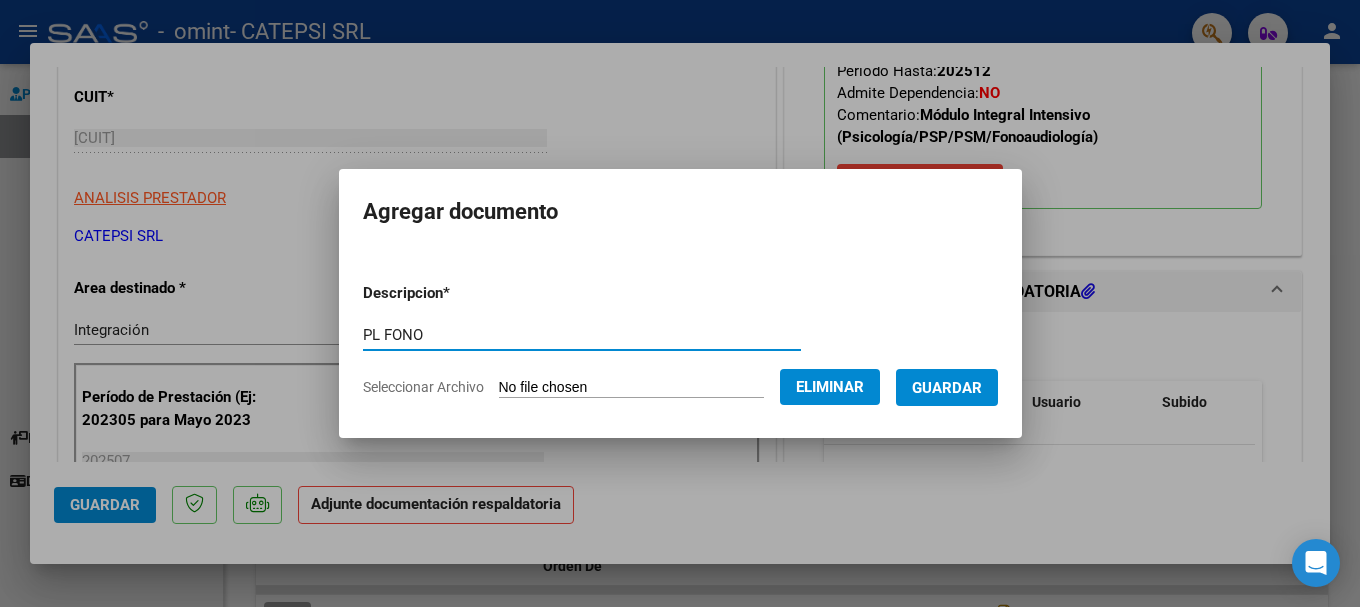 type on "PL FONO" 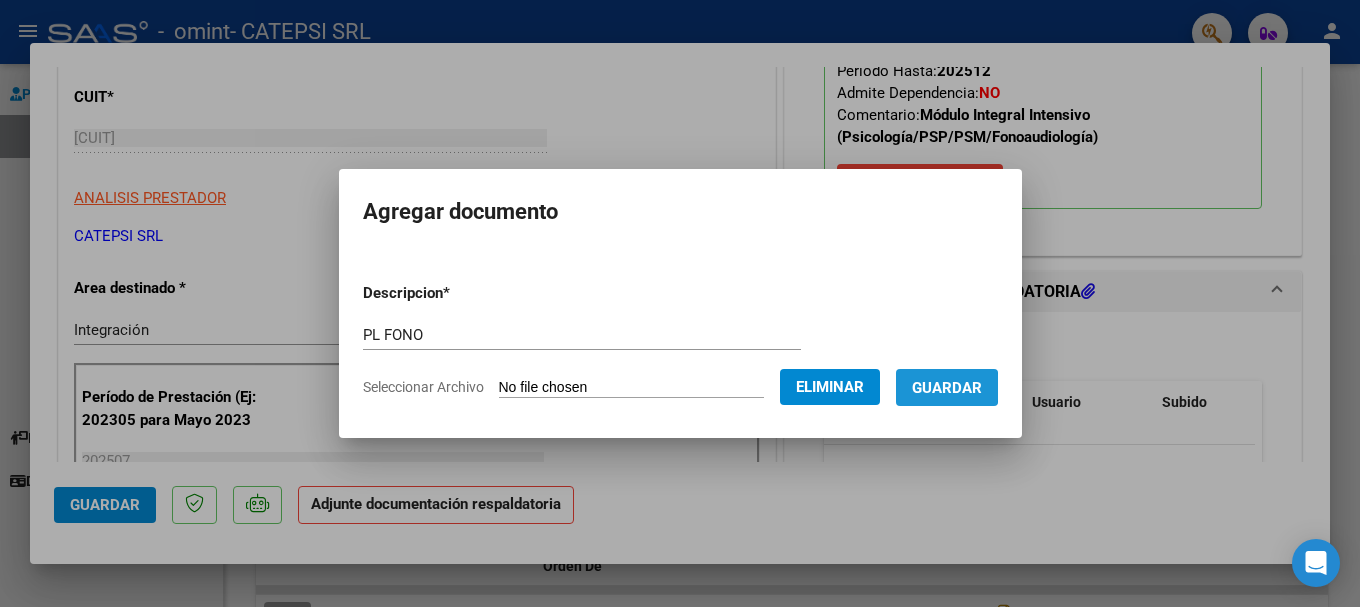 click on "Guardar" at bounding box center [947, 388] 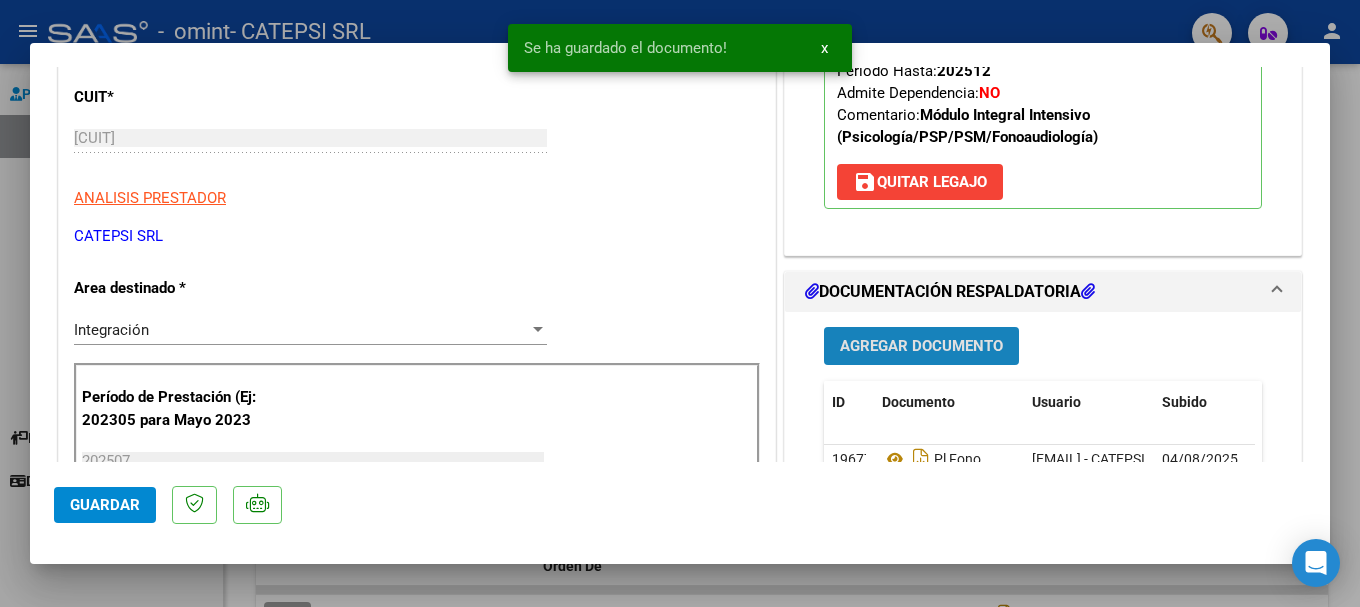 click on "Agregar Documento" at bounding box center (921, 347) 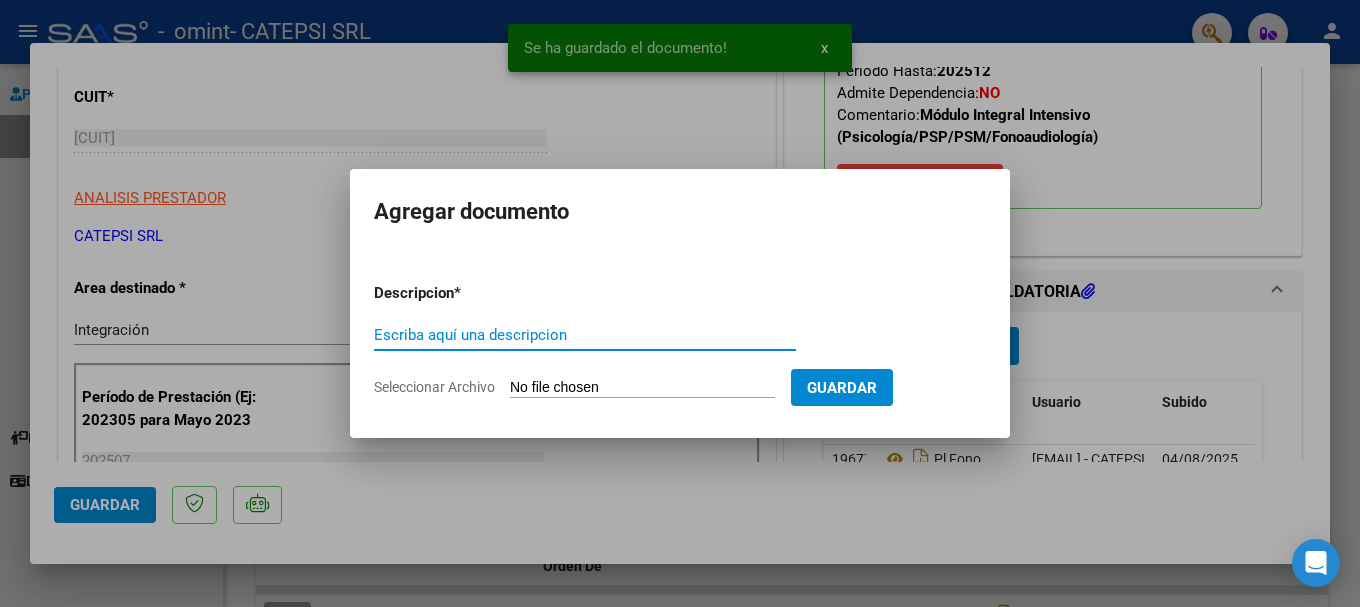 click on "Seleccionar Archivo" at bounding box center (642, 388) 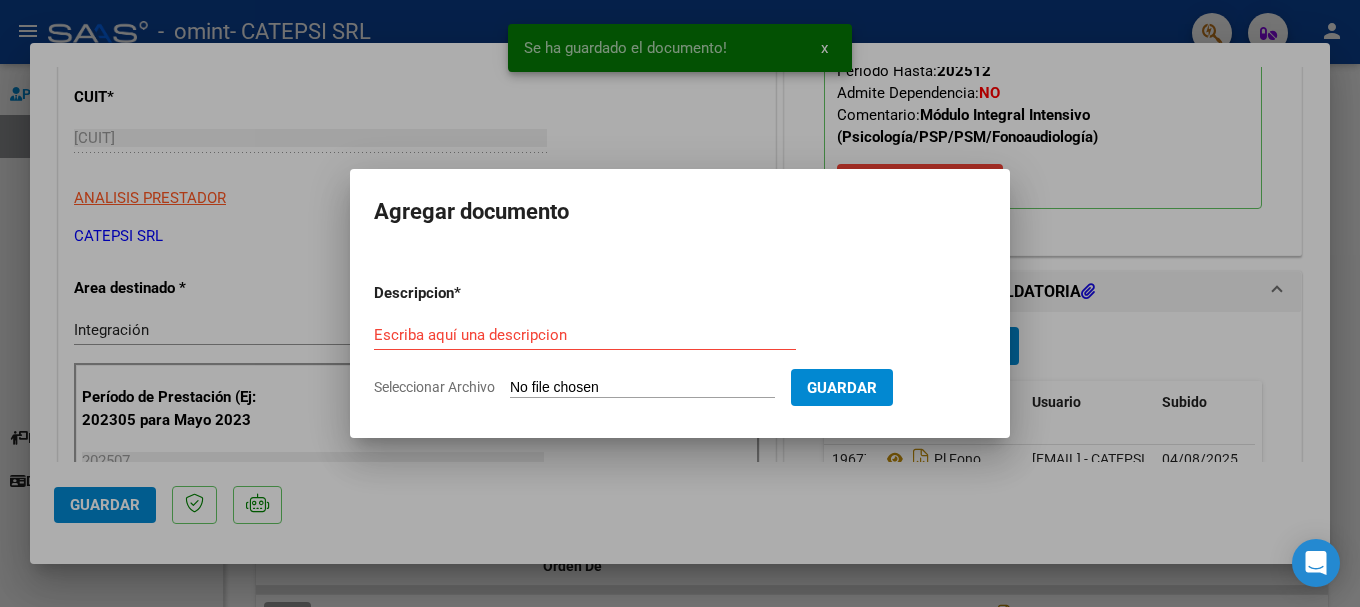 type on "C:\fakepath\[FILENAME].pdf" 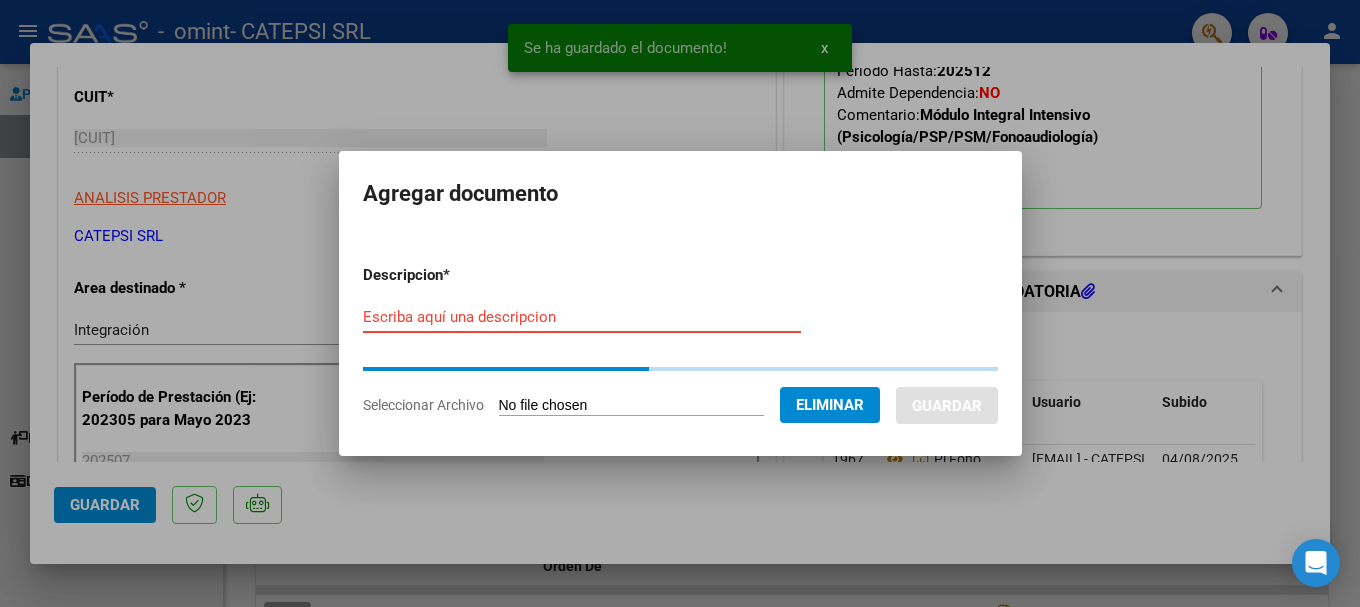 click on "Escriba aquí una descripcion" at bounding box center (582, 317) 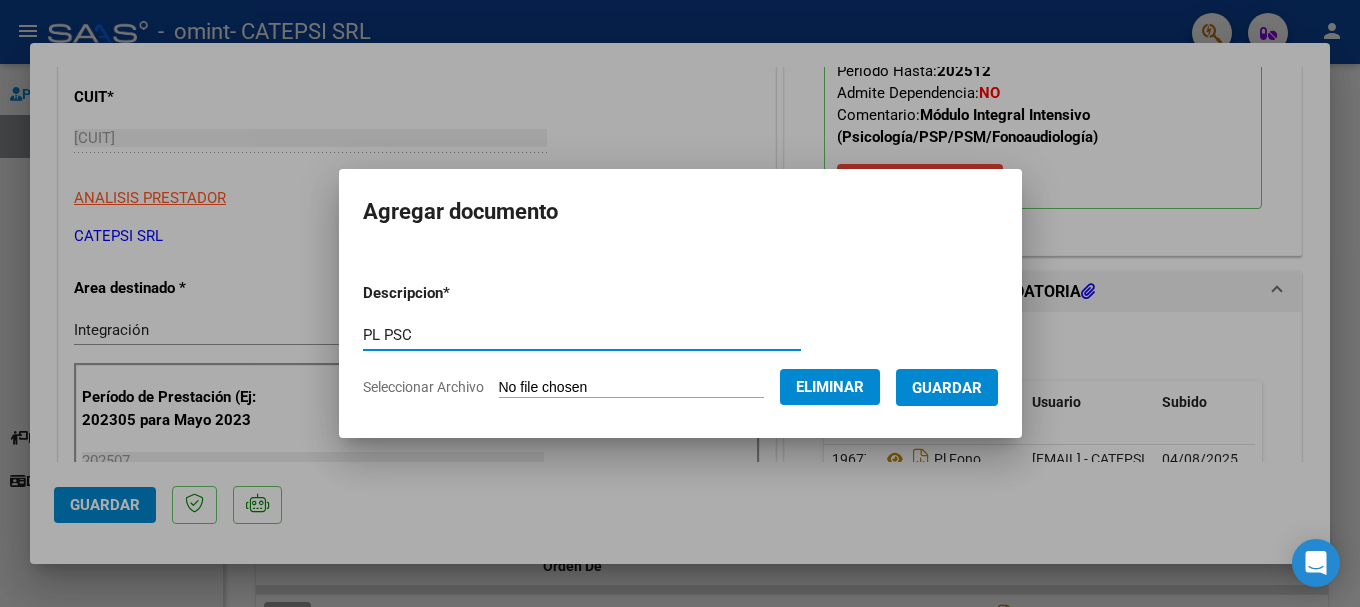 type on "PL PSC" 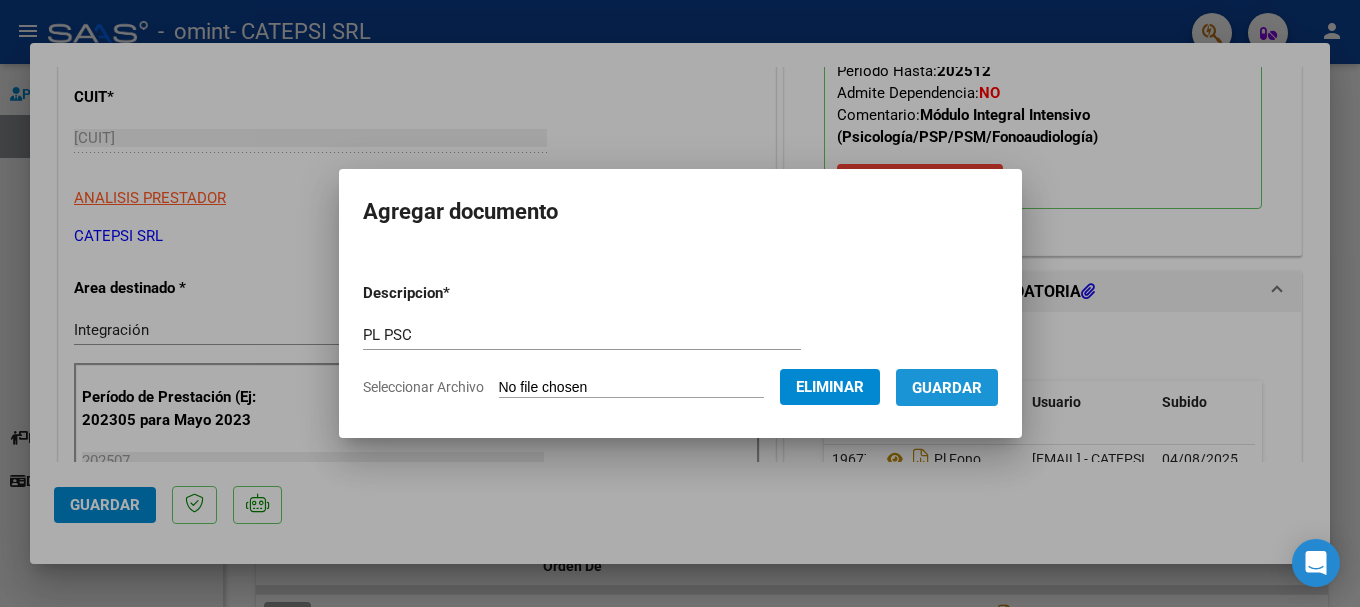 click on "Guardar" at bounding box center (947, 388) 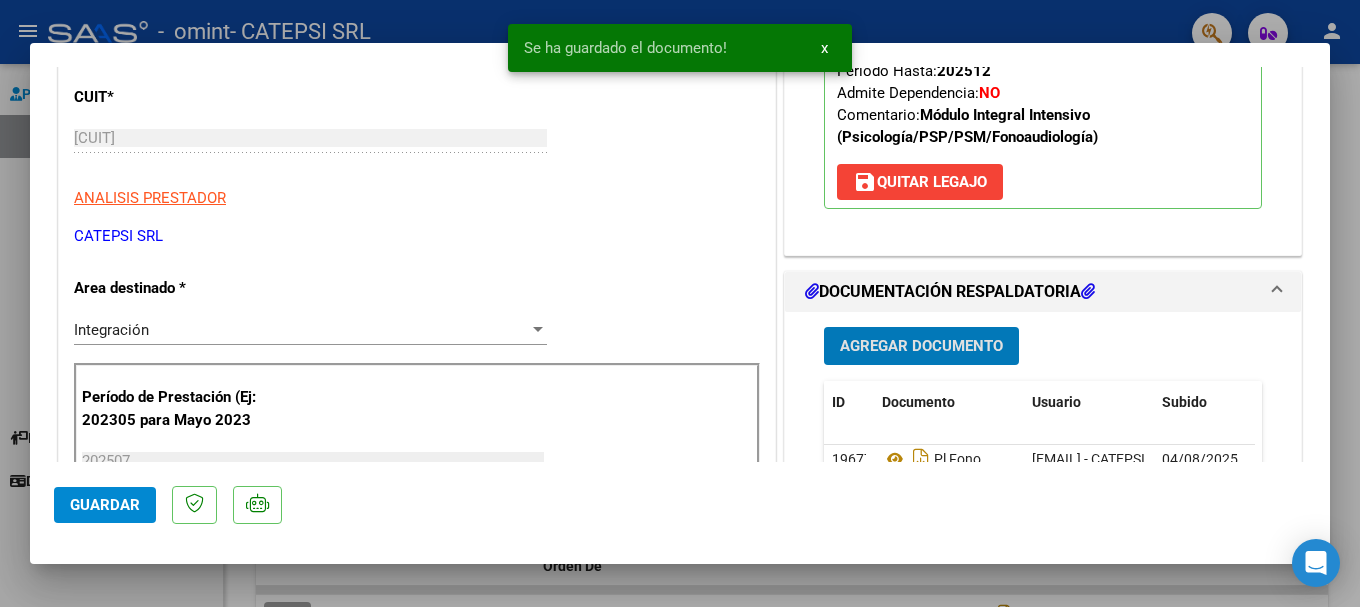 click on "Agregar Documento" at bounding box center (921, 347) 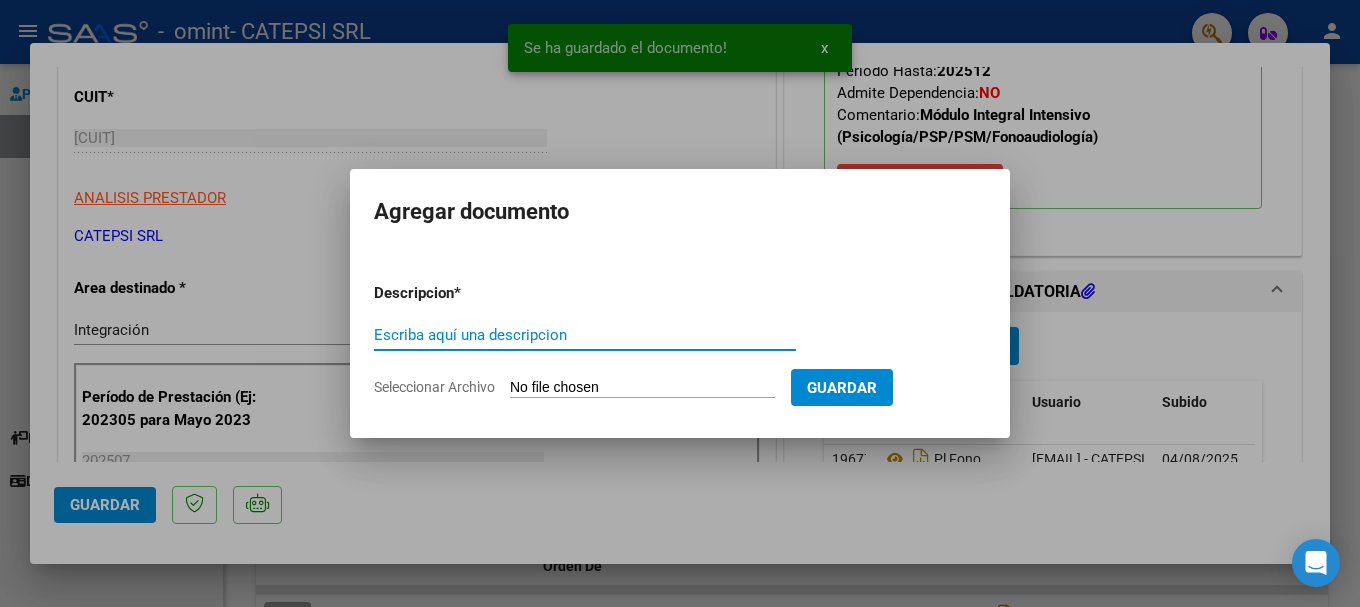 click on "Seleccionar Archivo" at bounding box center [642, 388] 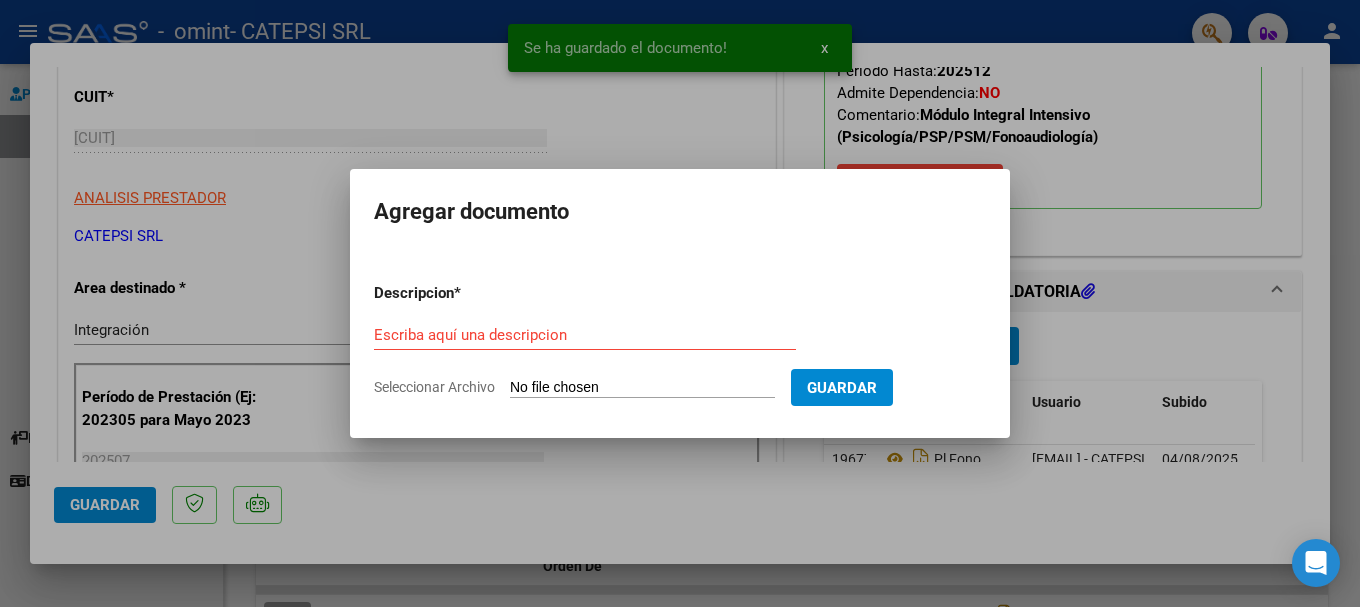type on "C:\fakepath\[FILENAME].pdf" 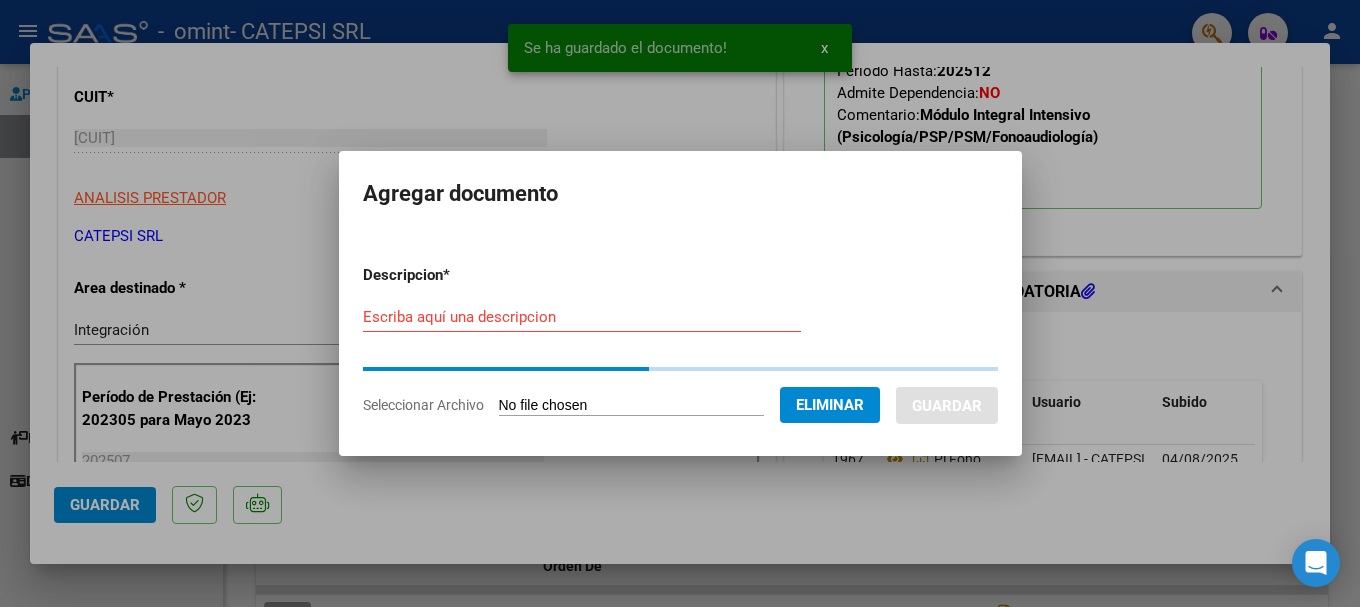 click on "Escriba aquí una descripcion" at bounding box center [582, 317] 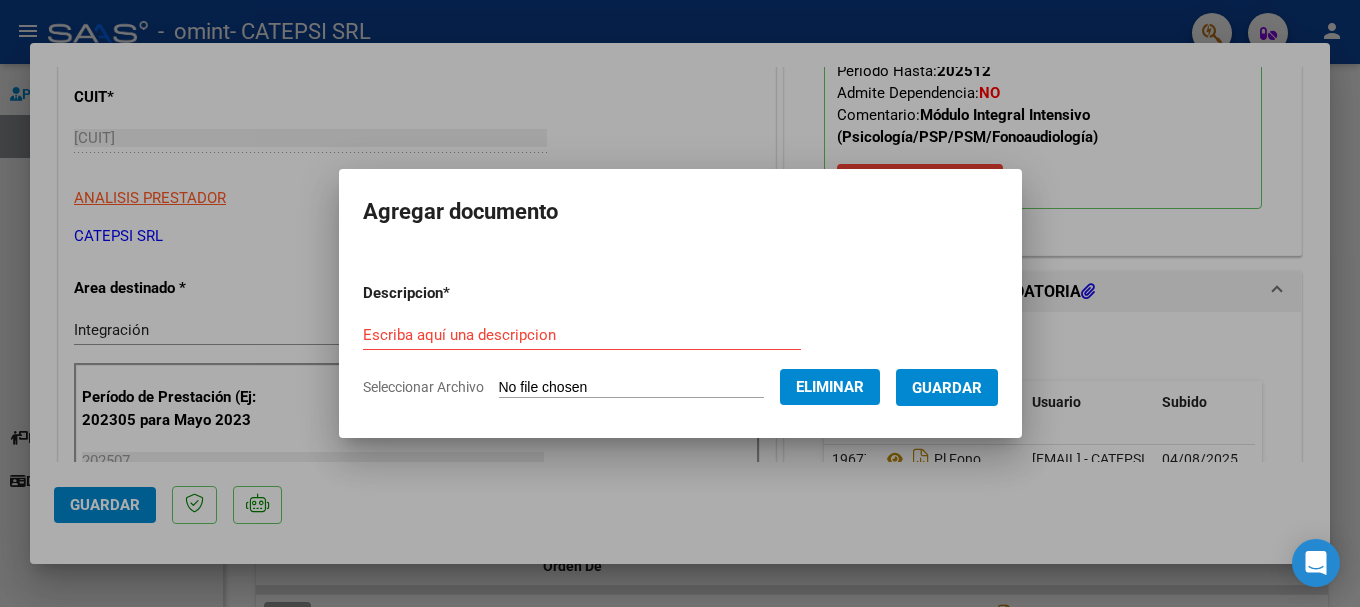 click on "Descripcion  *   Escriba aquí una descripcion  Seleccionar Archivo Eliminar Guardar" at bounding box center (680, 340) 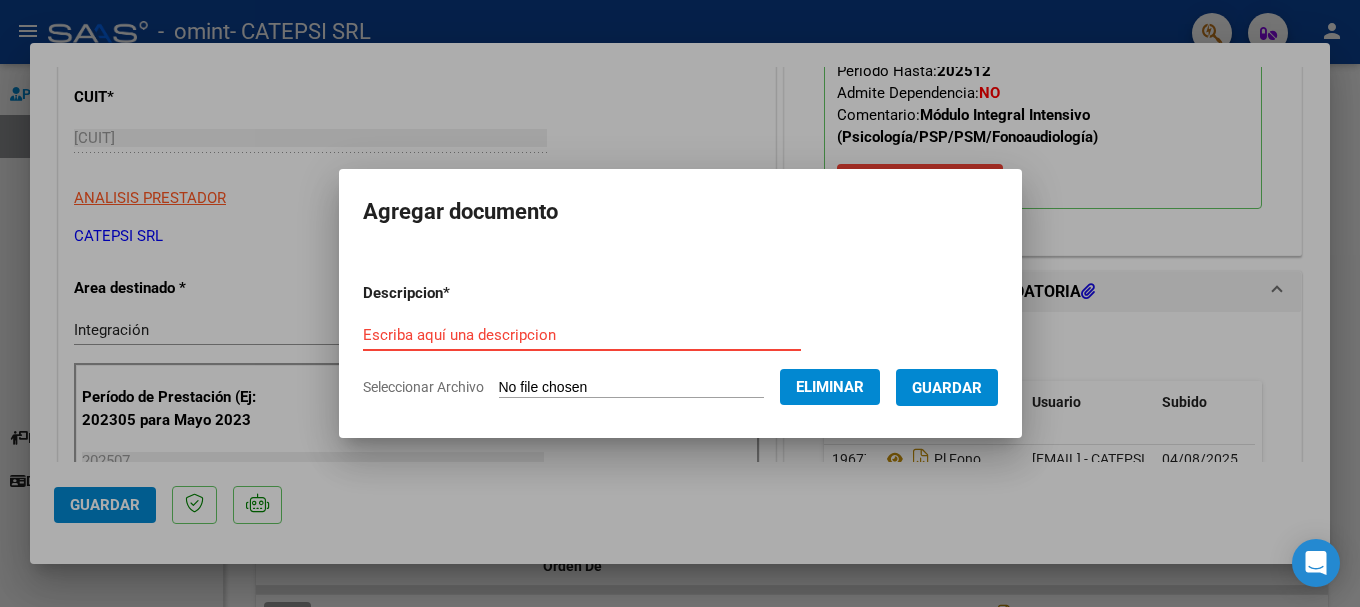 click on "Escriba aquí una descripcion" at bounding box center [582, 335] 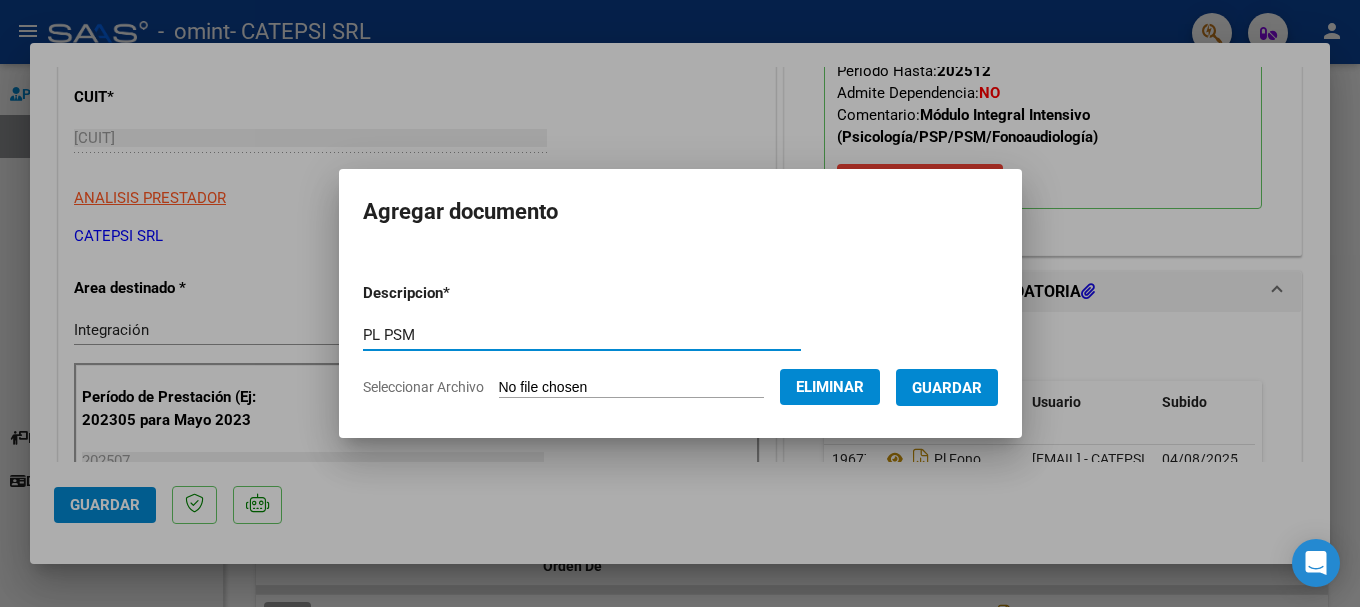 type on "PL PSM" 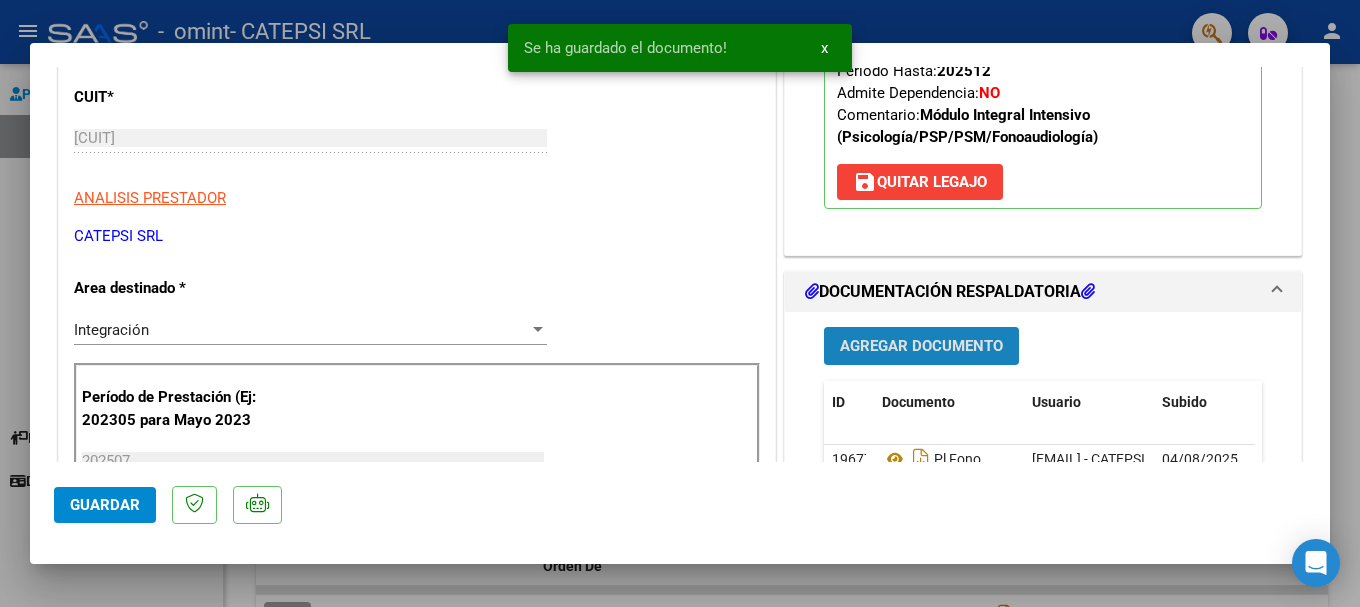 click on "Agregar Documento" at bounding box center (921, 347) 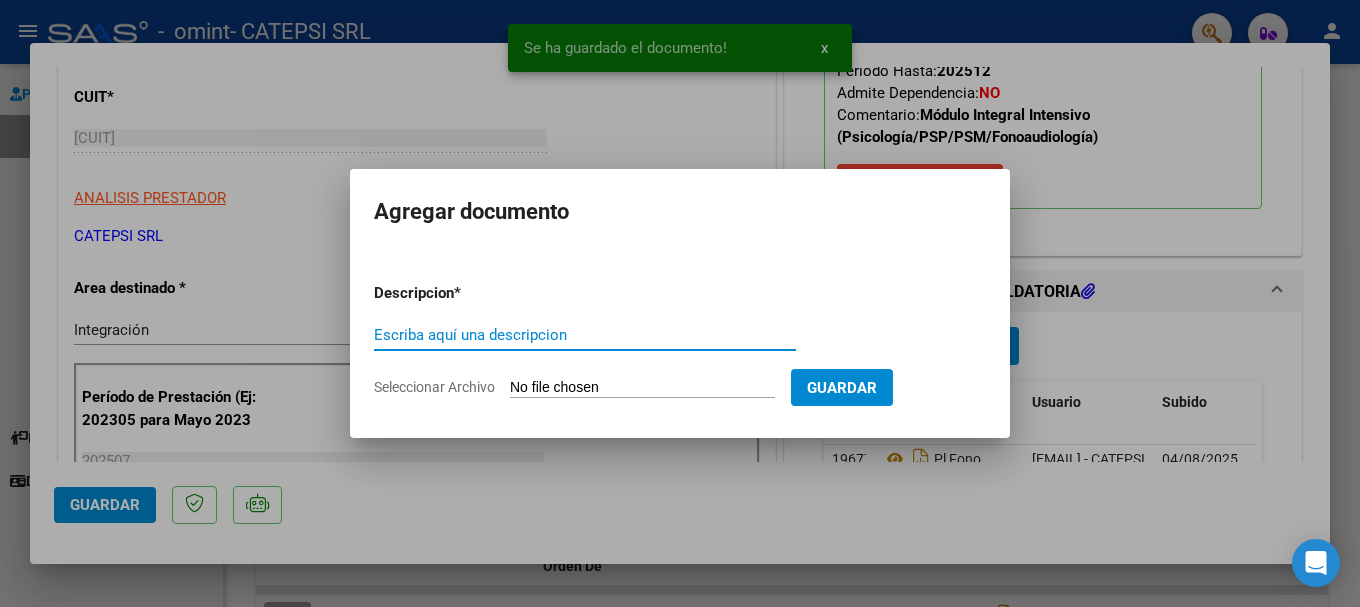 click on "Seleccionar Archivo" at bounding box center (642, 388) 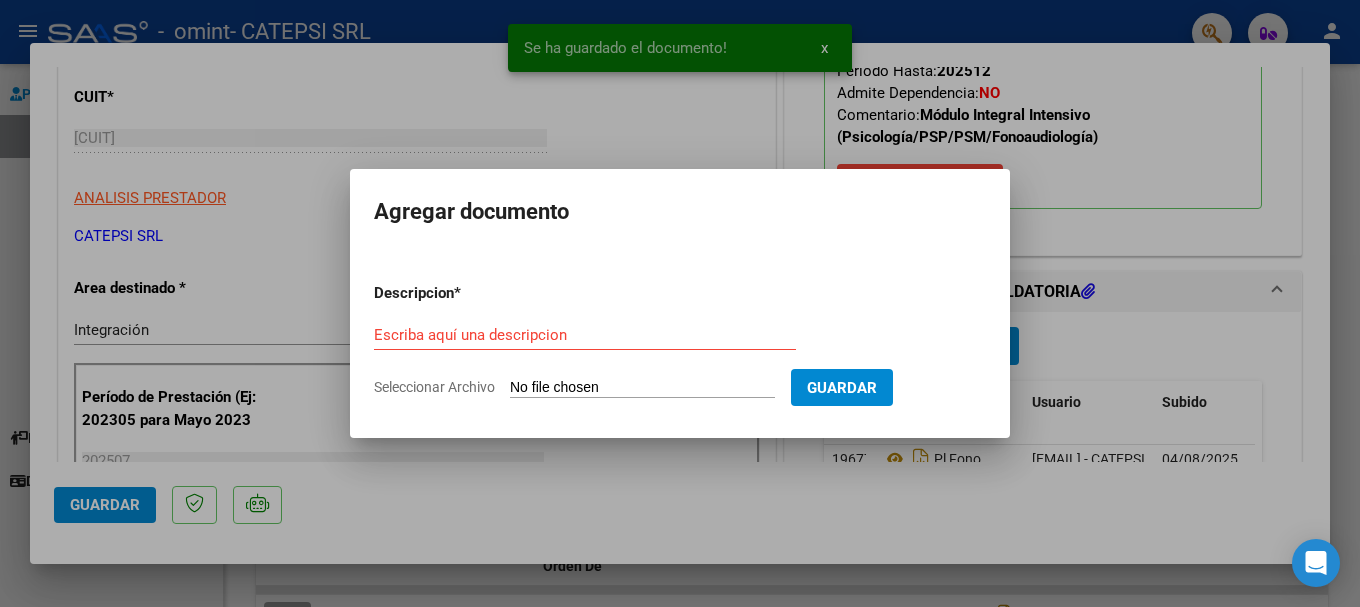 type on "C:\fakepath\[FILENAME].pdf" 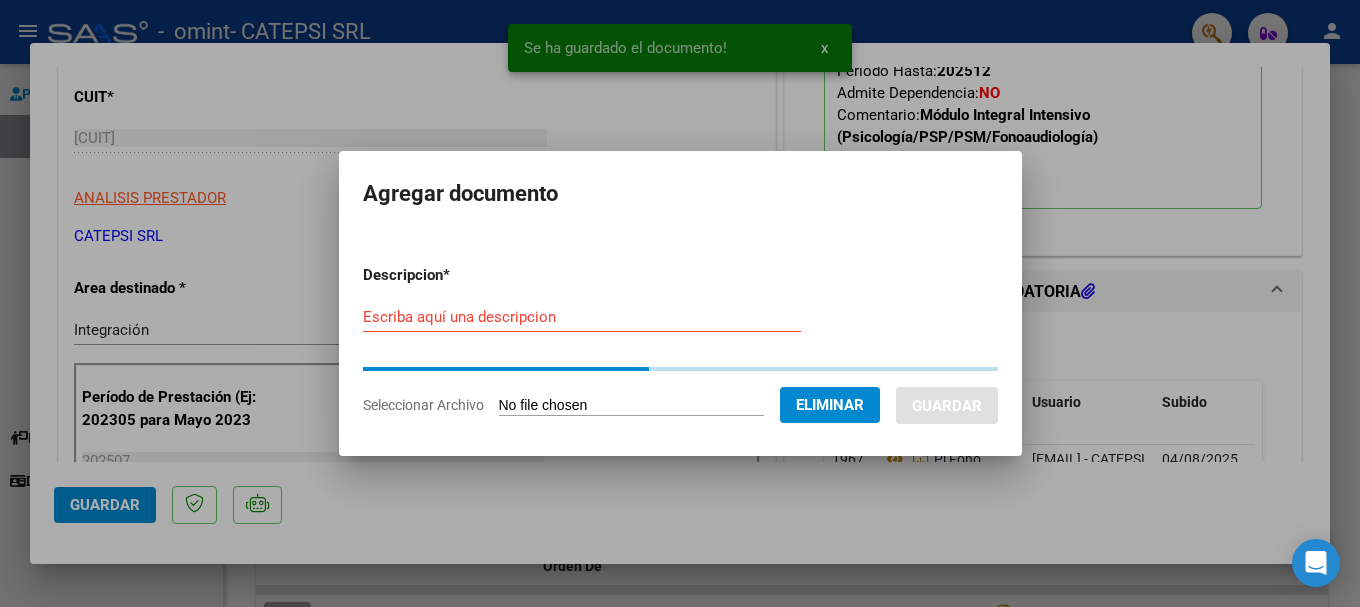 click on "Escriba aquí una descripcion" at bounding box center [582, 317] 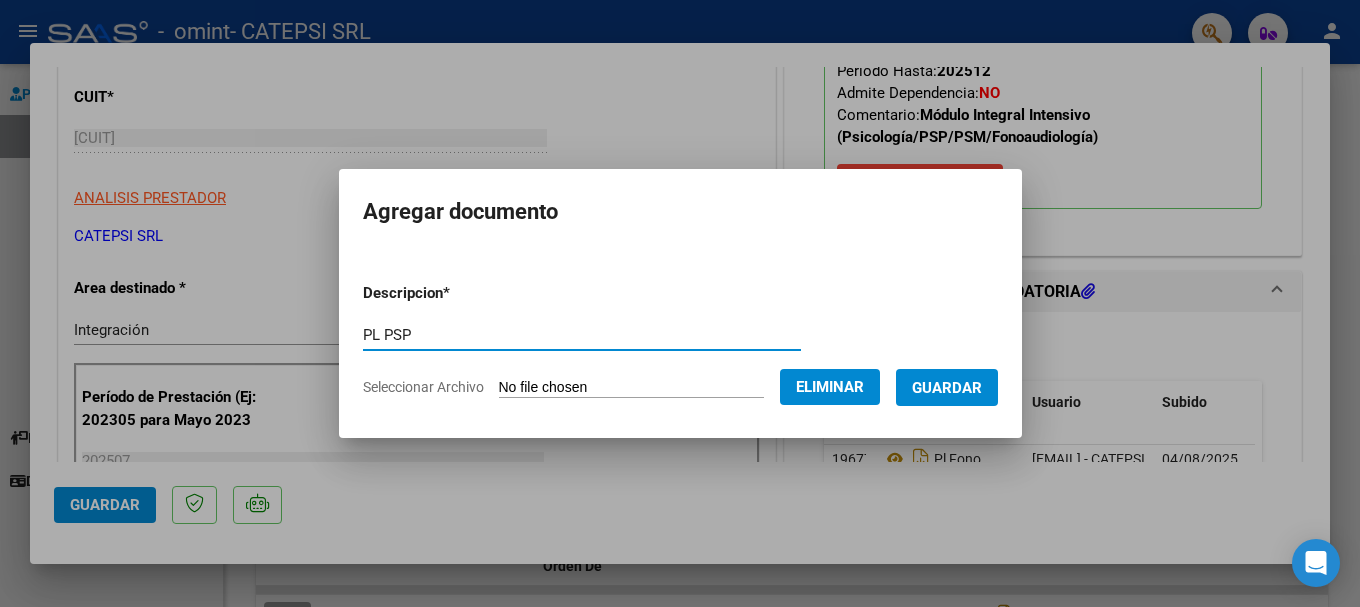 type on "PL PSP" 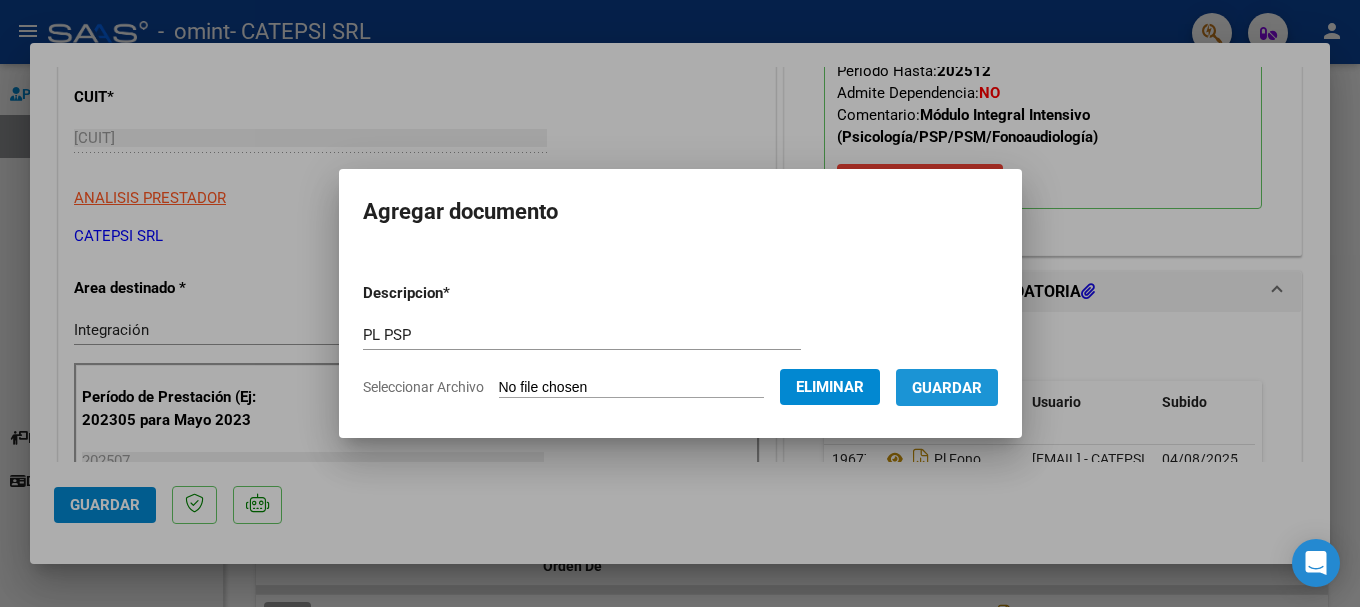 click on "Guardar" at bounding box center (947, 388) 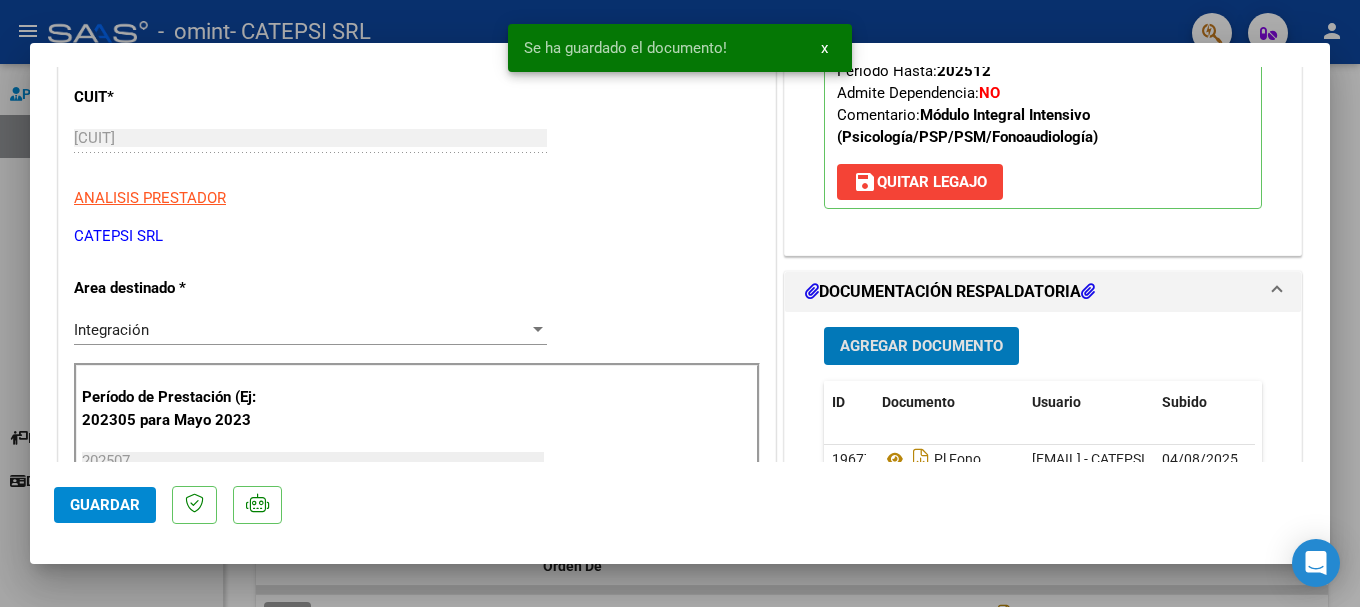 click on "Guardar" 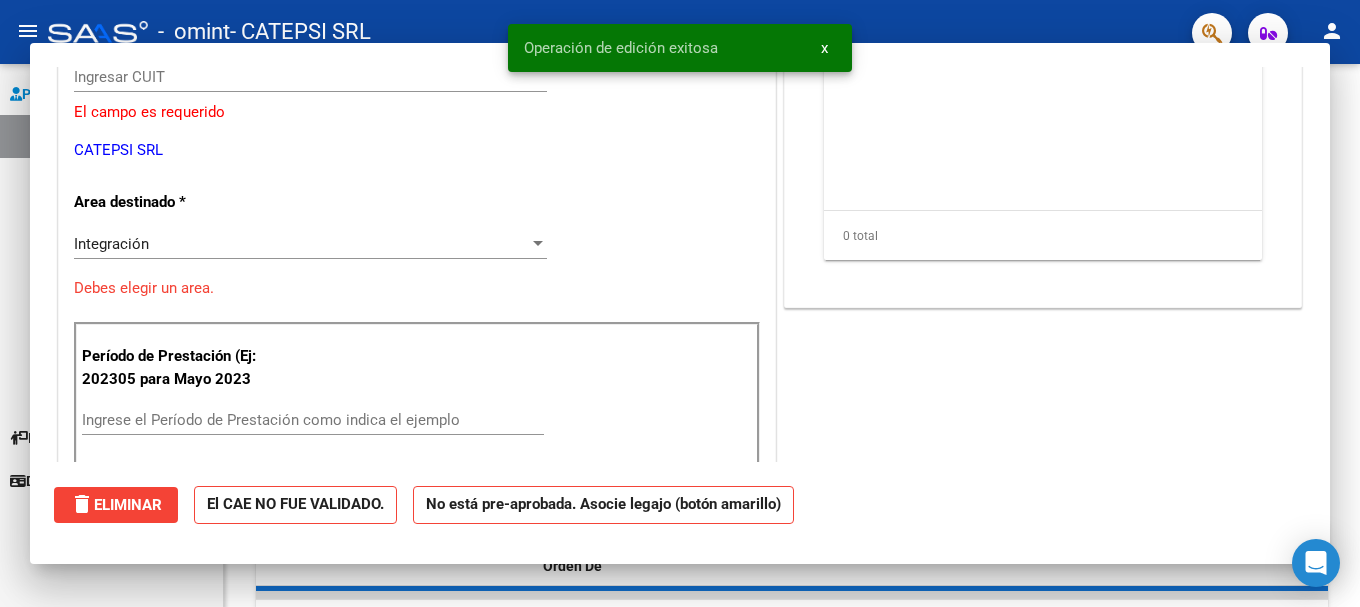 scroll, scrollTop: 0, scrollLeft: 0, axis: both 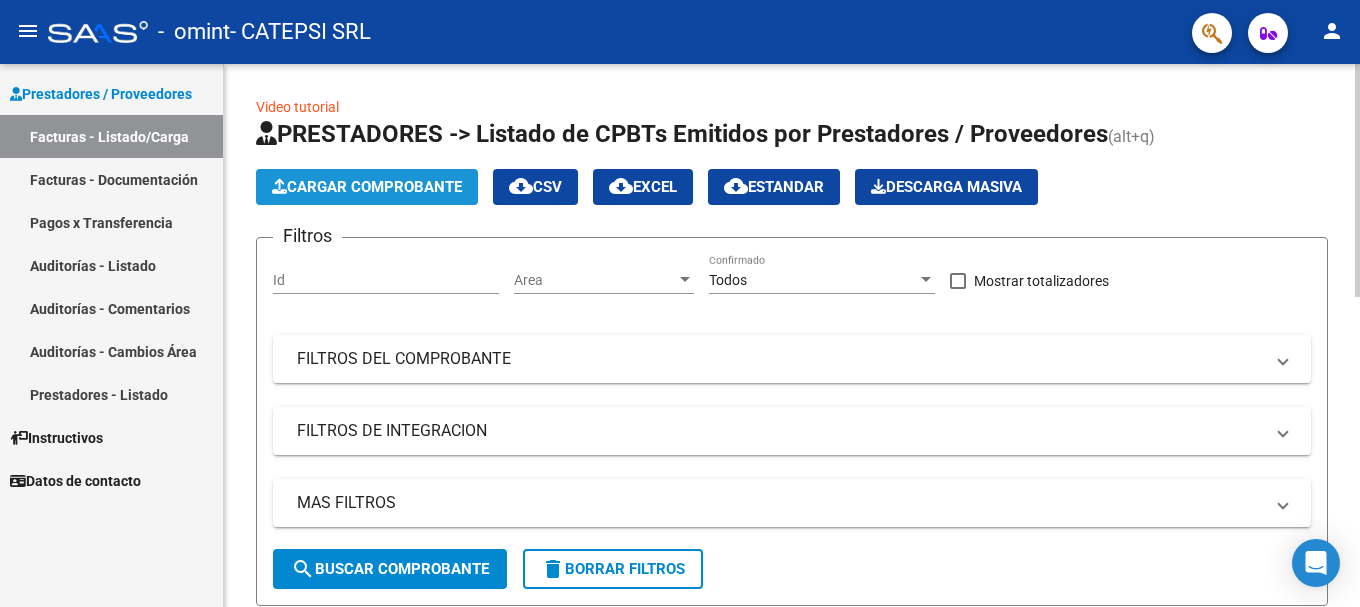 click on "Cargar Comprobante" 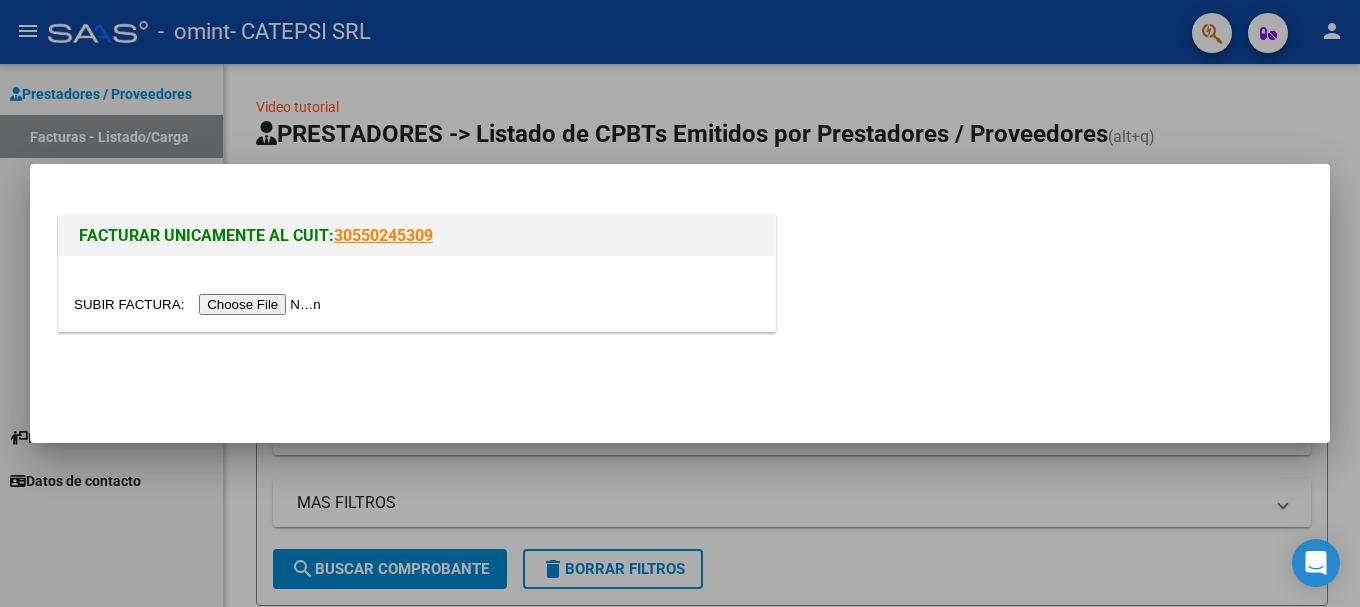 click at bounding box center [200, 304] 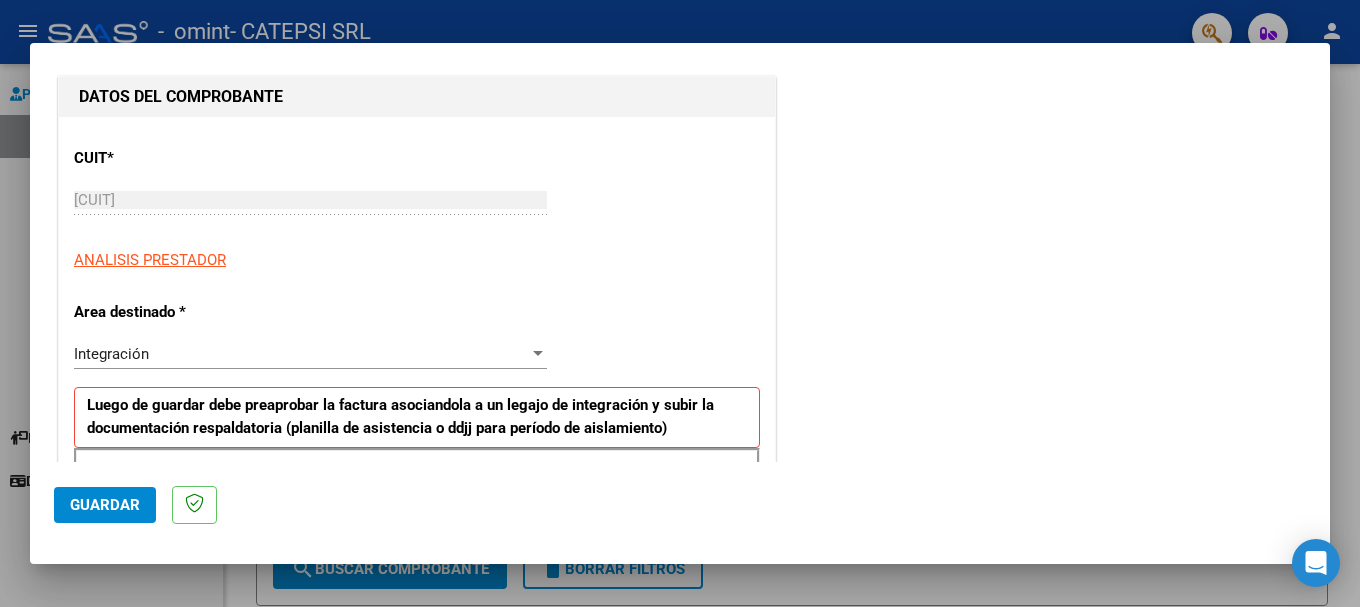 scroll, scrollTop: 500, scrollLeft: 0, axis: vertical 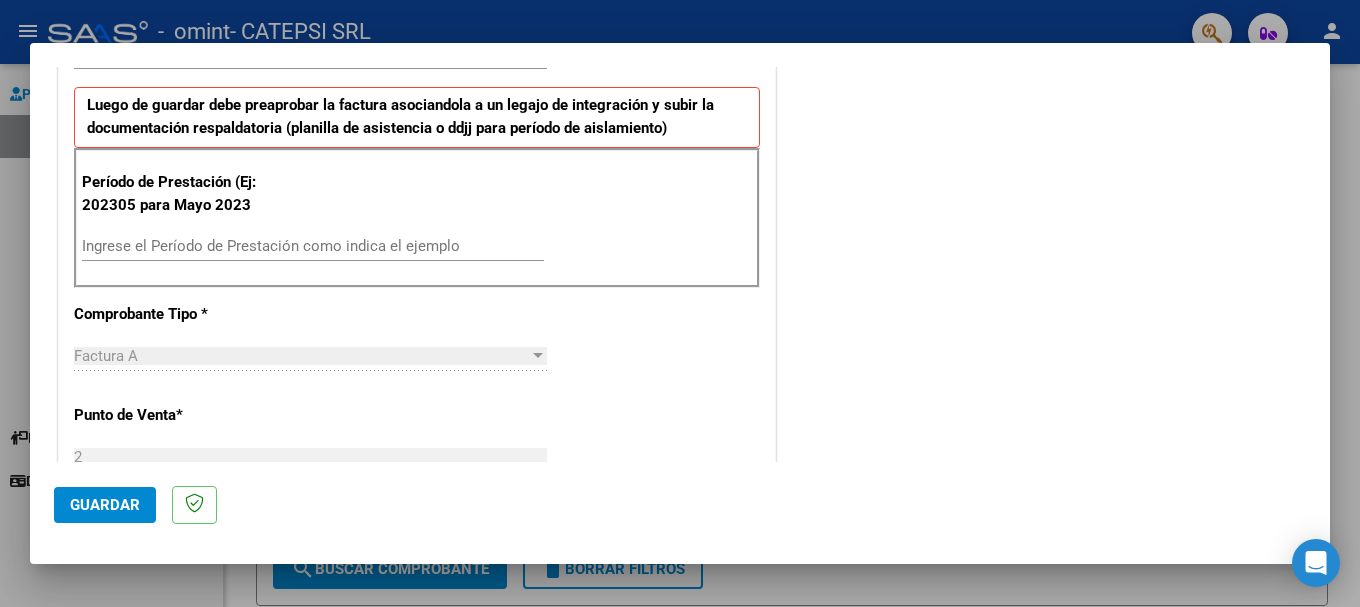 click on "Ingrese el Período de Prestación como indica el ejemplo" at bounding box center [313, 246] 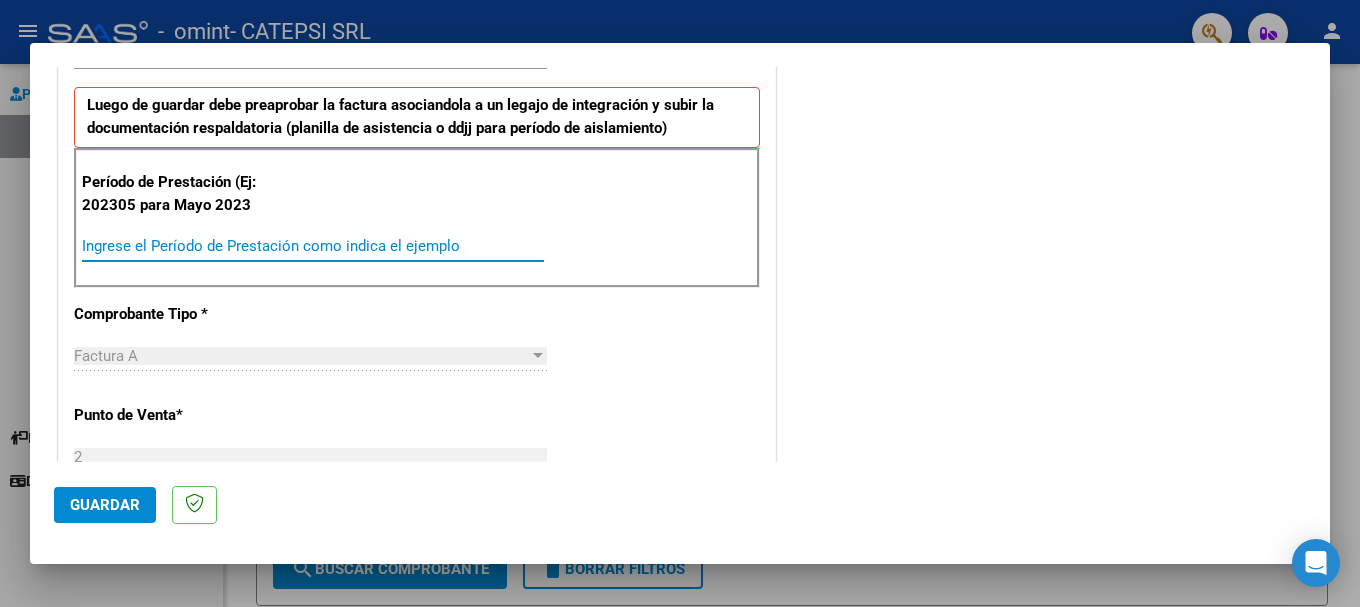 click on "Ingrese el Período de Prestación como indica el ejemplo" at bounding box center [313, 246] 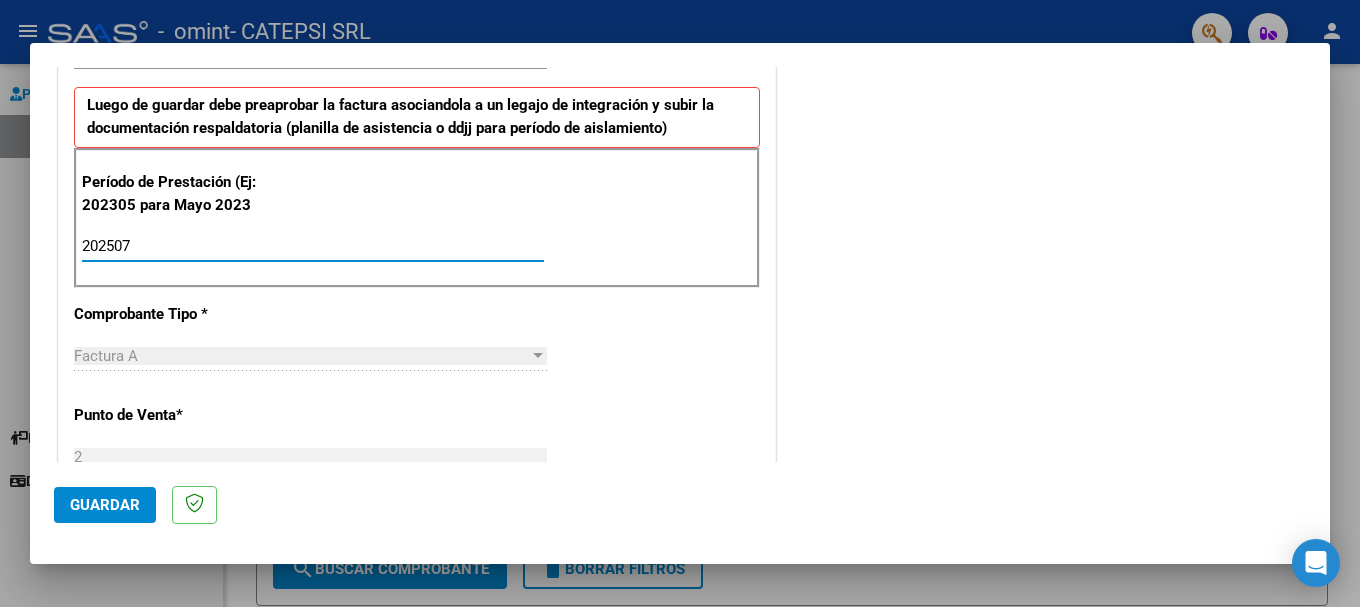 type on "202507" 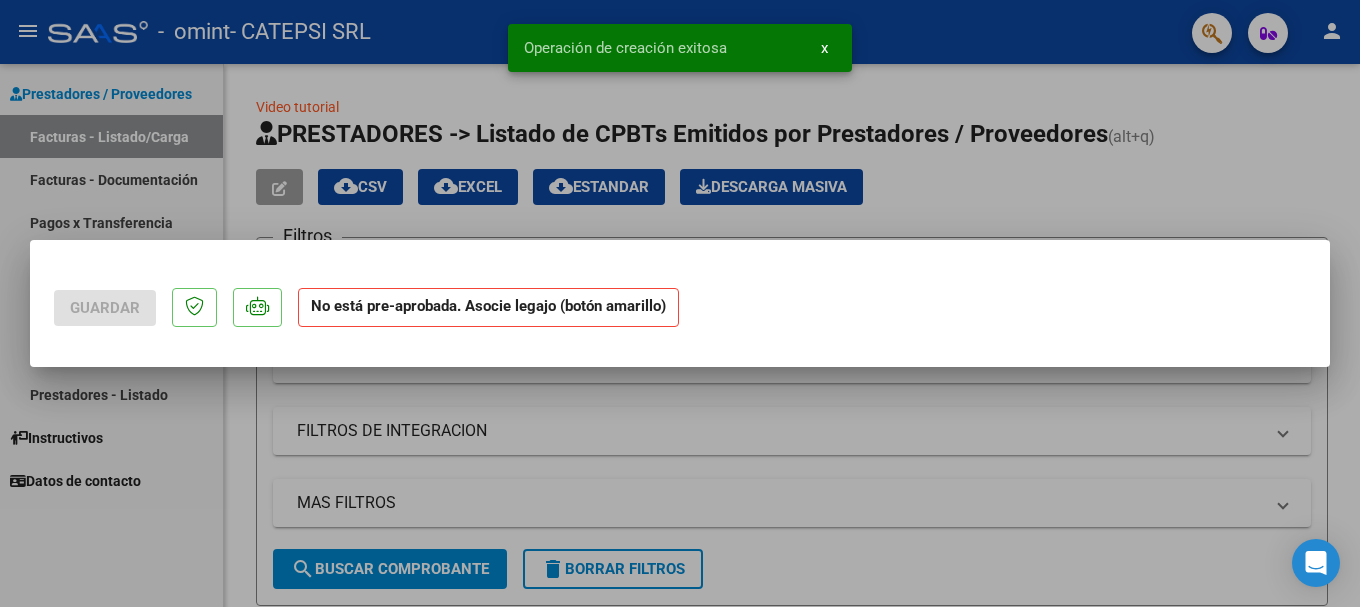 scroll, scrollTop: 0, scrollLeft: 0, axis: both 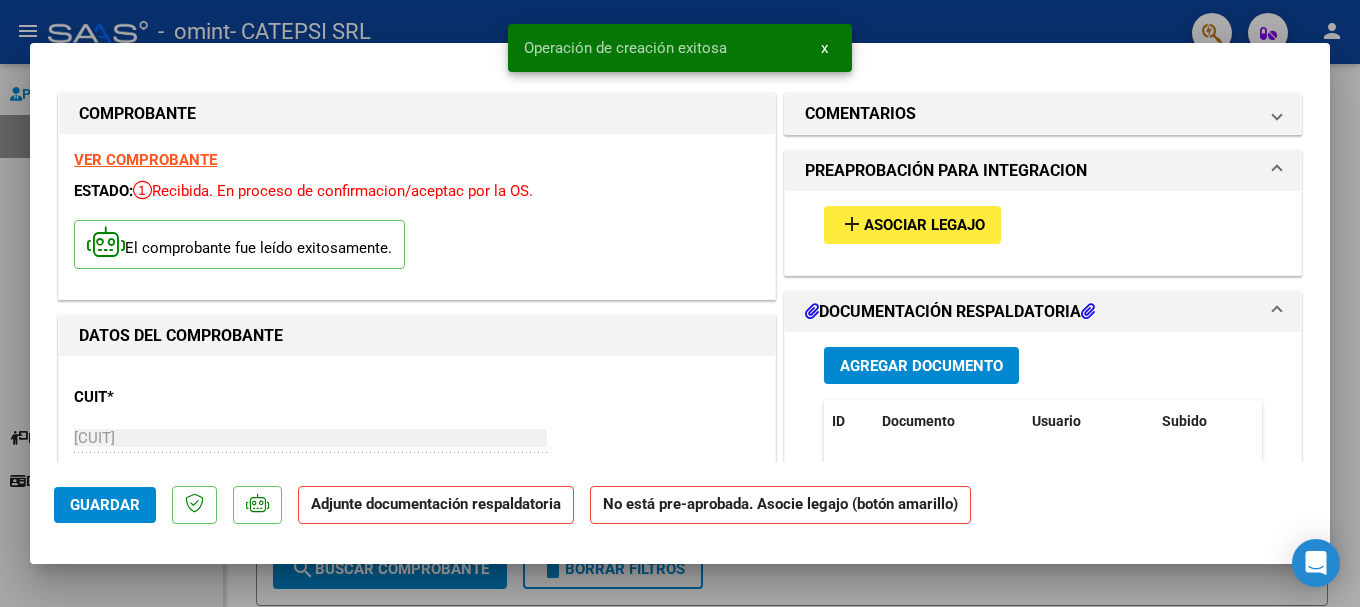 click on "Asociar Legajo" at bounding box center [924, 226] 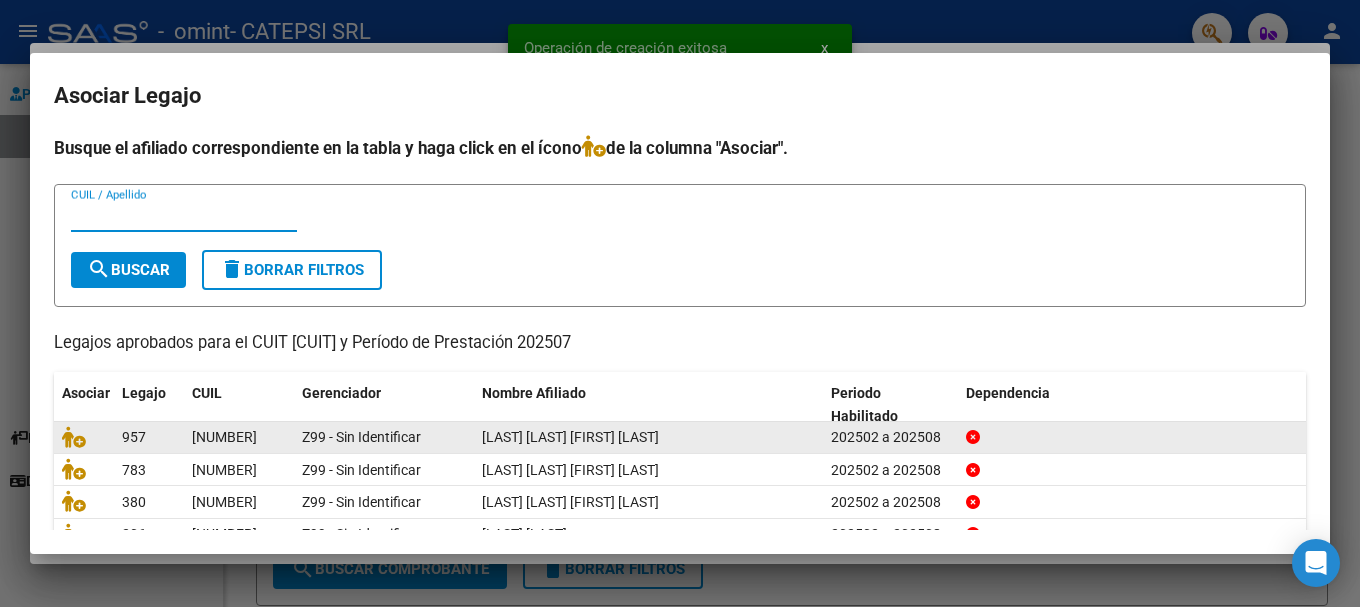 scroll, scrollTop: 98, scrollLeft: 0, axis: vertical 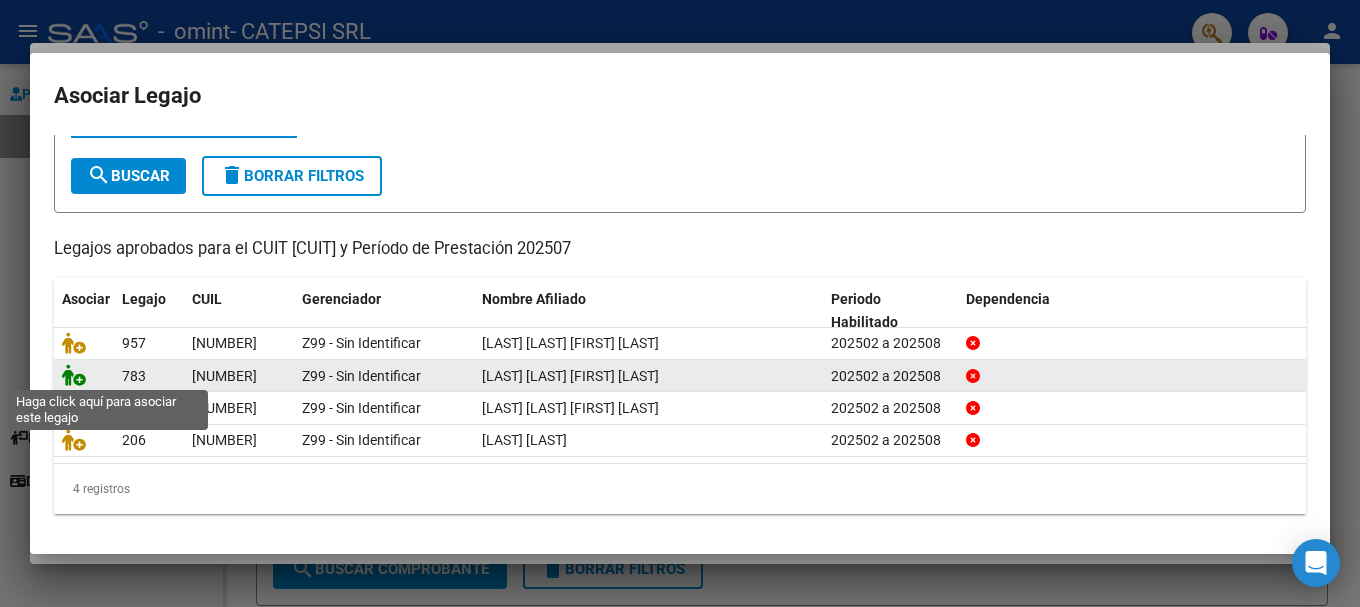 click 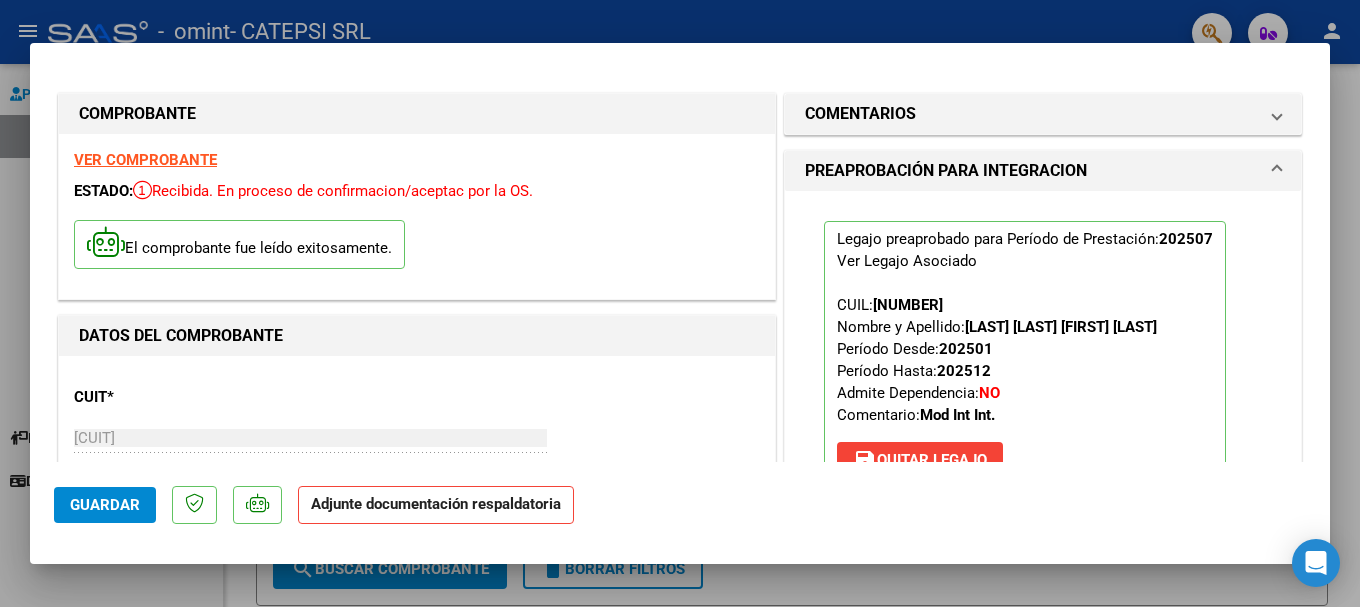 scroll, scrollTop: 200, scrollLeft: 0, axis: vertical 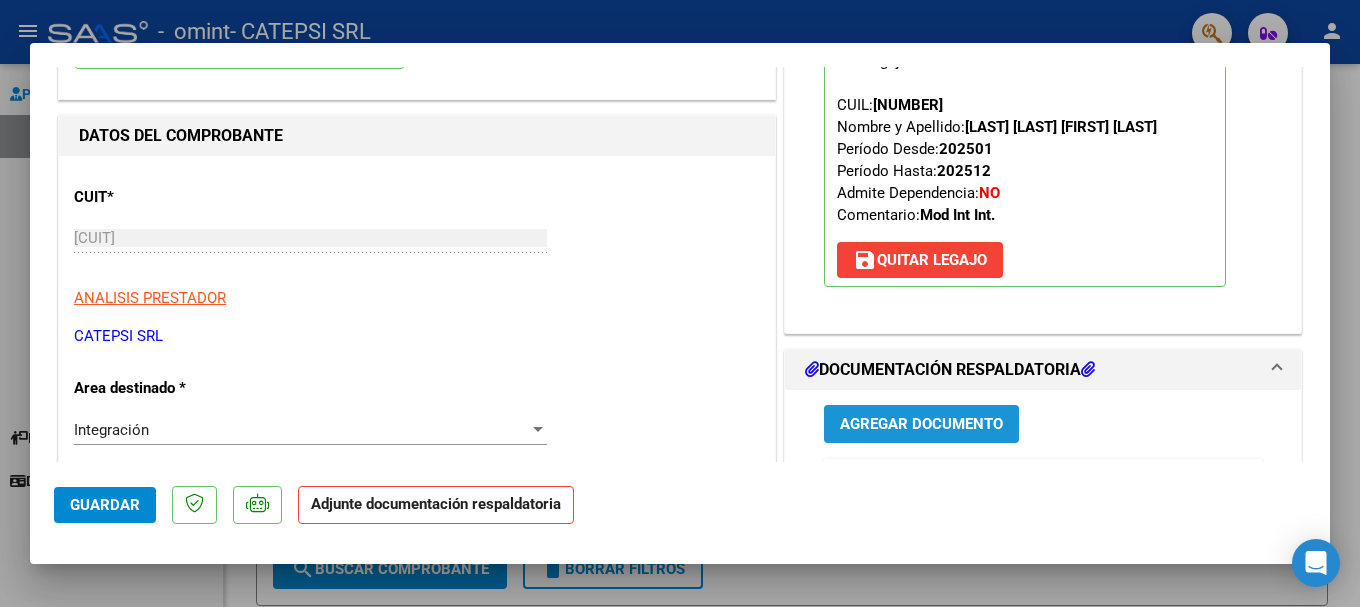 click on "Agregar Documento" at bounding box center (921, 425) 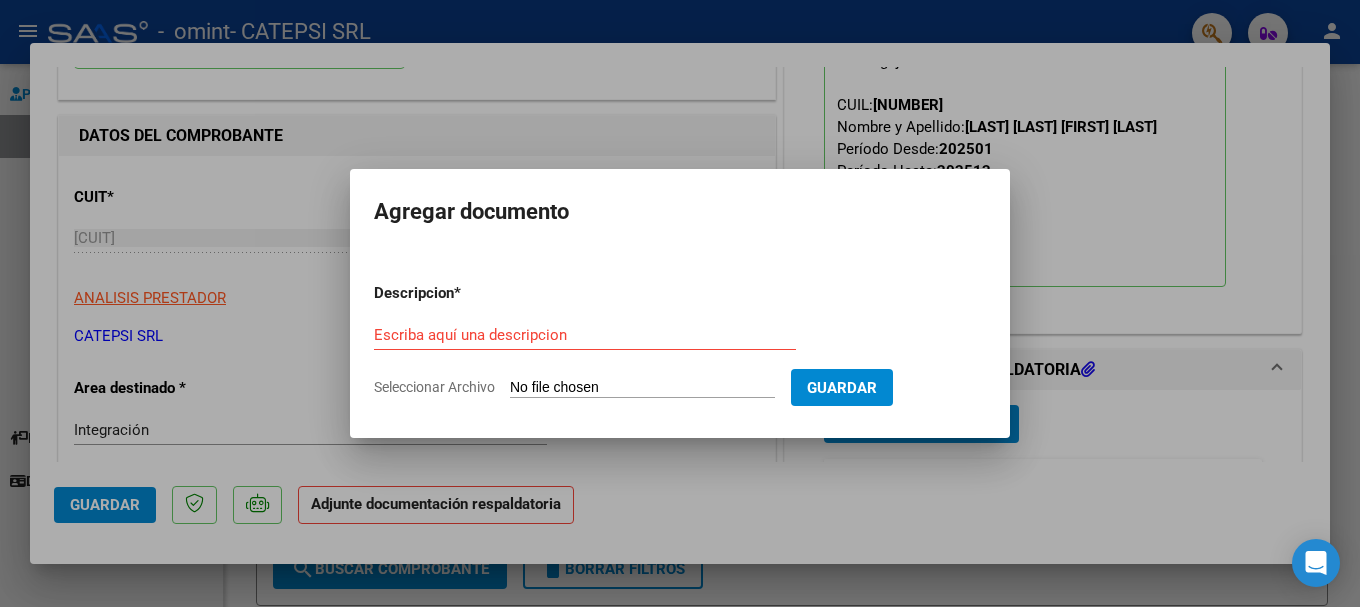click on "Seleccionar Archivo" at bounding box center (642, 388) 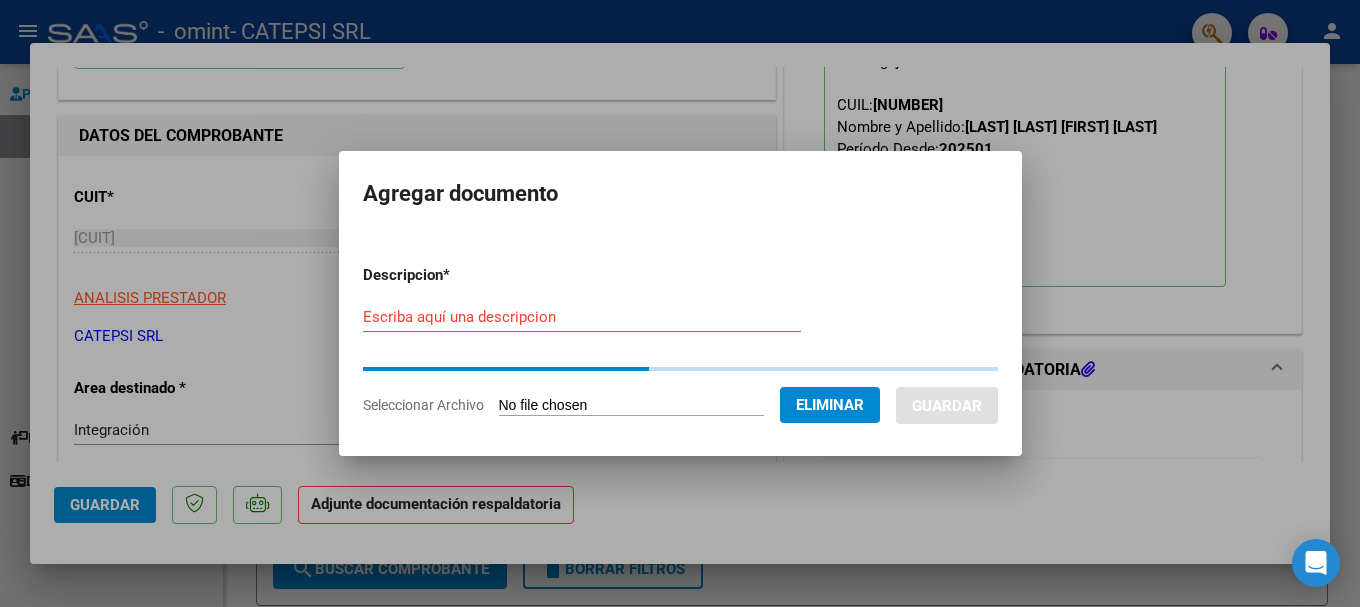 click on "Escriba aquí una descripcion" at bounding box center [582, 317] 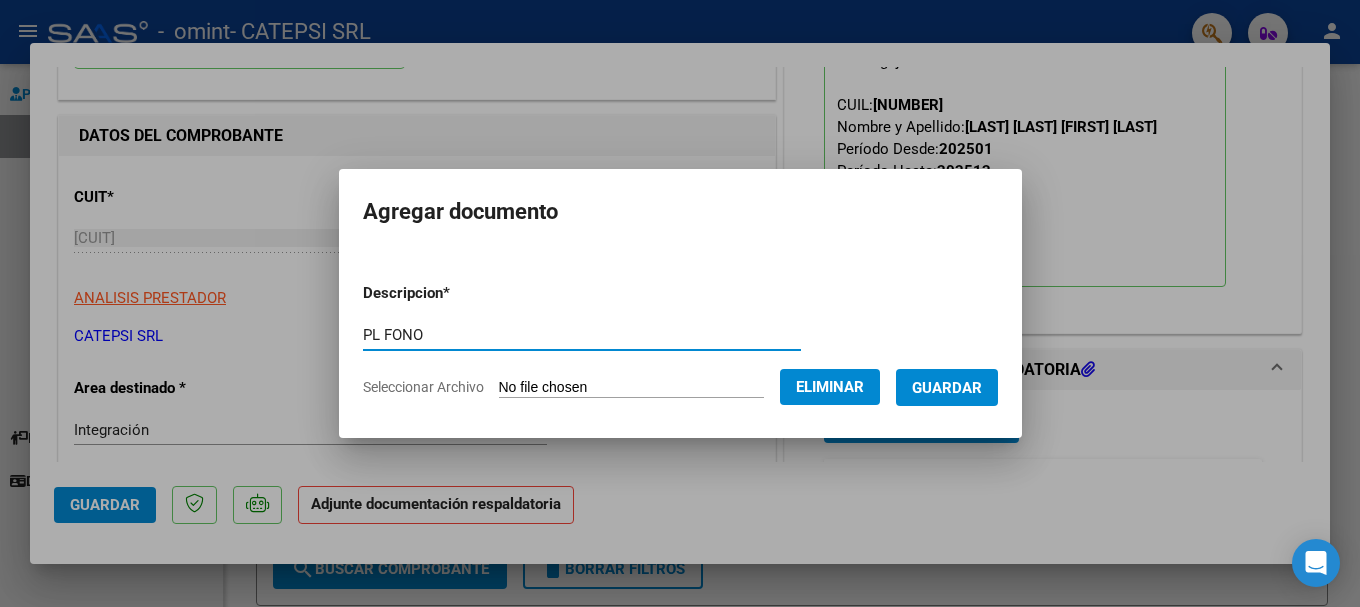 type on "PL FONO" 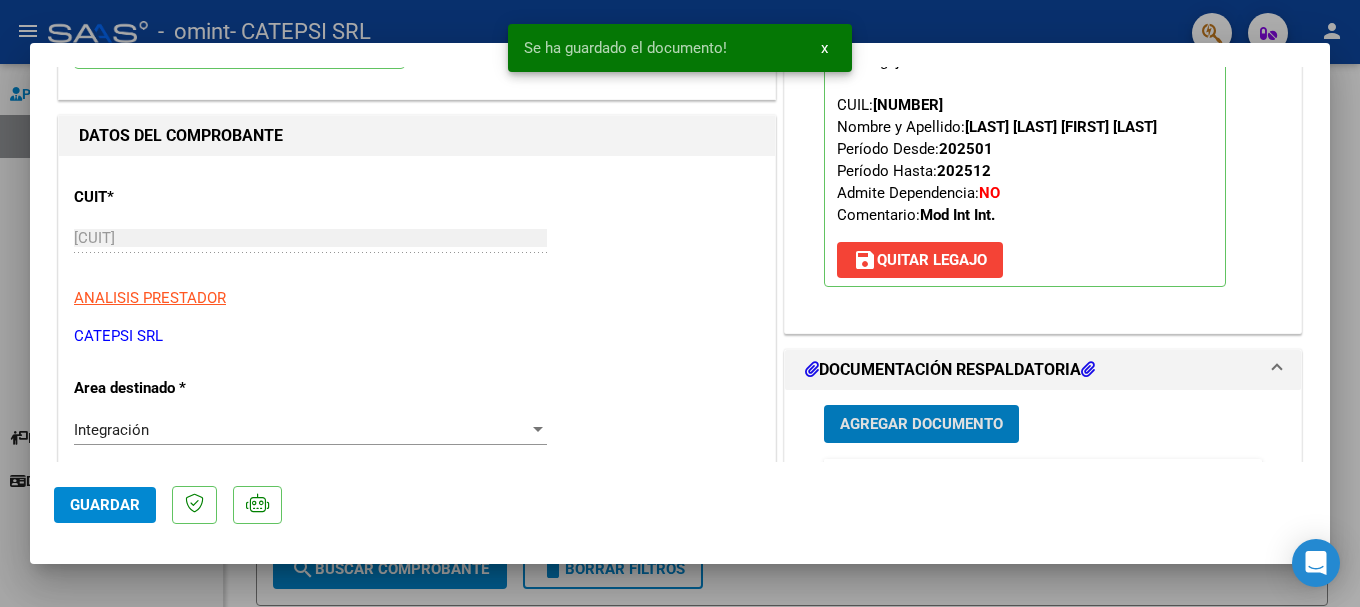scroll, scrollTop: 203, scrollLeft: 0, axis: vertical 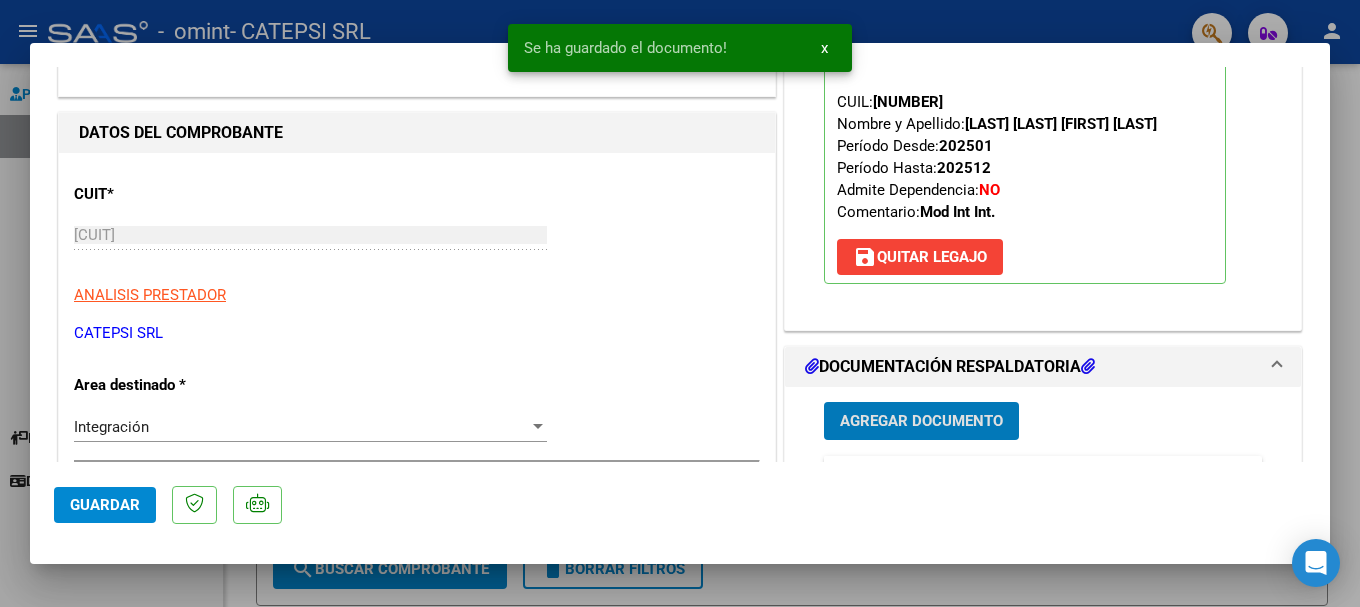 click on "Agregar Documento" at bounding box center [921, 422] 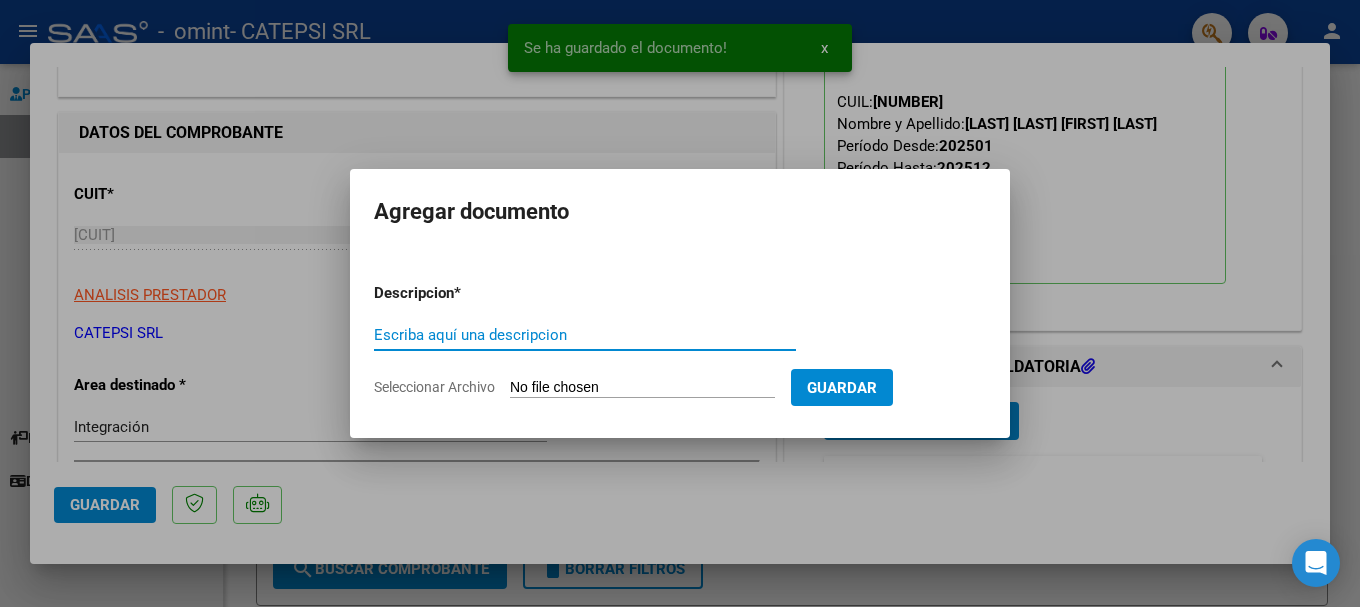 click on "Seleccionar Archivo" at bounding box center [642, 388] 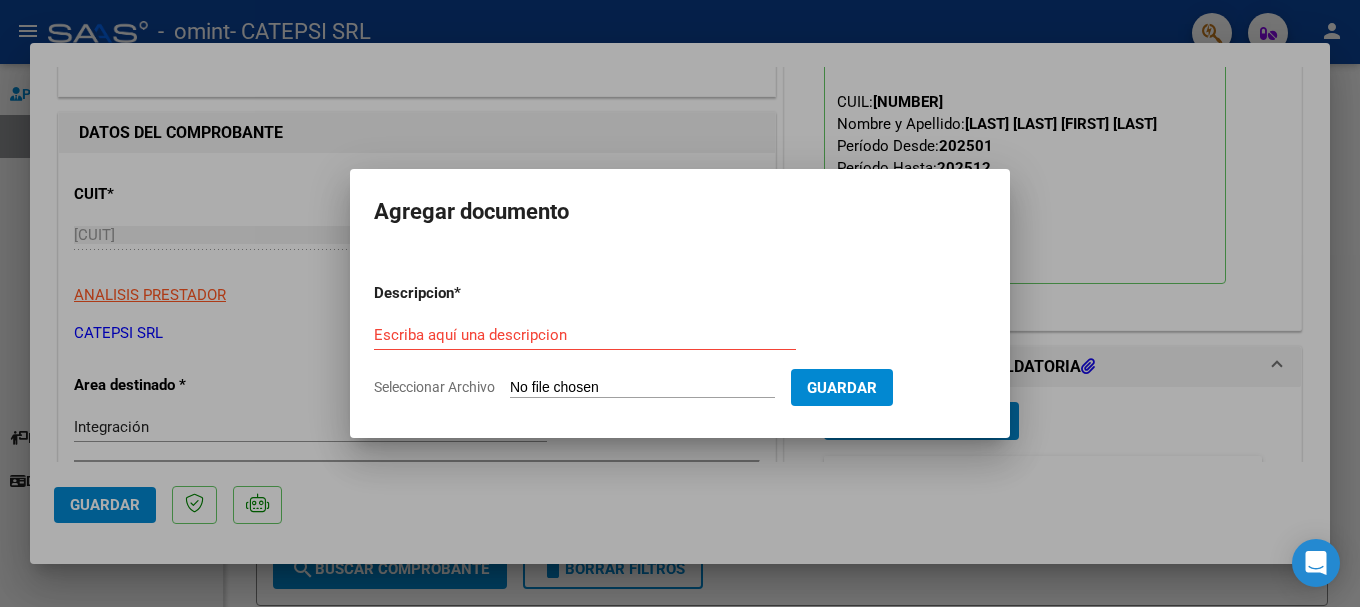 type on "C:\fakepath\[FILENAME].pdf" 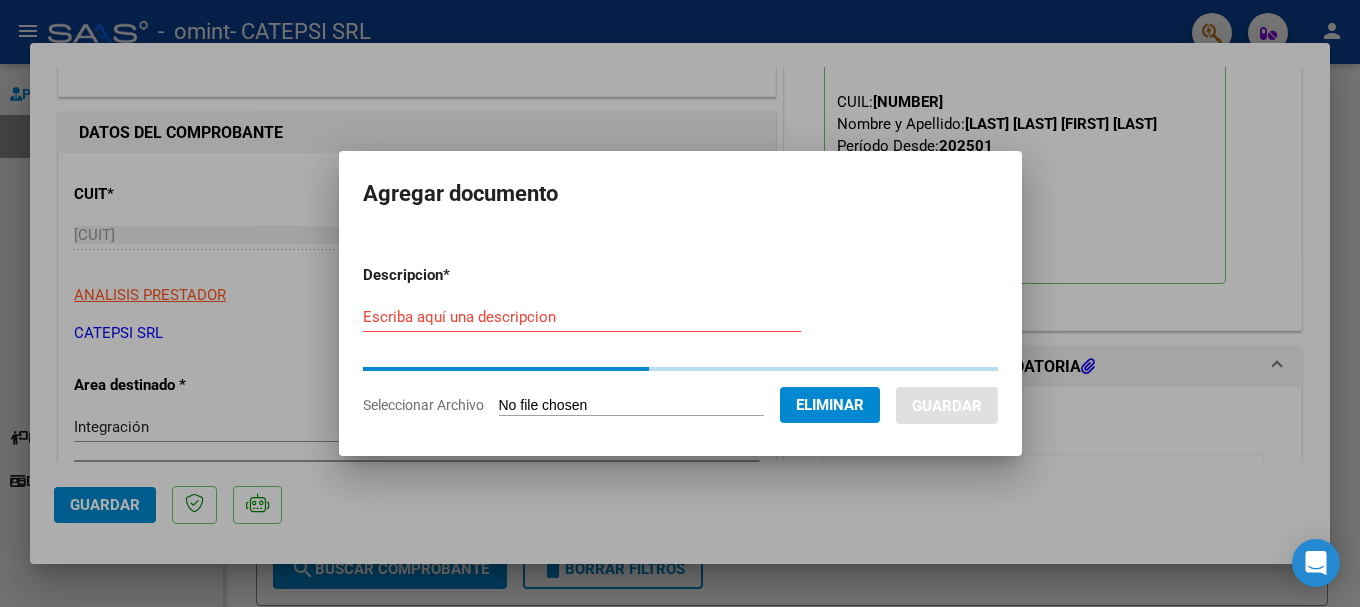 drag, startPoint x: 468, startPoint y: 301, endPoint x: 479, endPoint y: 310, distance: 14.21267 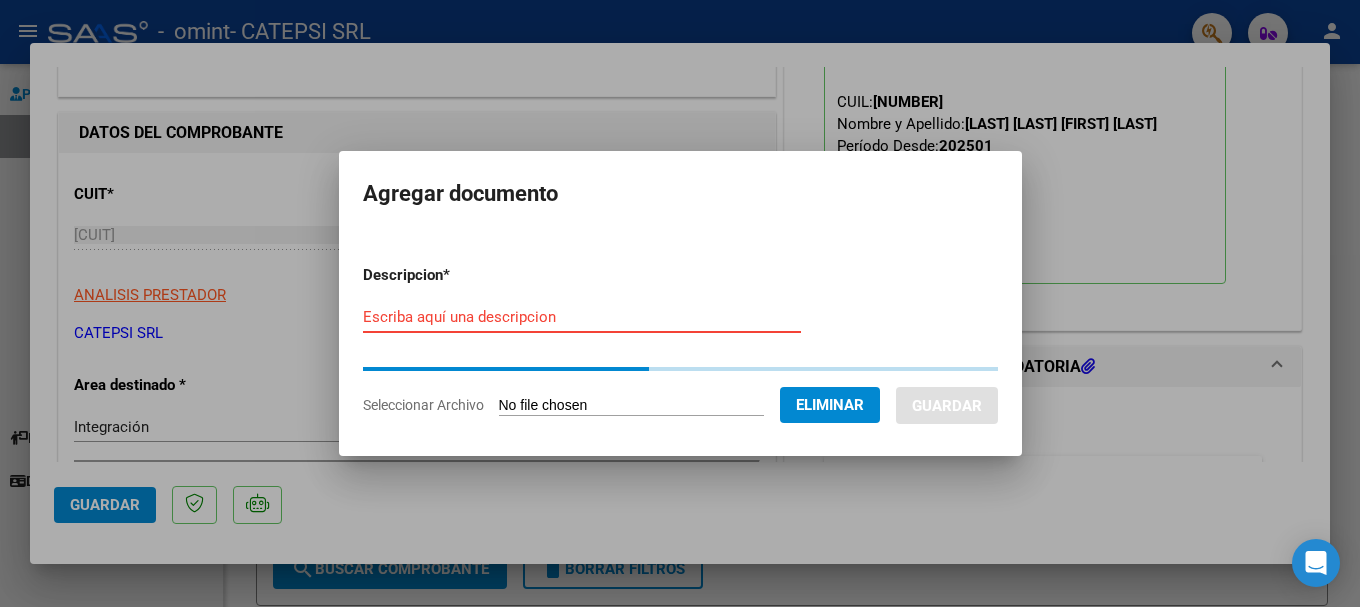 click on "Escriba aquí una descripcion" at bounding box center [582, 317] 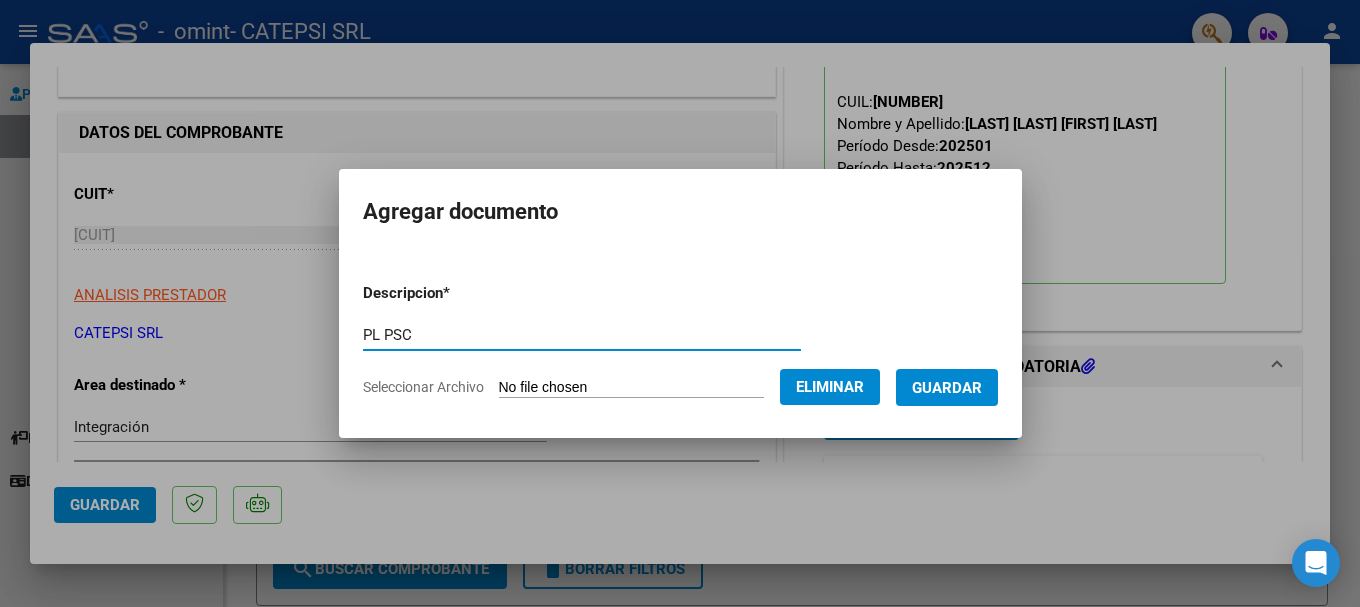 type on "PL PSC" 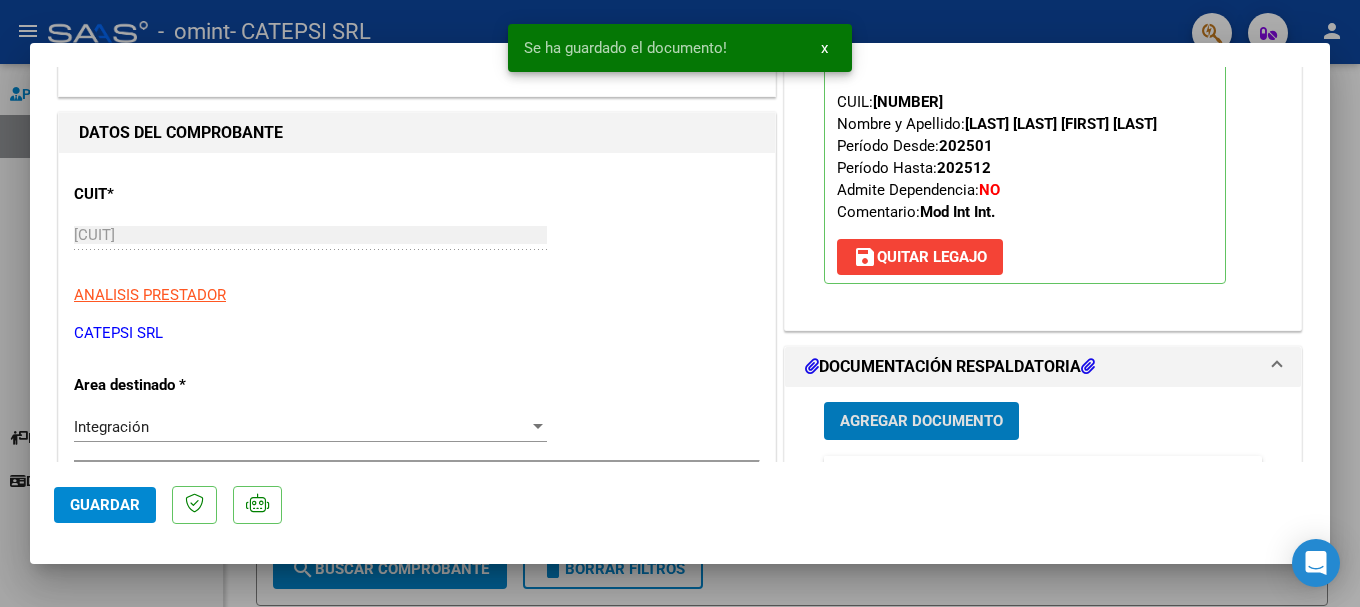 click on "Agregar Documento" at bounding box center [921, 422] 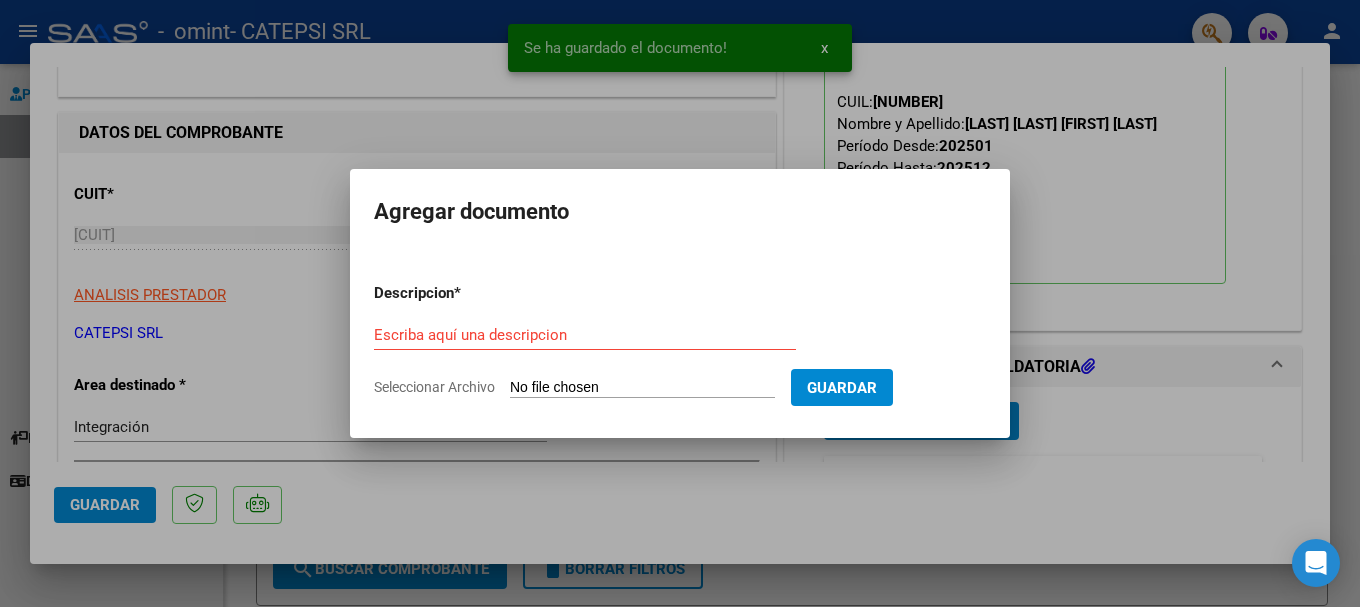 click on "Seleccionar Archivo" at bounding box center (642, 388) 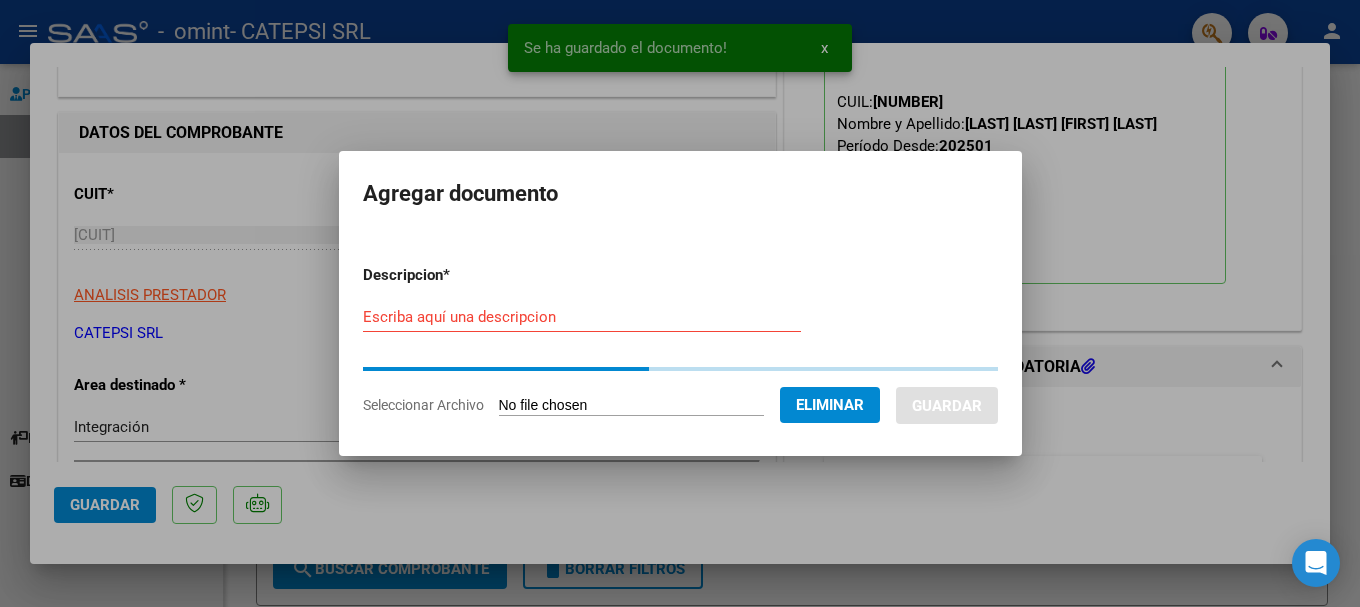 click on "Escriba aquí una descripcion" at bounding box center [582, 317] 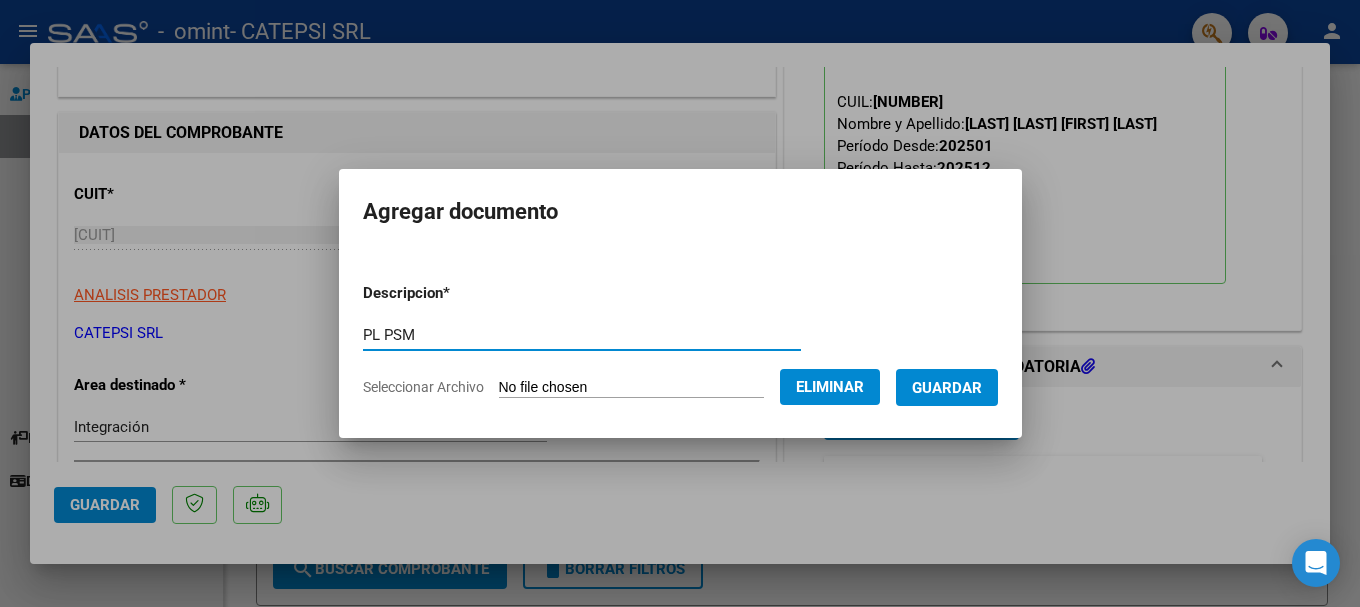 type on "PL PSM" 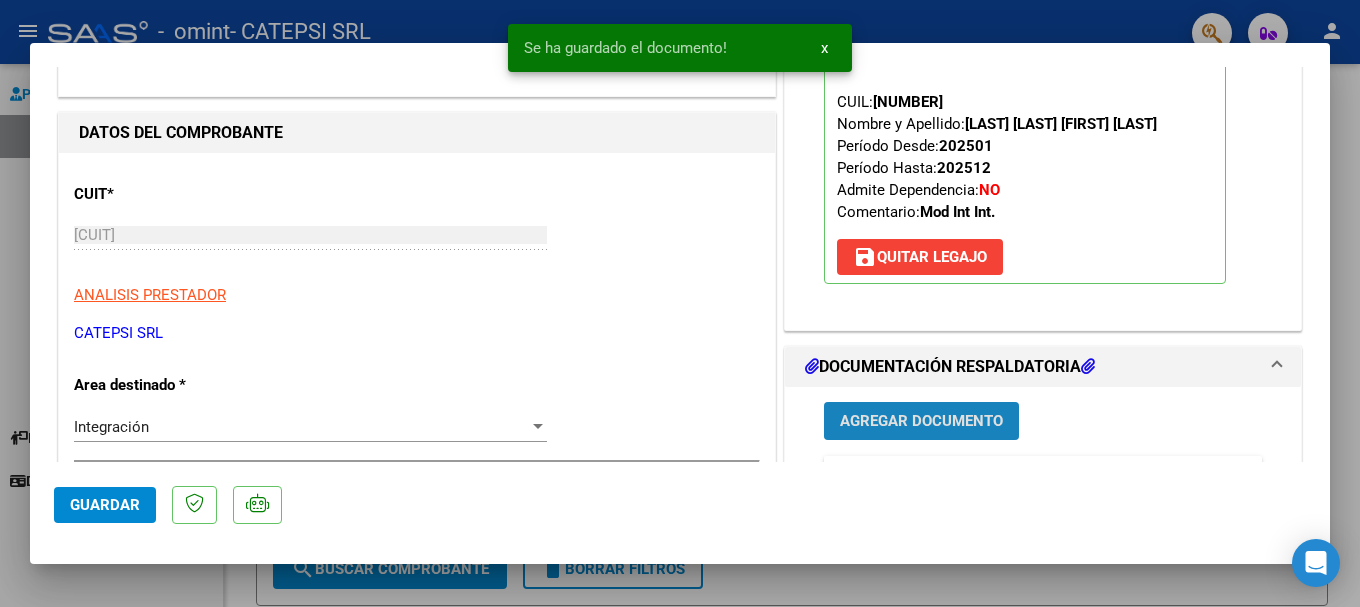 click on "Agregar Documento" at bounding box center [921, 420] 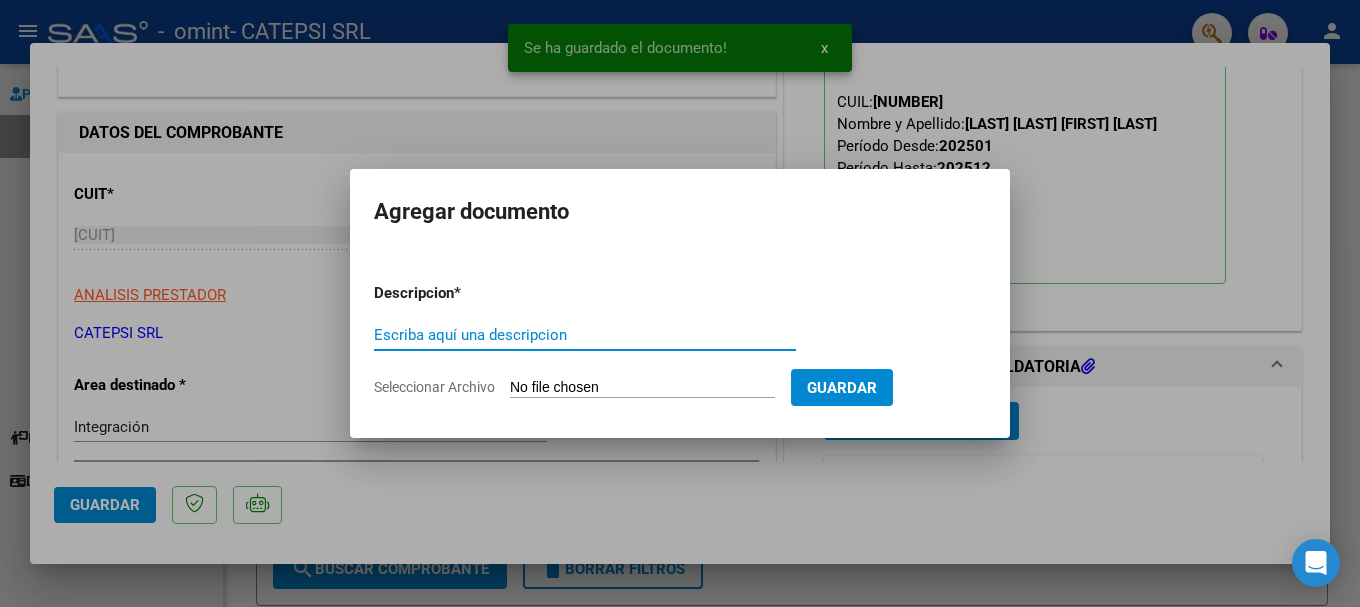 click on "Seleccionar Archivo" at bounding box center (642, 388) 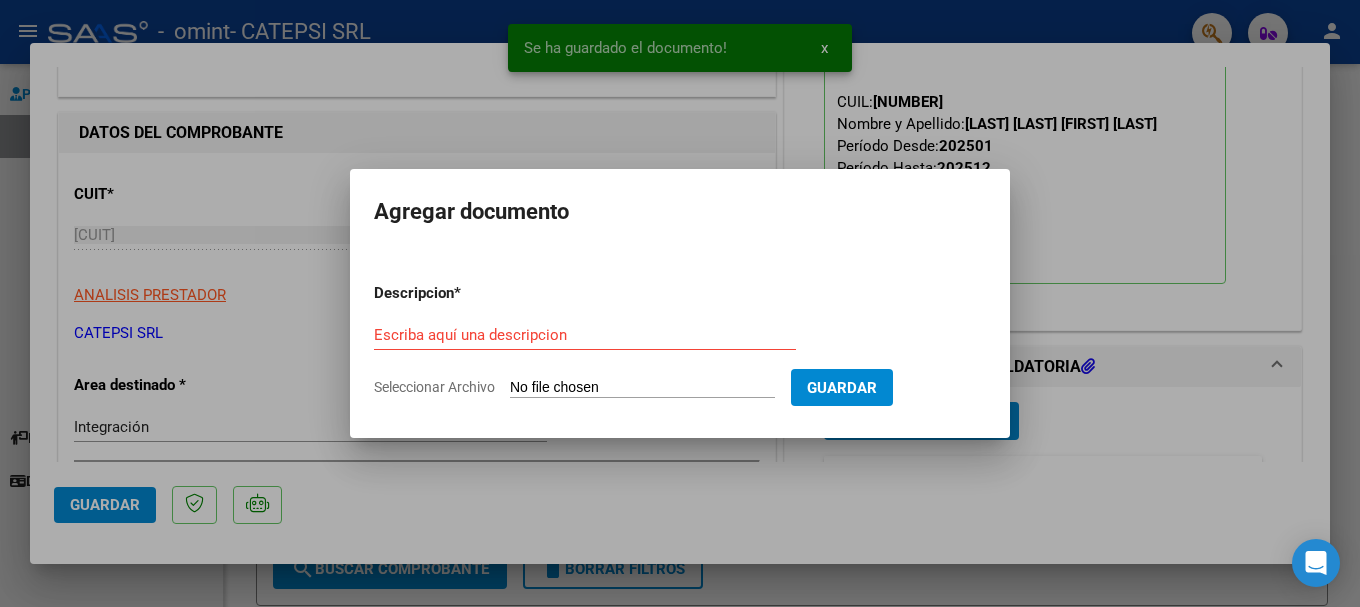 type on "C:\fakepath\[FILENAME].pdf" 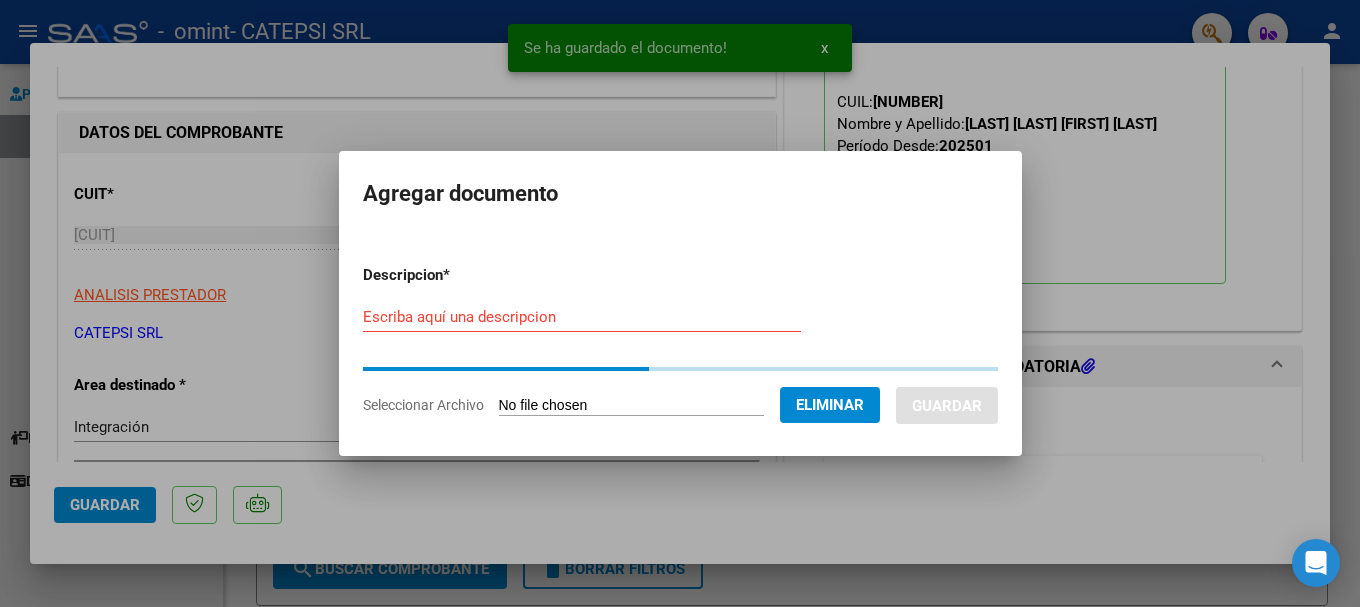 click on "Escriba aquí una descripcion" at bounding box center (582, 317) 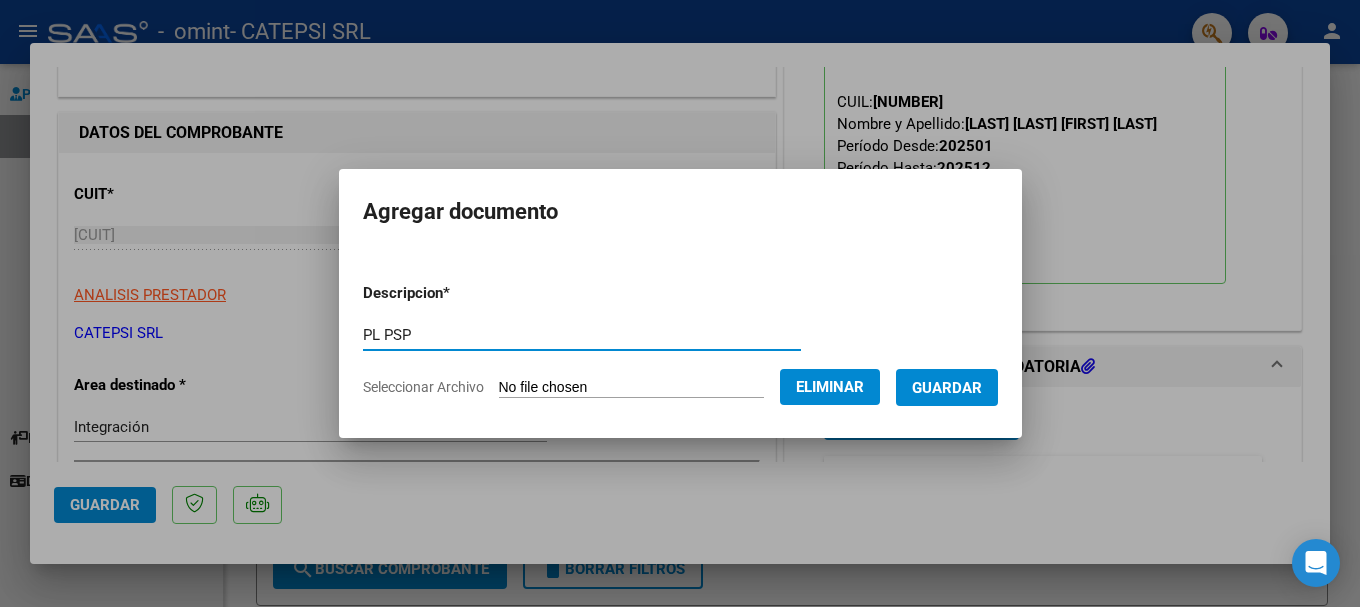 type on "PL PSP" 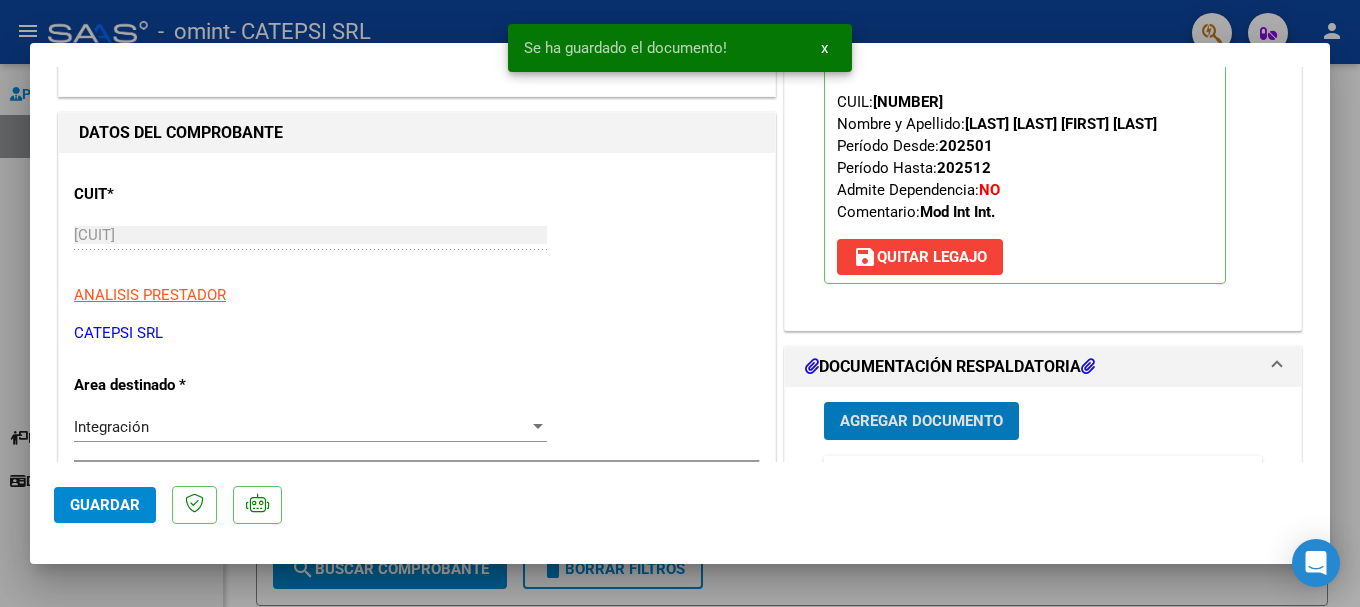 scroll, scrollTop: 403, scrollLeft: 0, axis: vertical 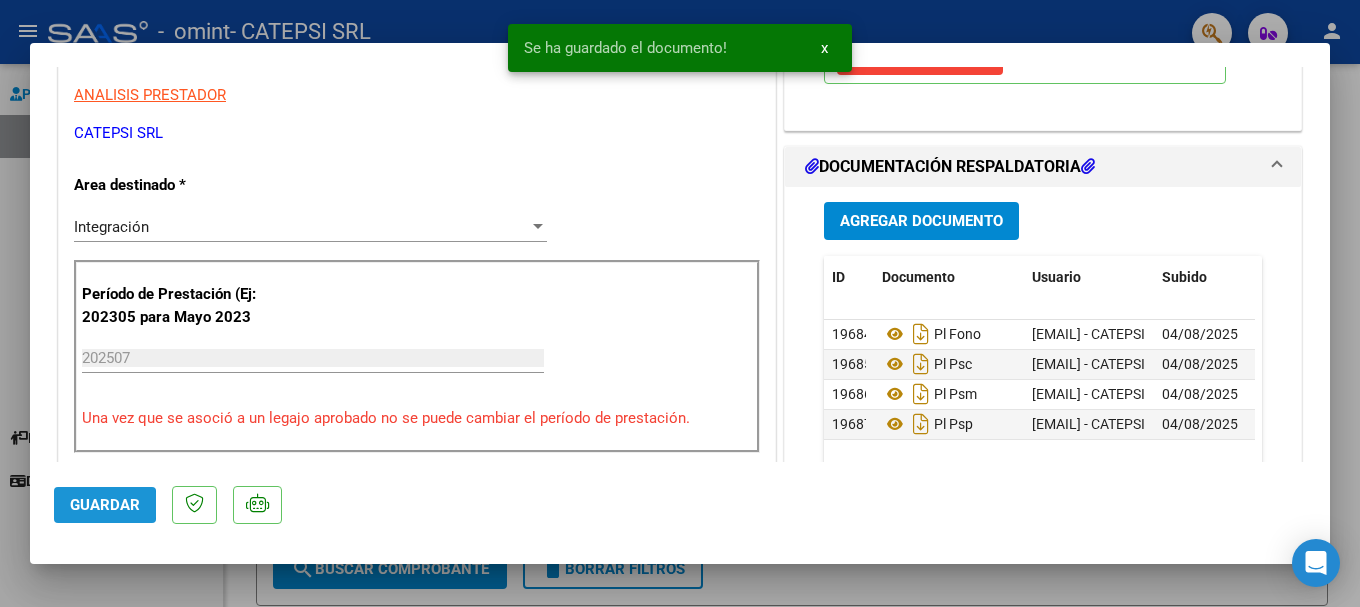 click on "Guardar" 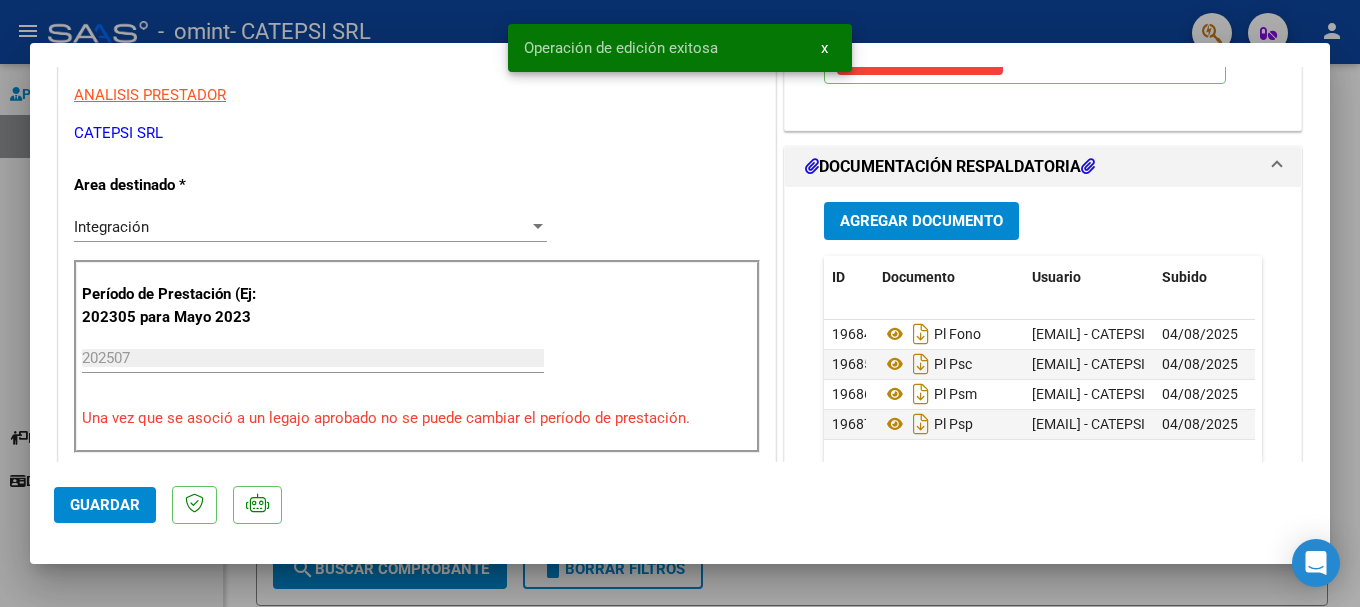 type 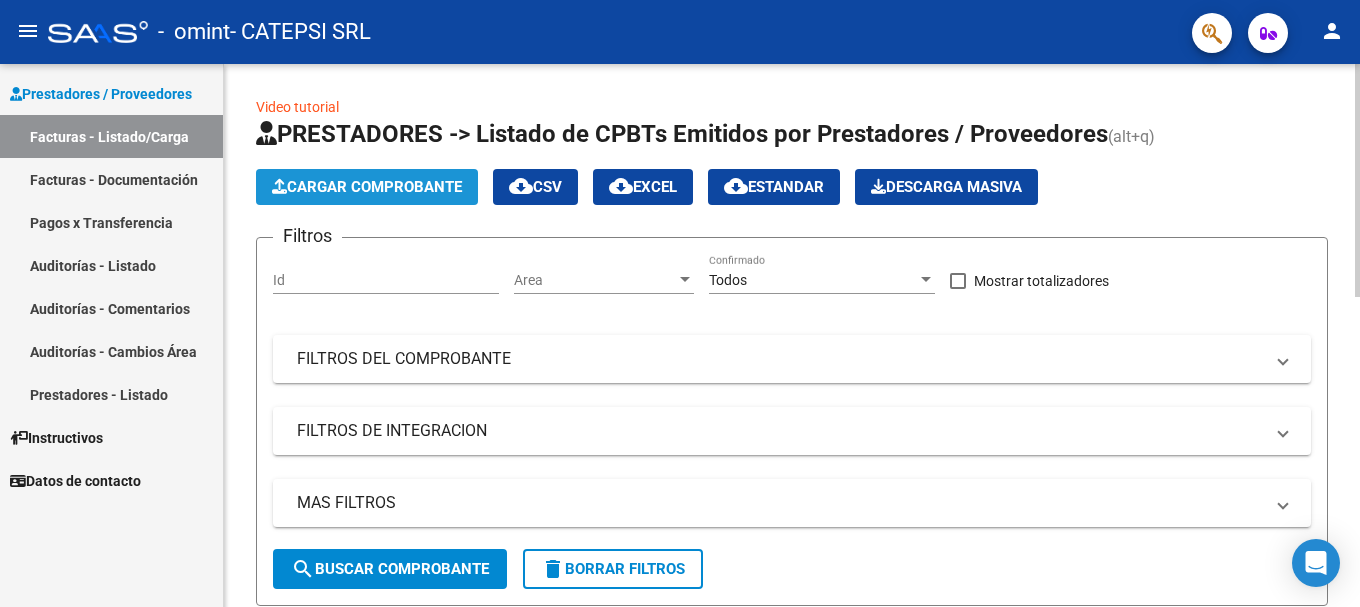 click on "Cargar Comprobante" 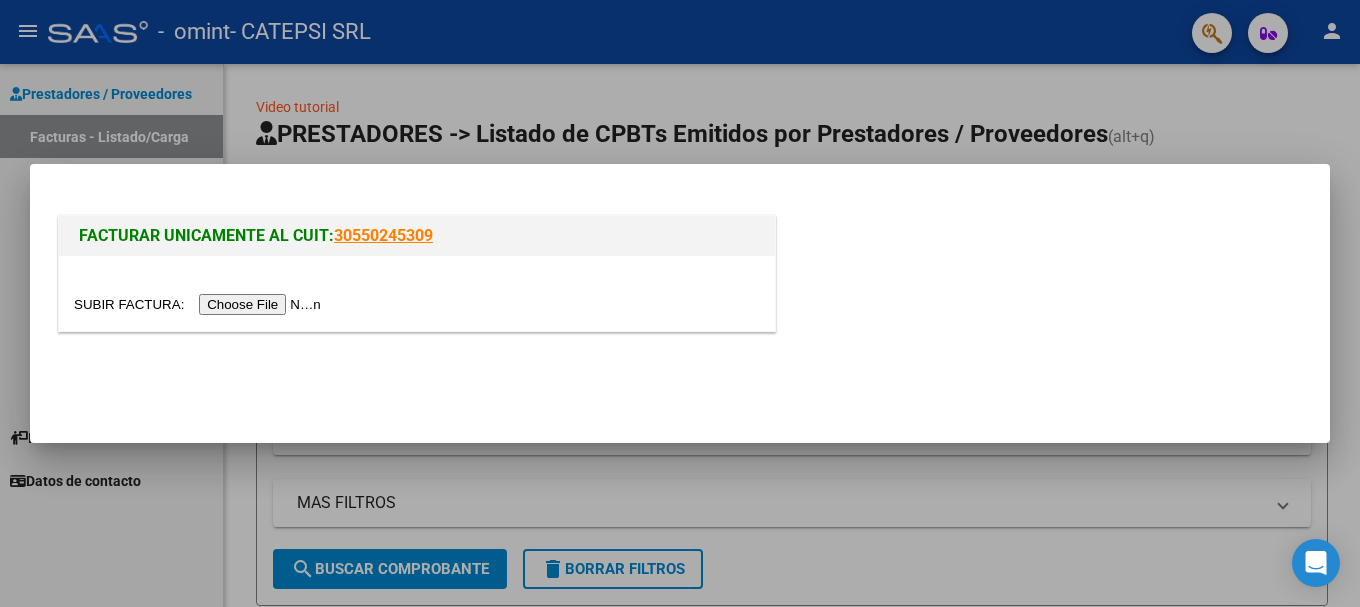 click at bounding box center (200, 304) 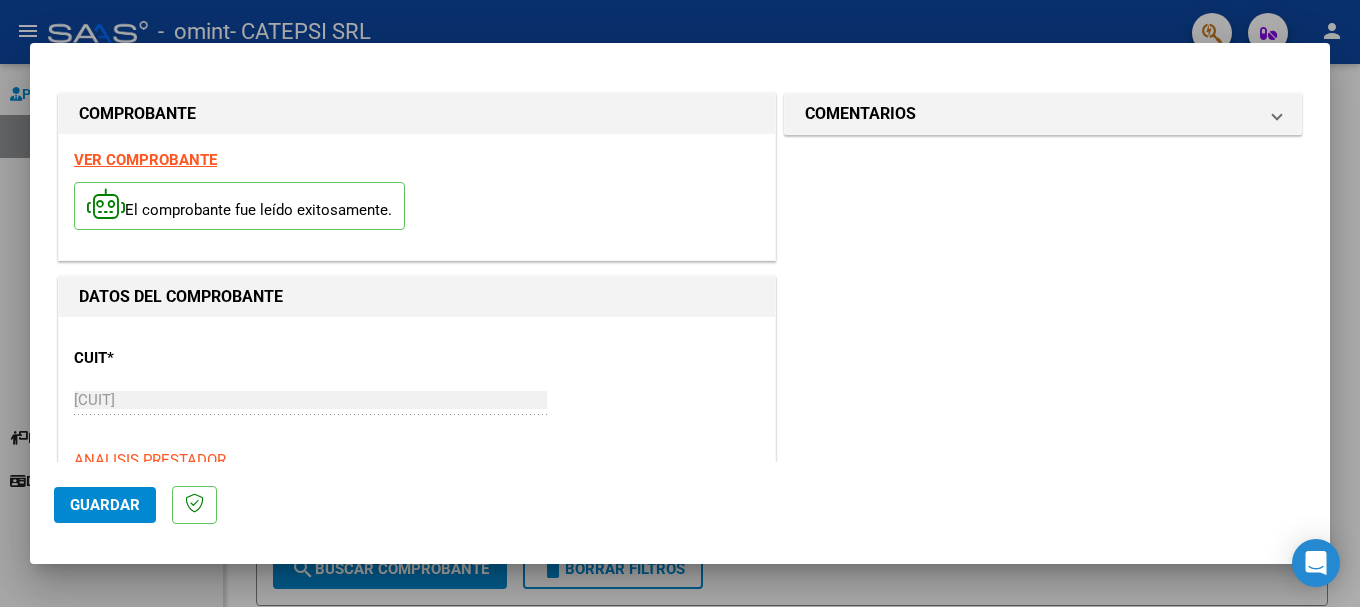 scroll, scrollTop: 500, scrollLeft: 0, axis: vertical 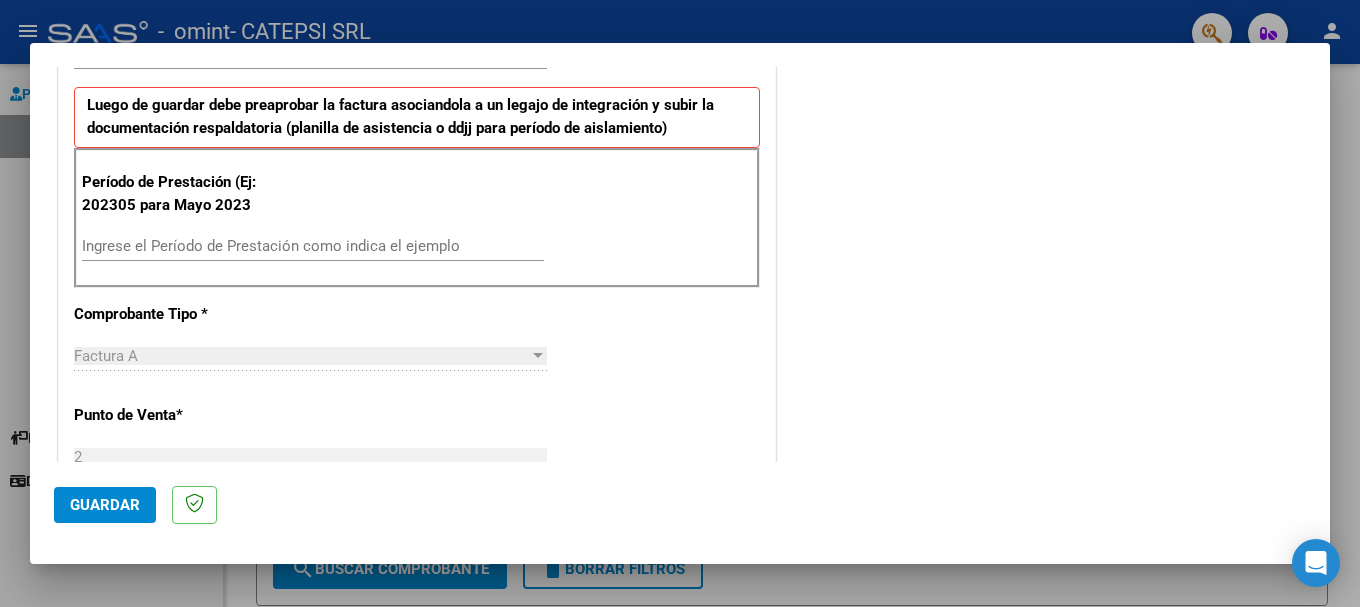 click on "Ingrese el Período de Prestación como indica el ejemplo" at bounding box center (313, 246) 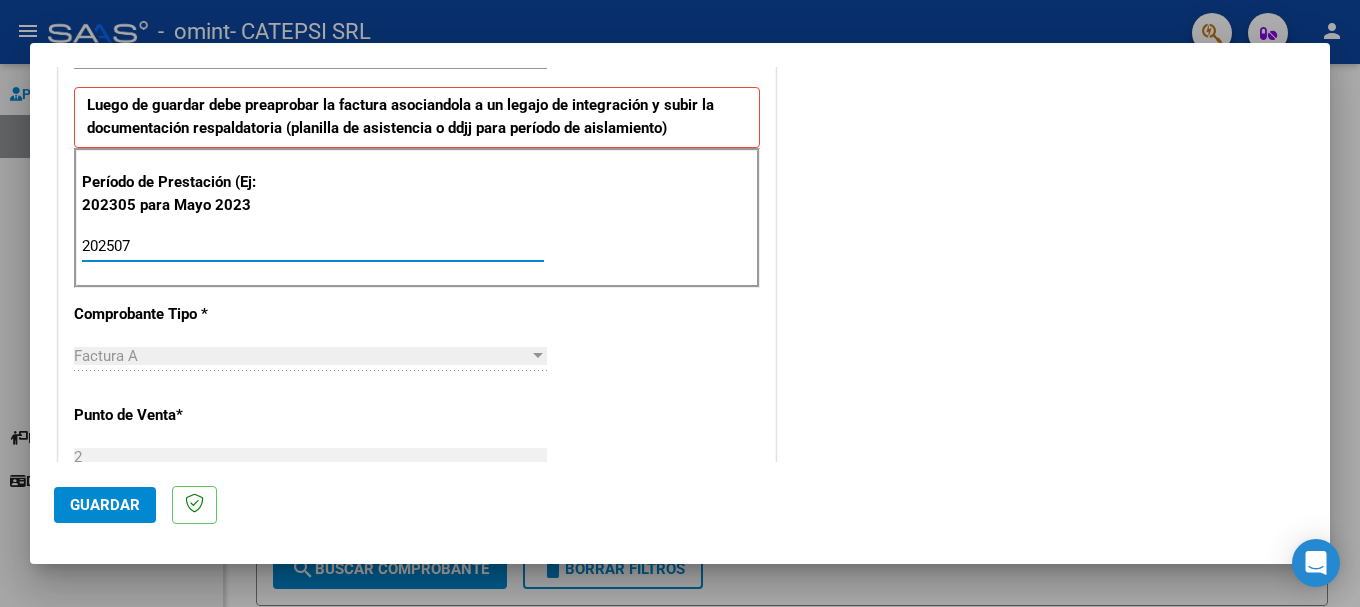 type on "202507" 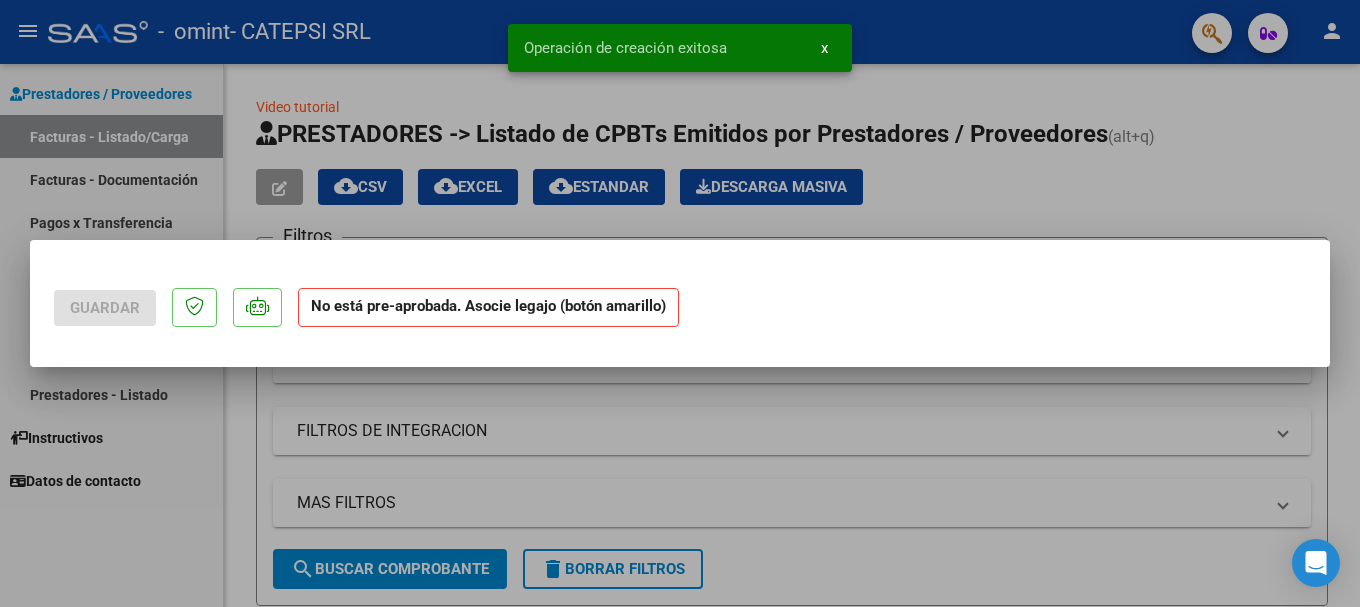 scroll, scrollTop: 0, scrollLeft: 0, axis: both 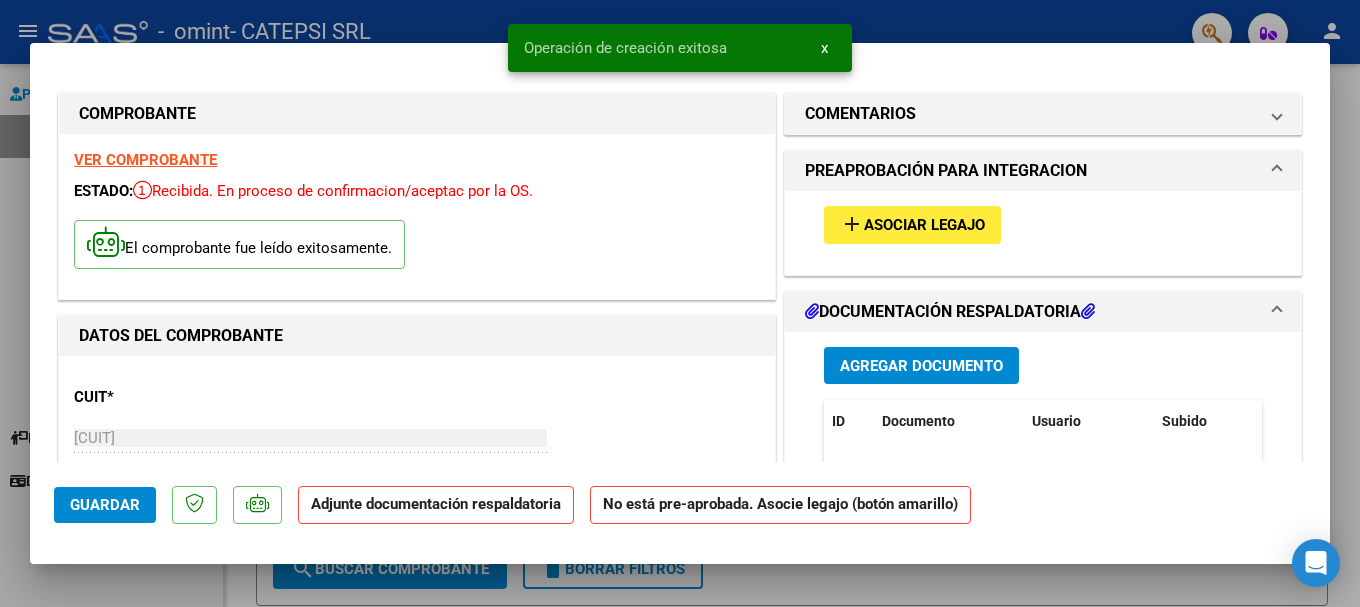 click on "Asociar Legajo" at bounding box center (924, 226) 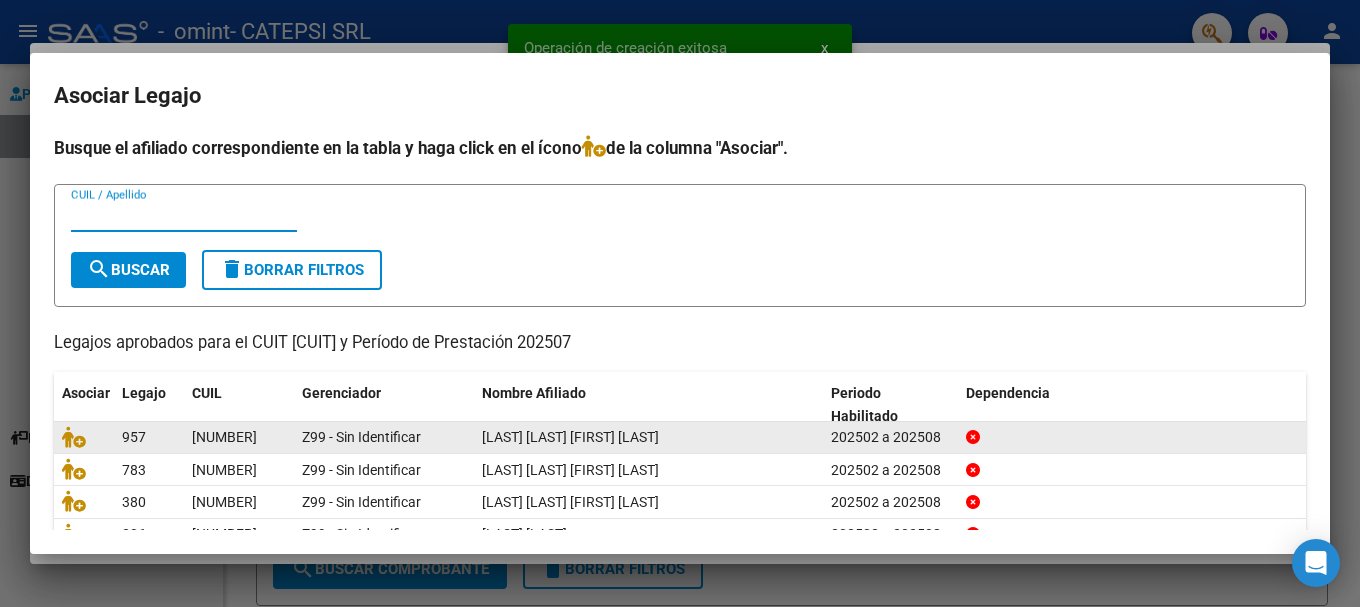 scroll, scrollTop: 98, scrollLeft: 0, axis: vertical 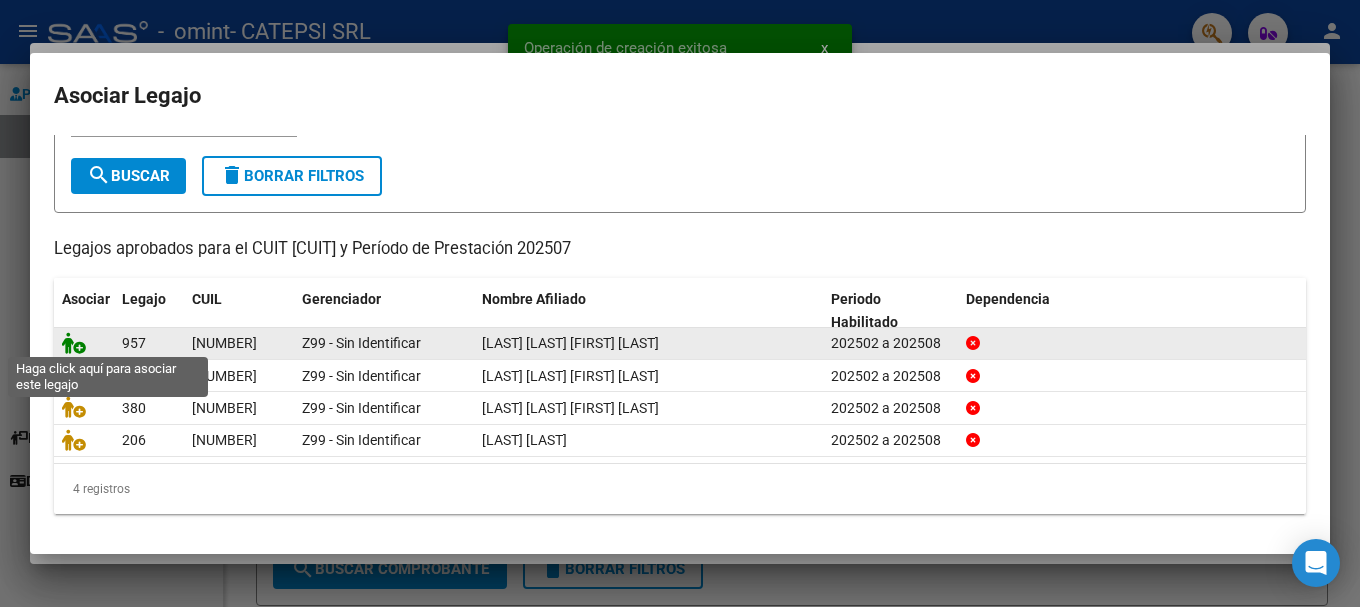 click 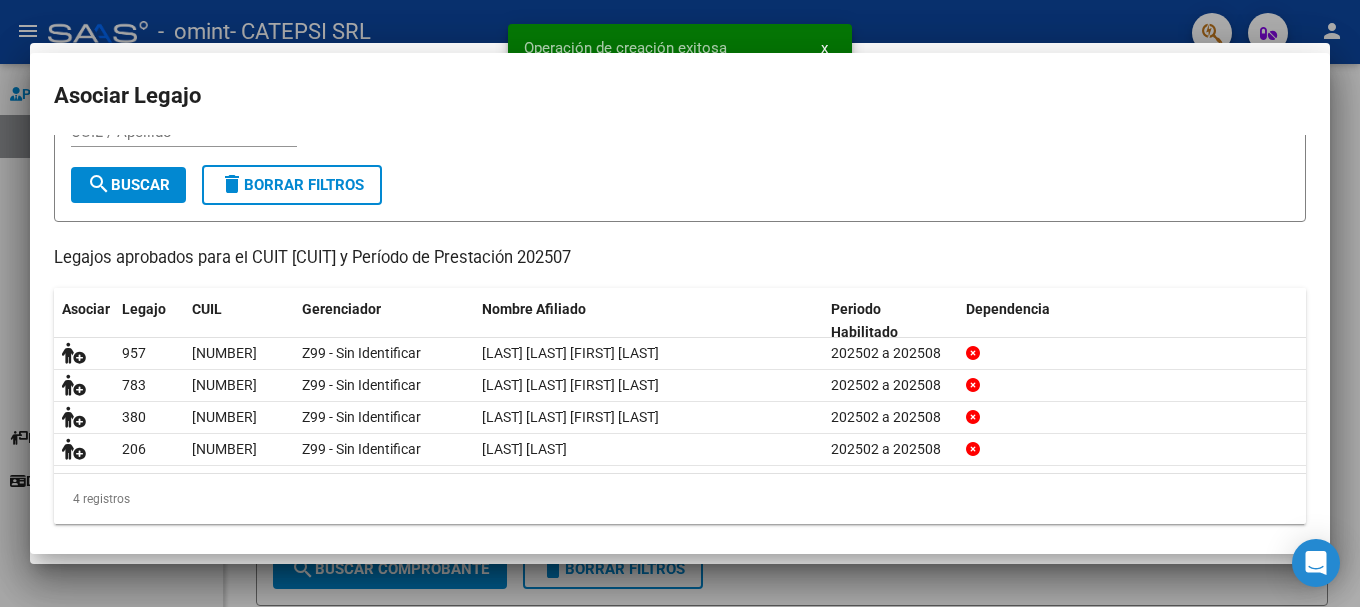 scroll, scrollTop: 111, scrollLeft: 0, axis: vertical 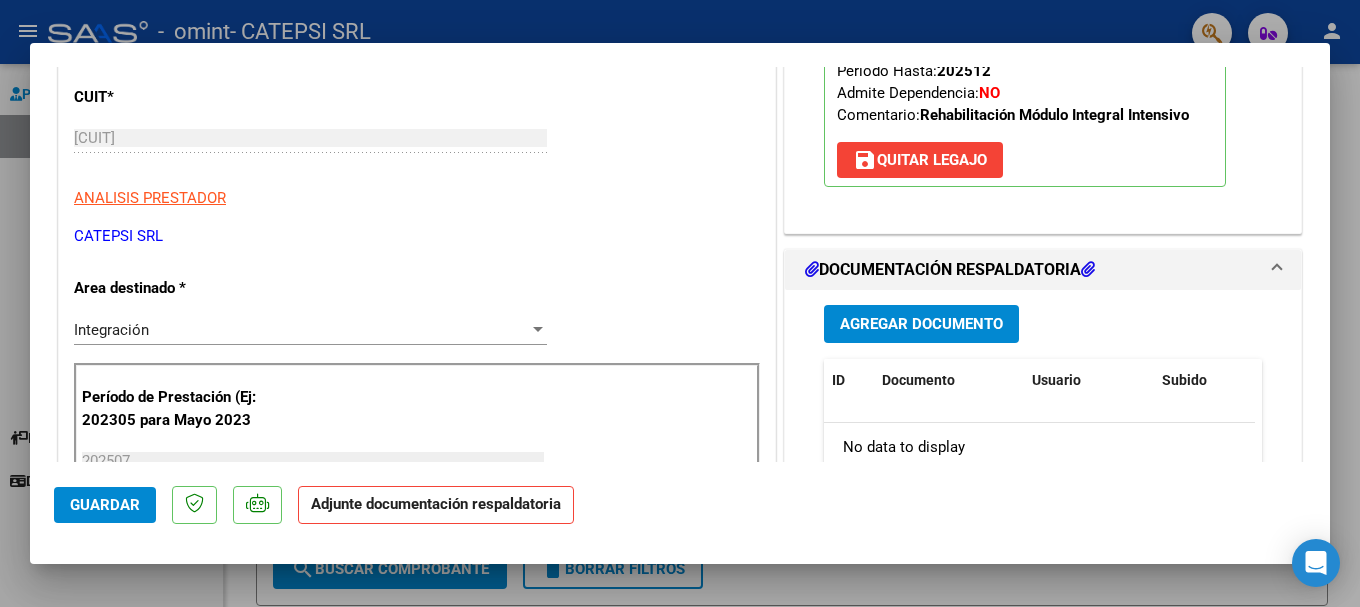 click on "Agregar Documento" at bounding box center (921, 325) 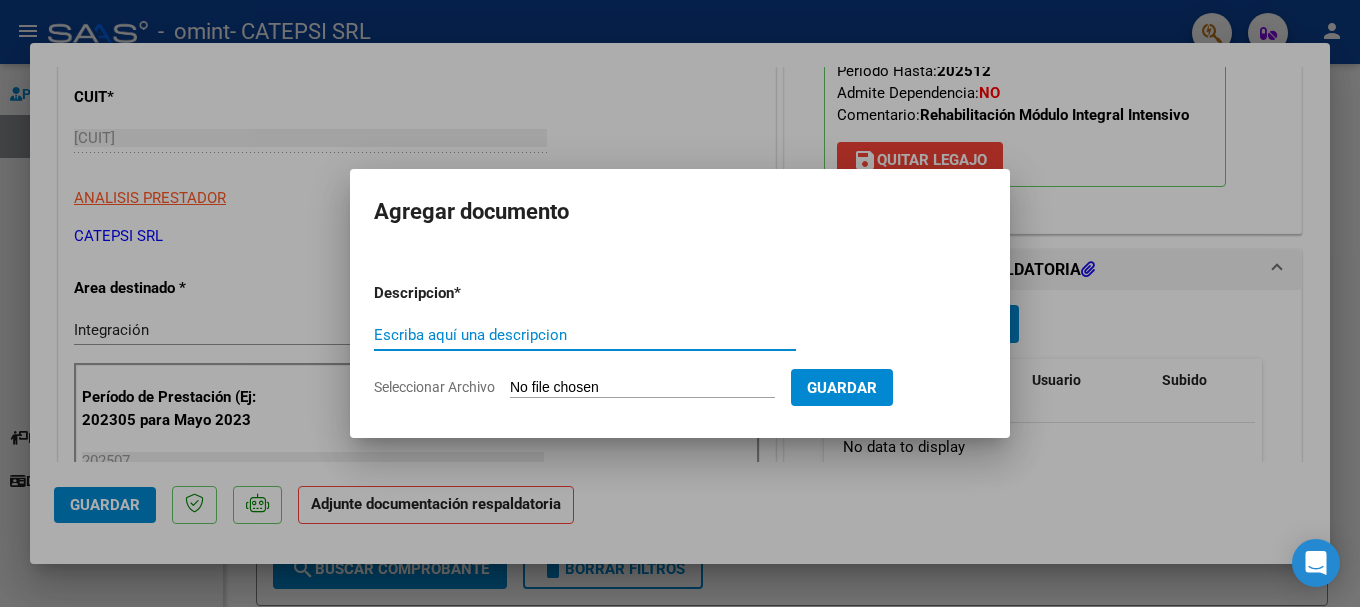 click on "Seleccionar Archivo" at bounding box center [642, 388] 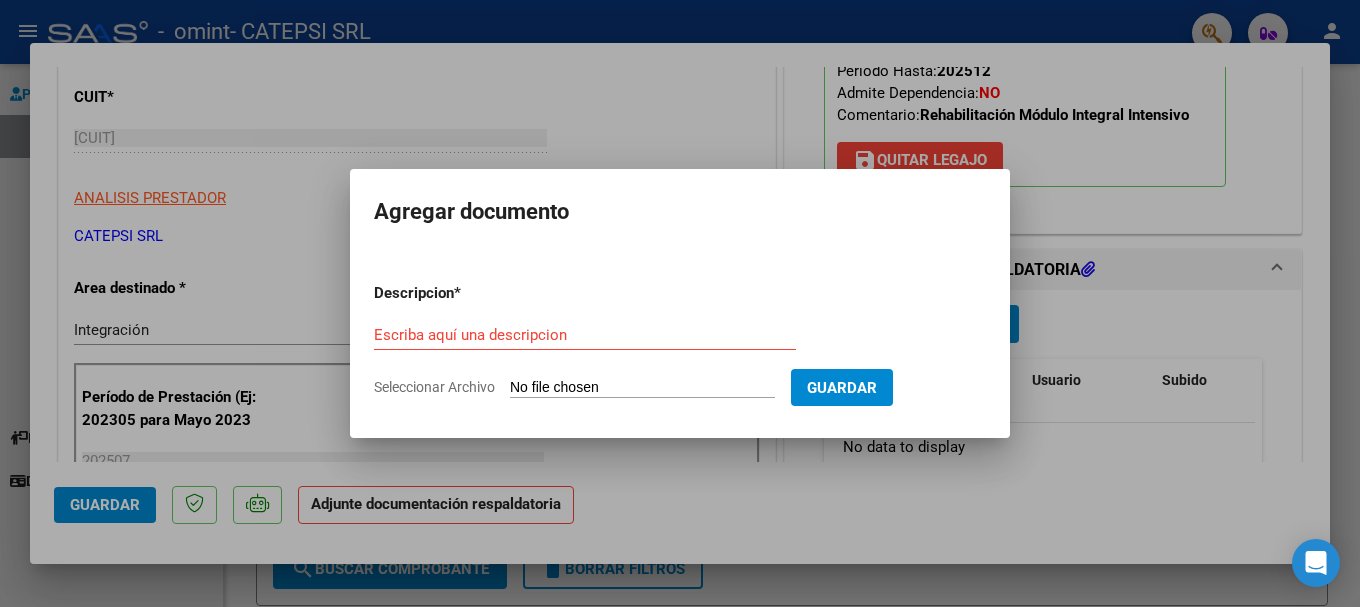 type on "C:\fakepath\[FILENAME].pdf" 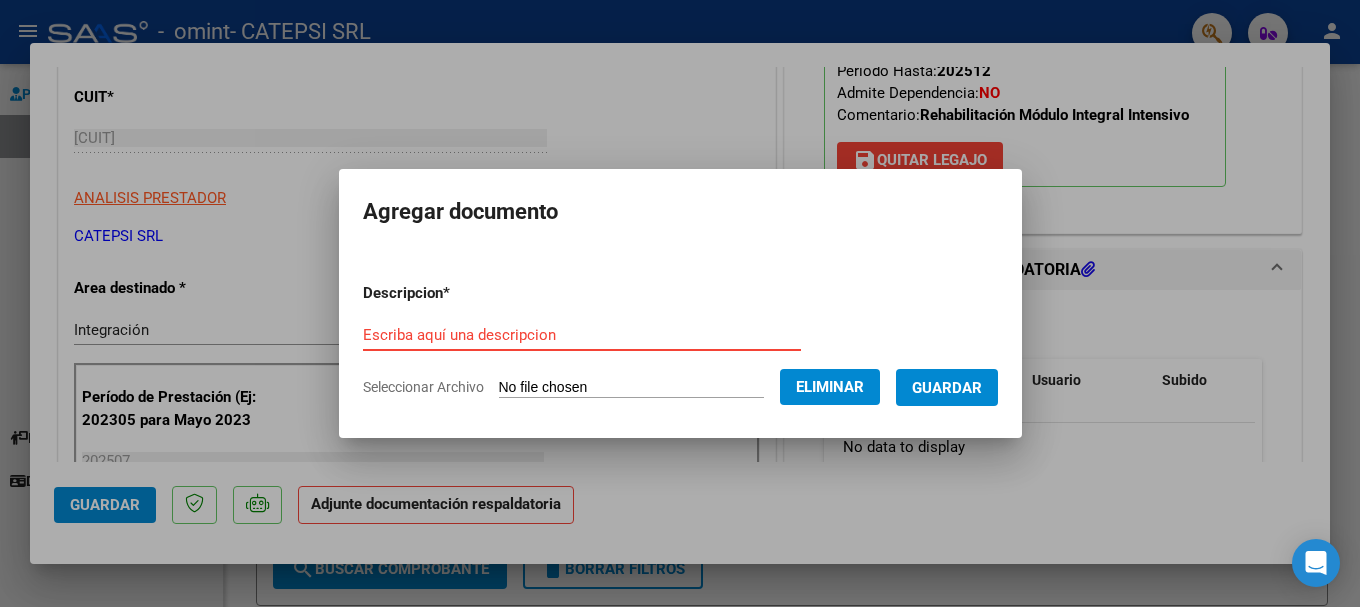 click on "Escriba aquí una descripcion" at bounding box center [582, 335] 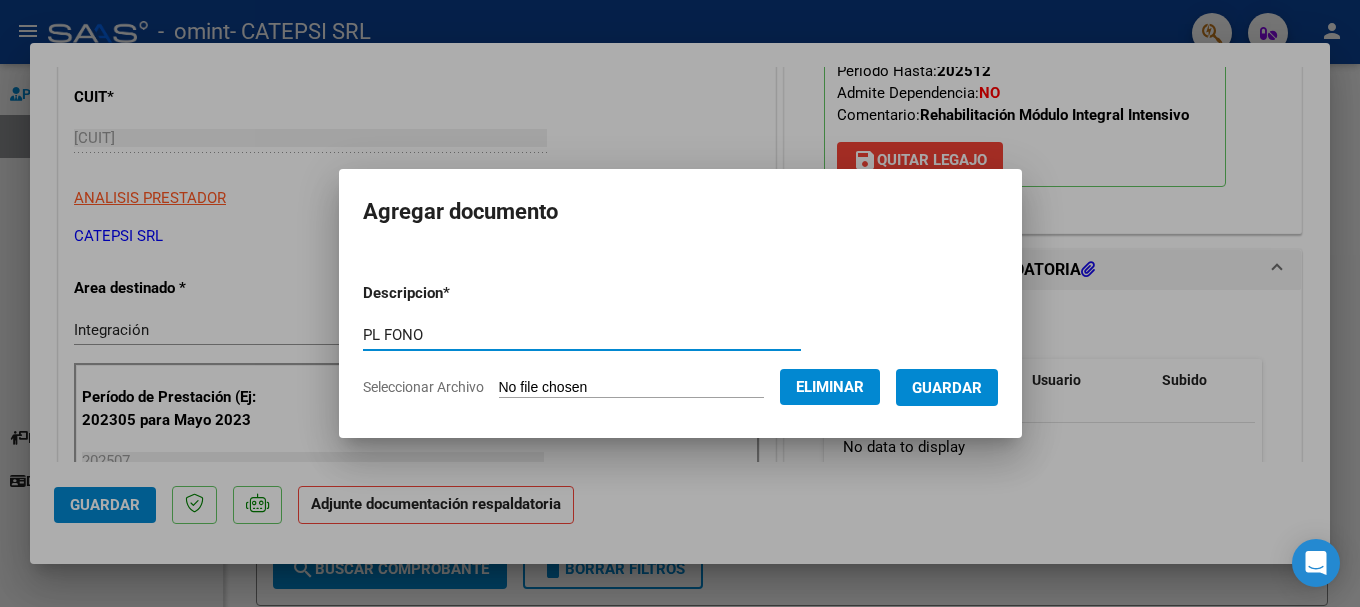 type on "PL FONO" 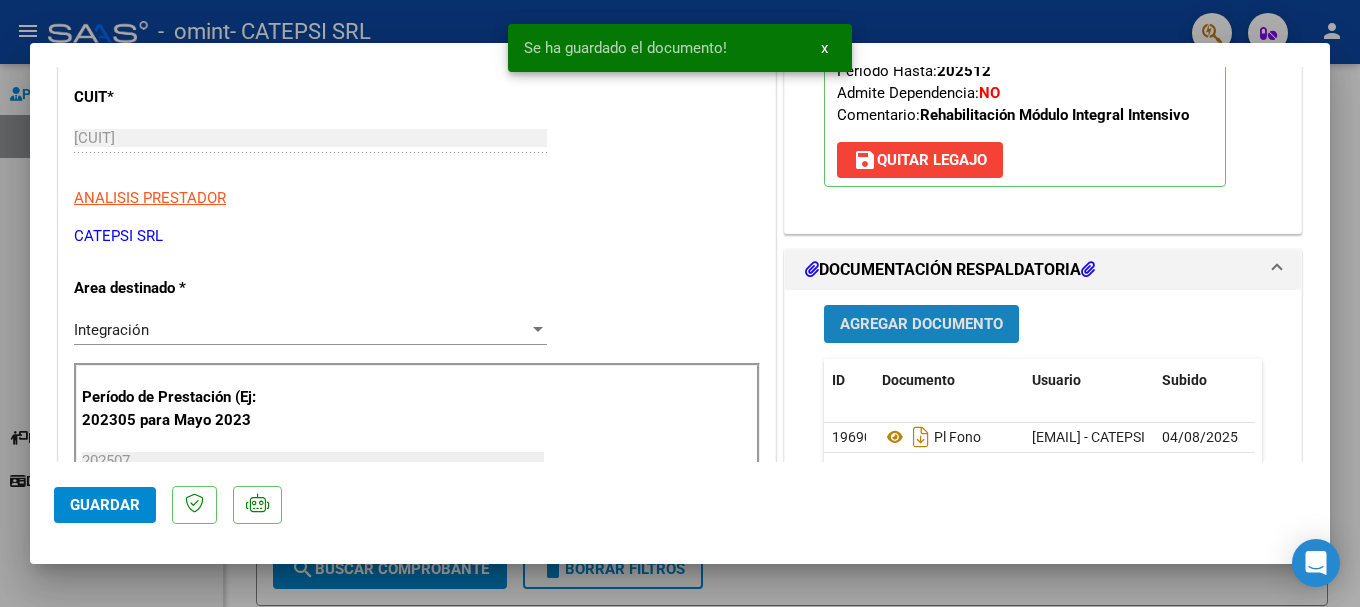click on "Agregar Documento" at bounding box center (921, 325) 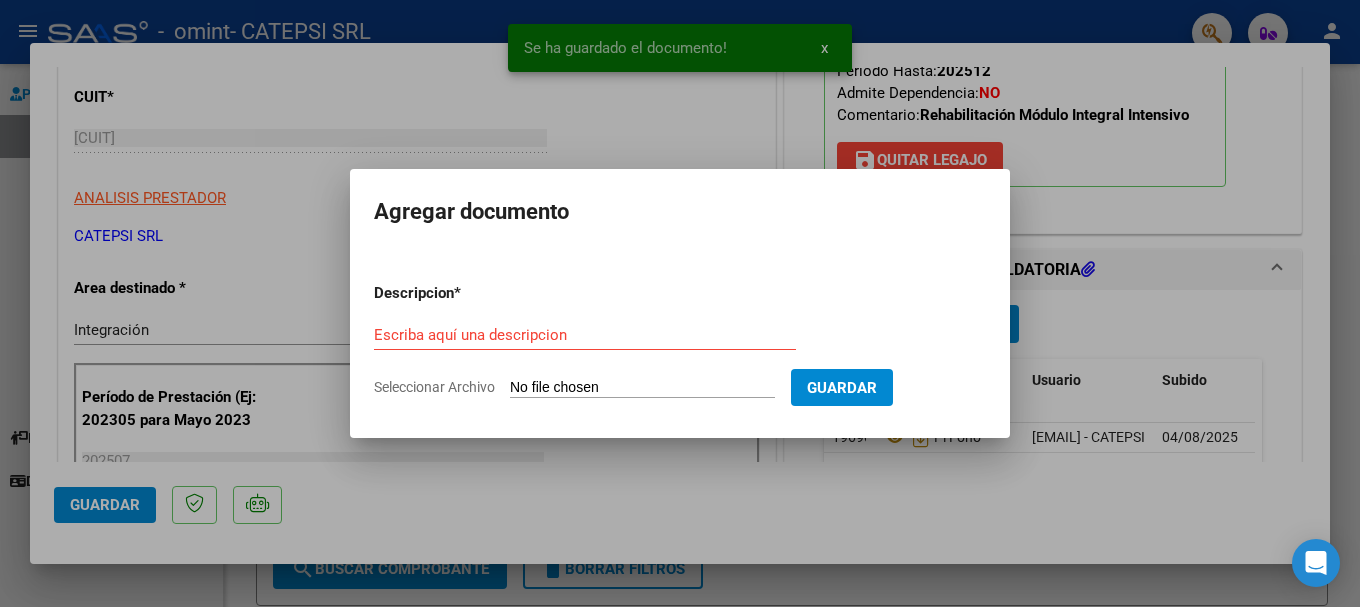click on "Seleccionar Archivo" at bounding box center (642, 388) 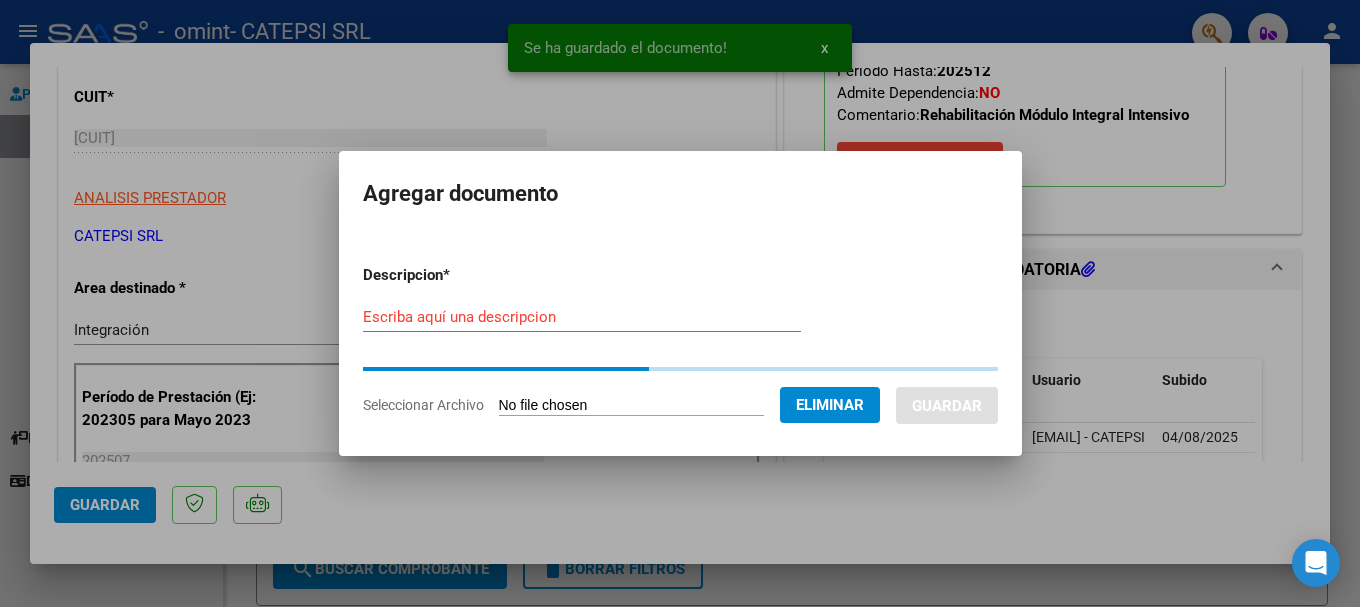 click on "Escriba aquí una descripcion" at bounding box center (582, 317) 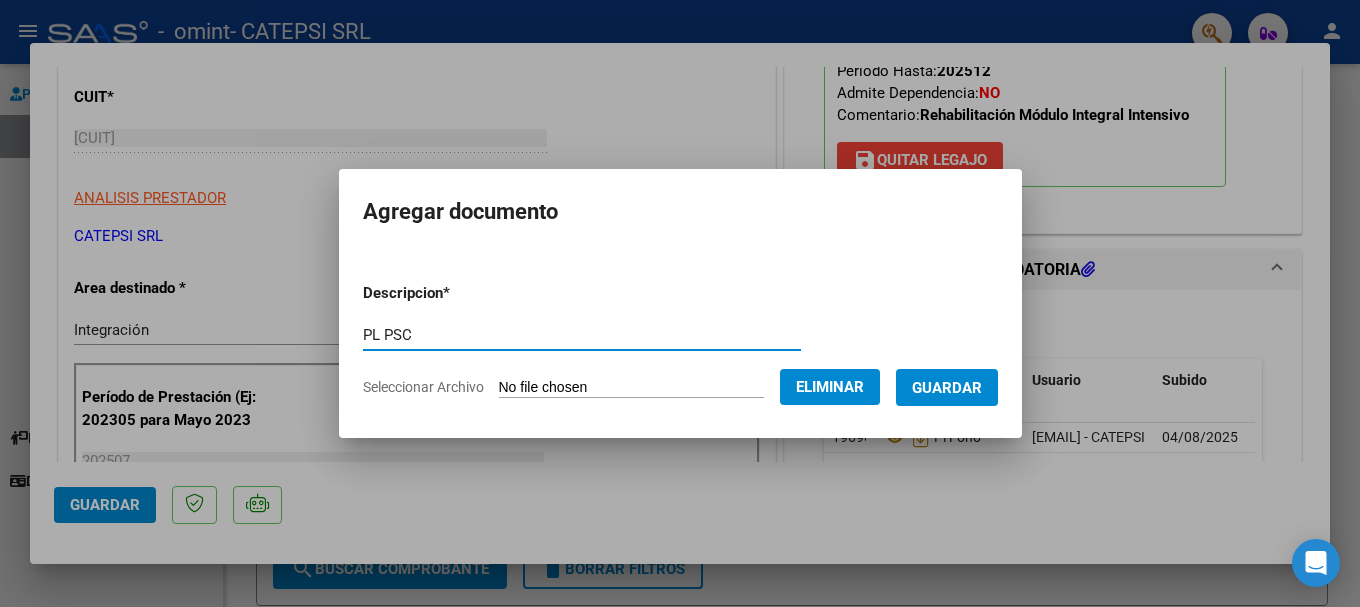 type on "PL PSC" 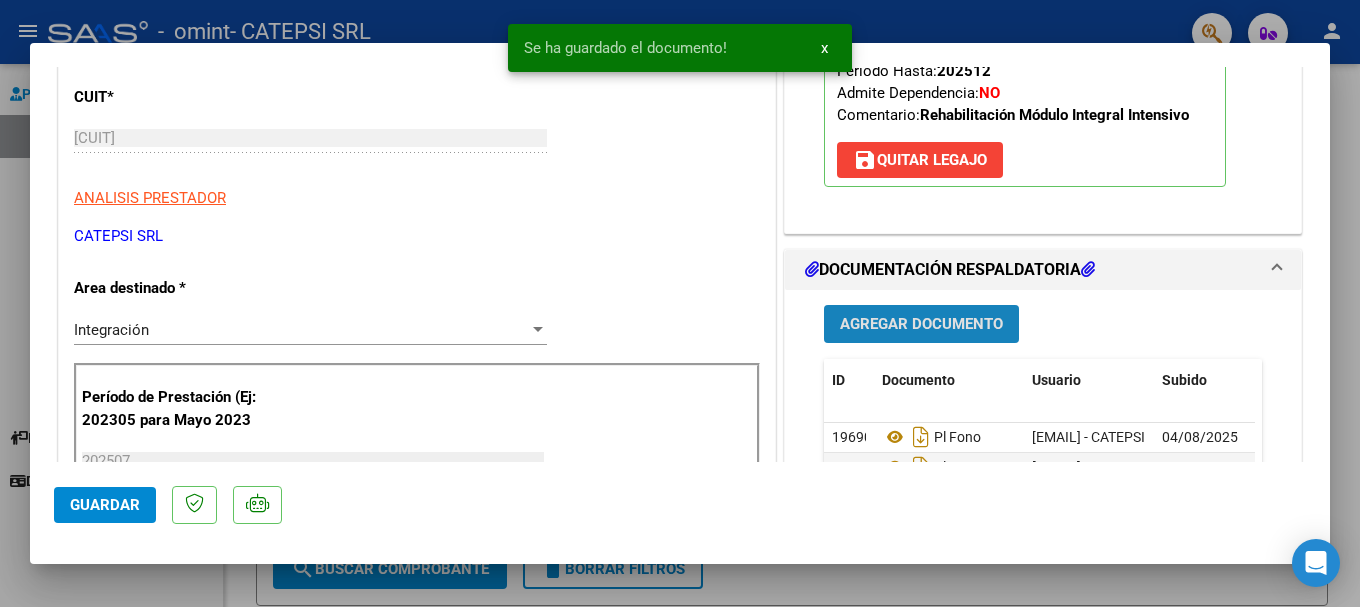 click on "Agregar Documento" at bounding box center [921, 325] 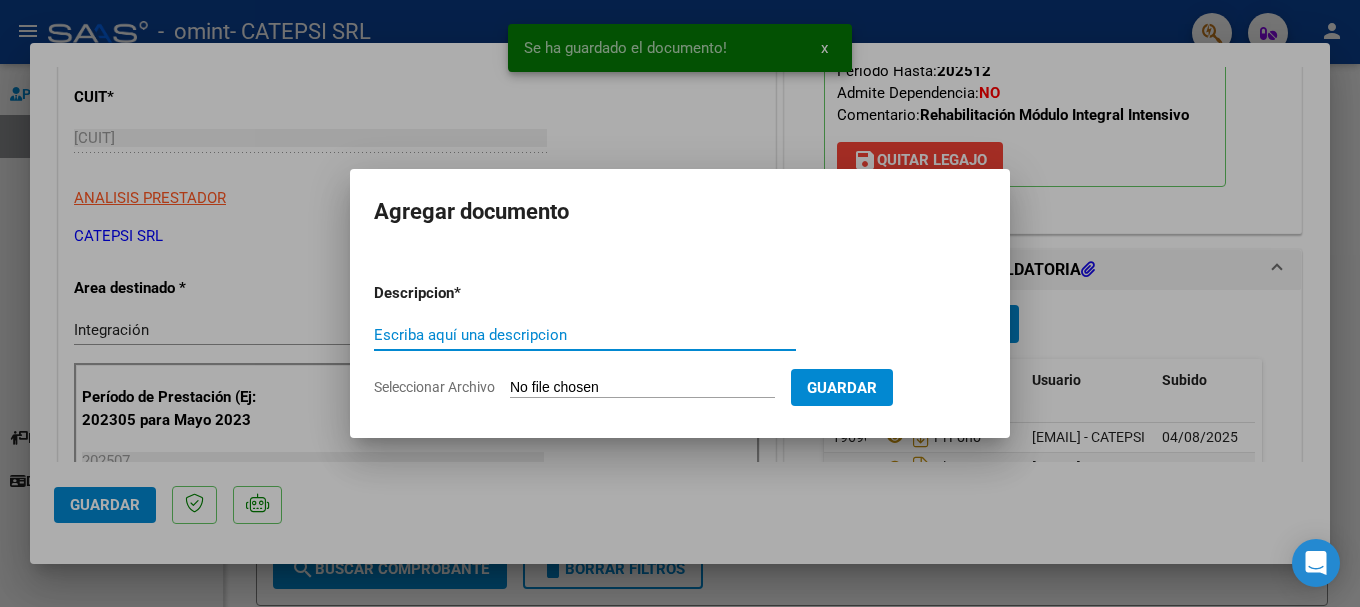 click on "Seleccionar Archivo" at bounding box center [642, 388] 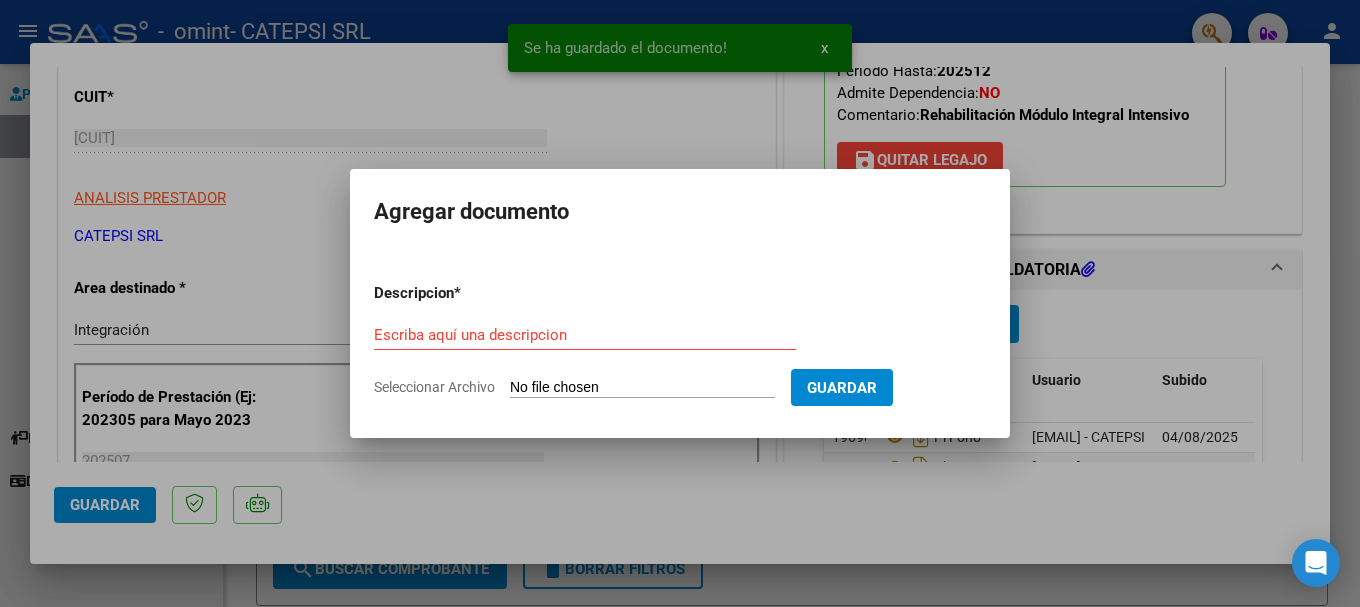 type on "C:\fakepath\[FILENAME].pdf" 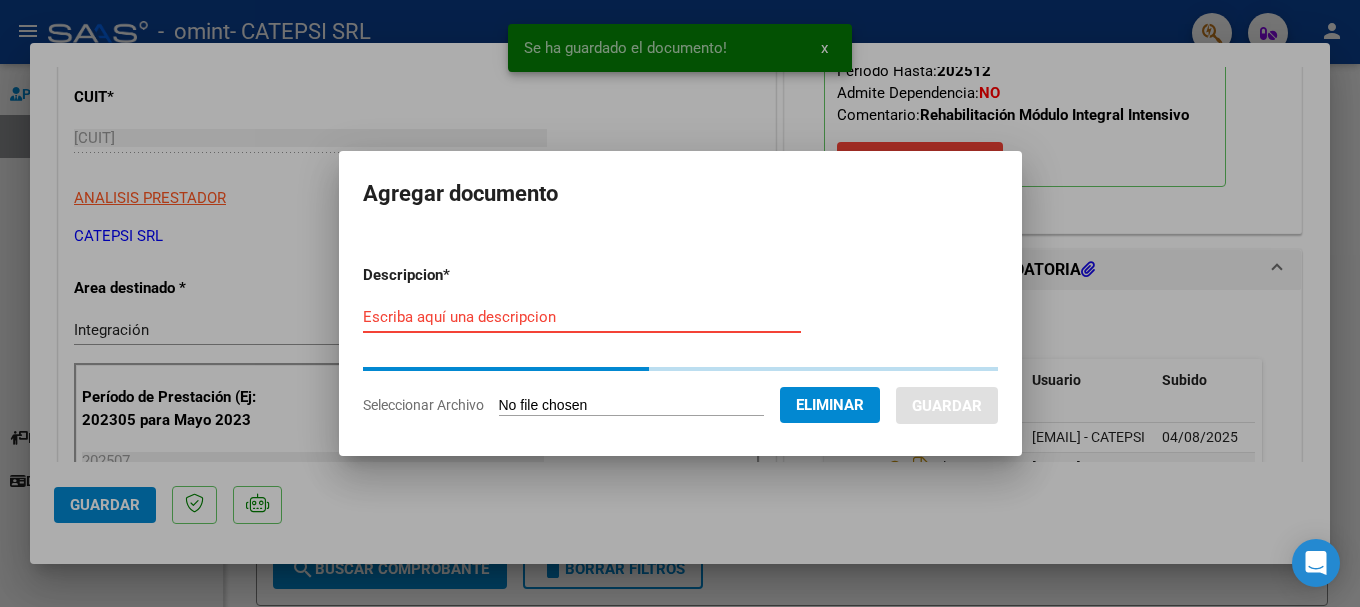click on "Escriba aquí una descripcion" at bounding box center [582, 317] 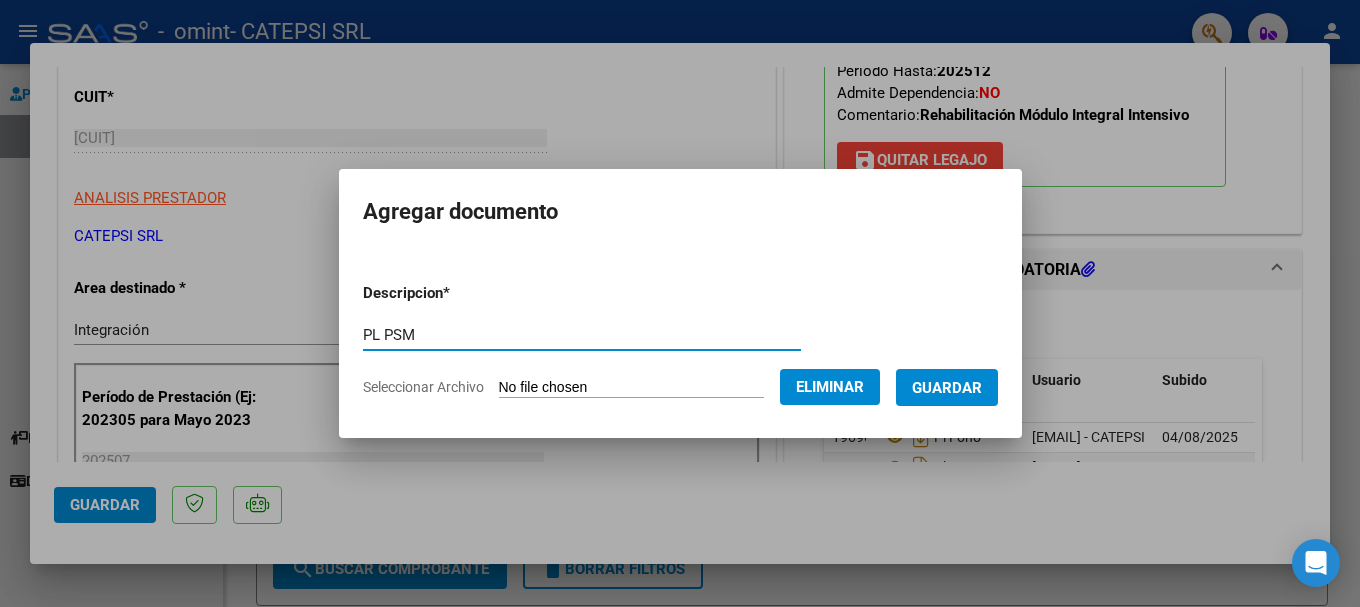 type on "PL PSM" 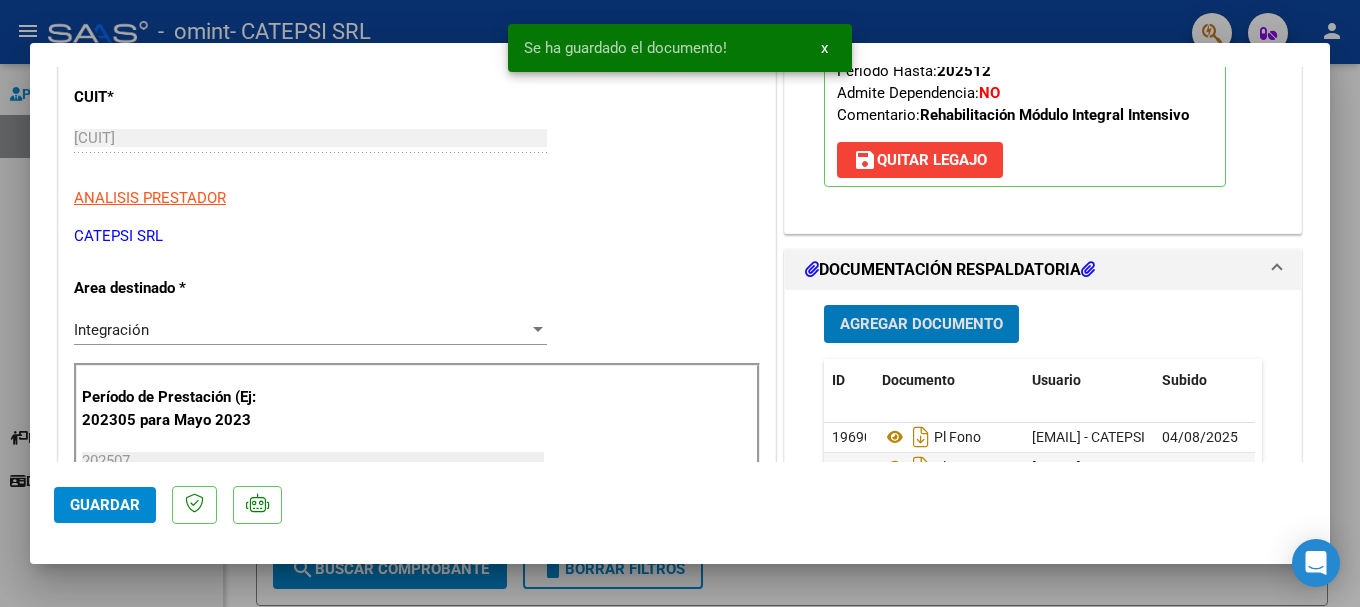 click on "Agregar Documento" at bounding box center [921, 325] 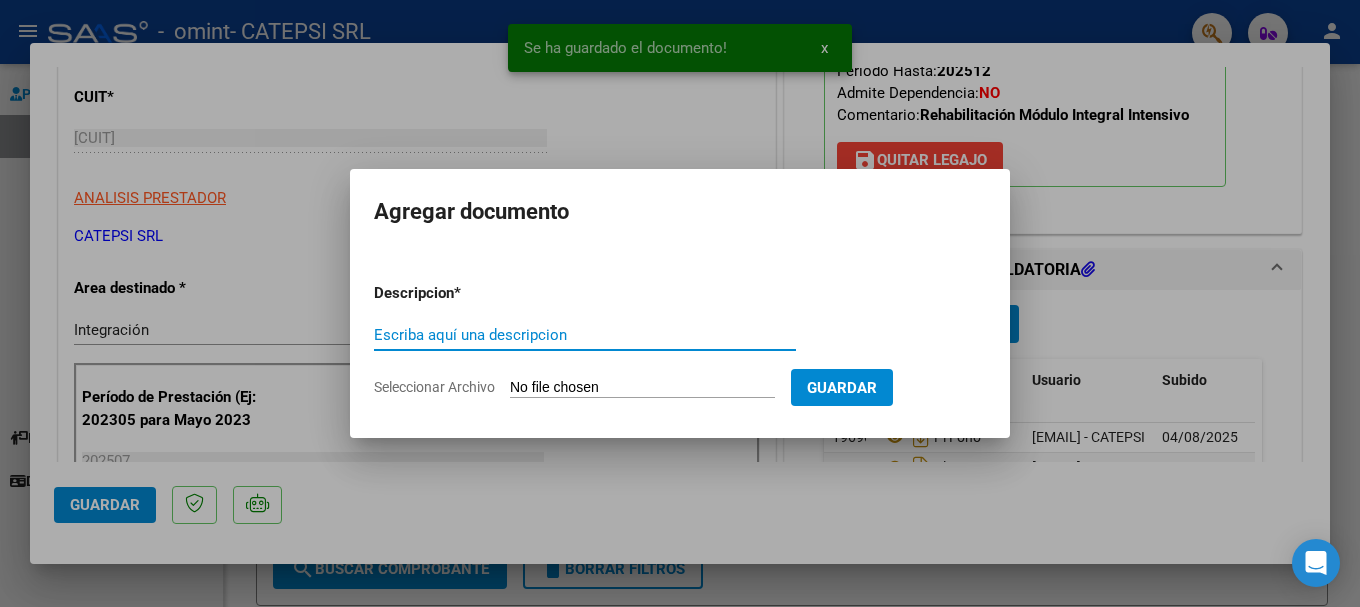 click on "Seleccionar Archivo" at bounding box center [642, 388] 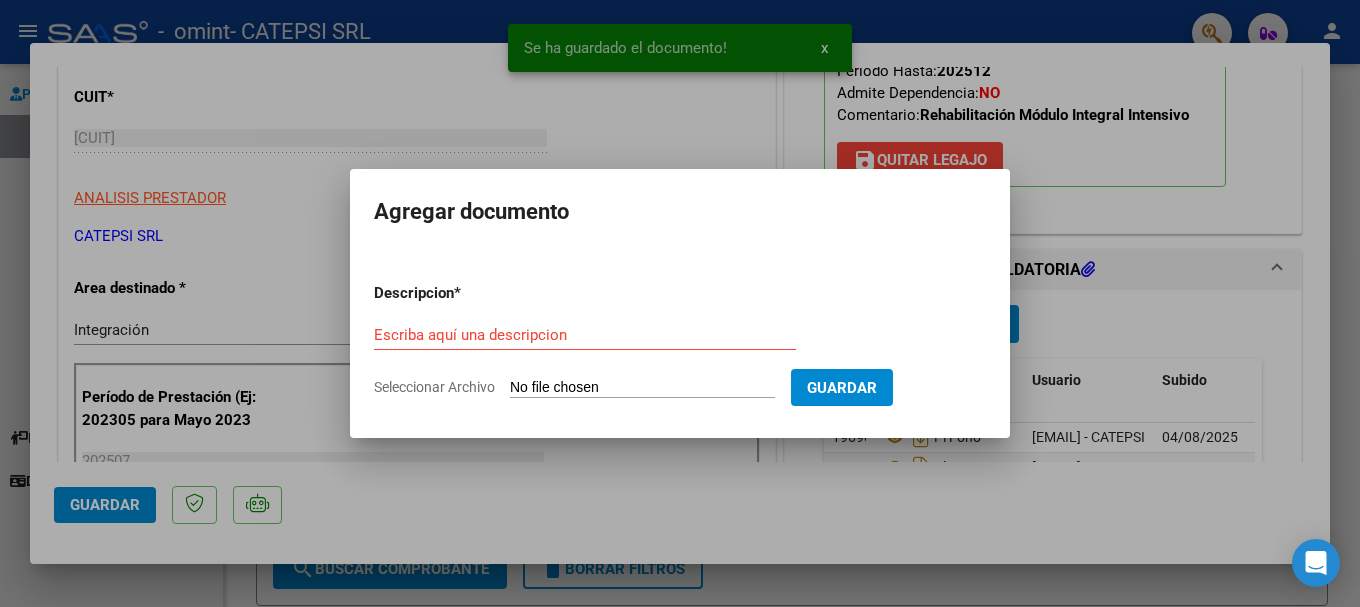 type on "C:\fakepath\[FILENAME].pdf" 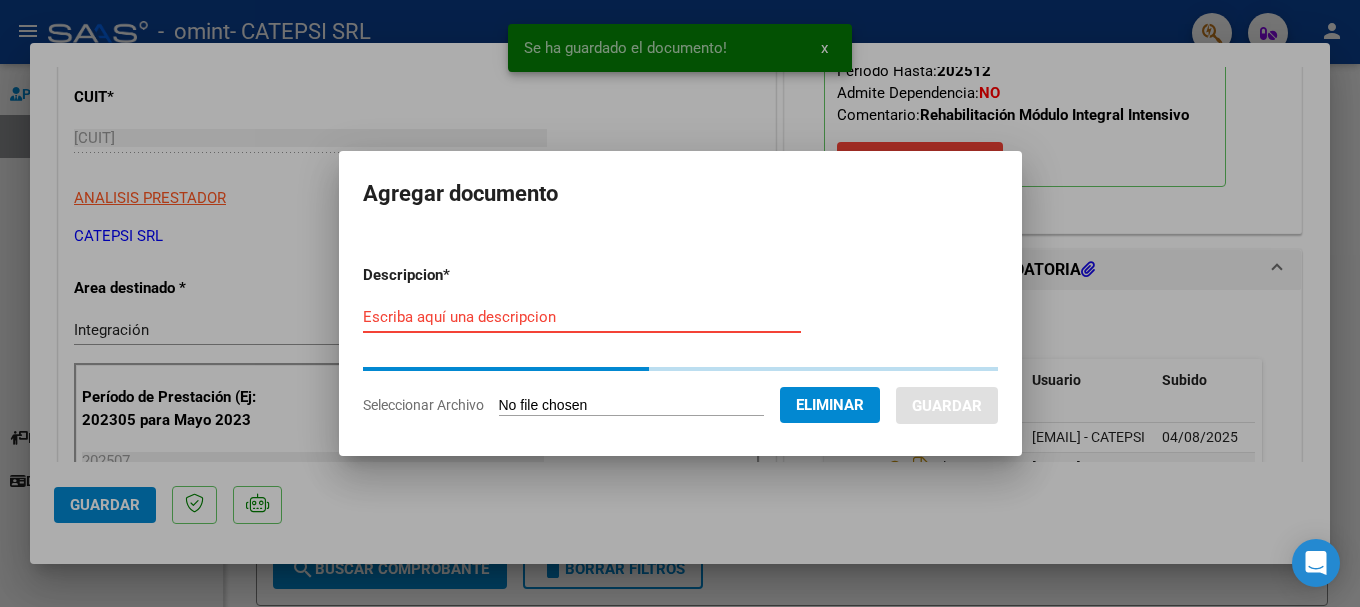 click on "Escriba aquí una descripcion" at bounding box center (582, 317) 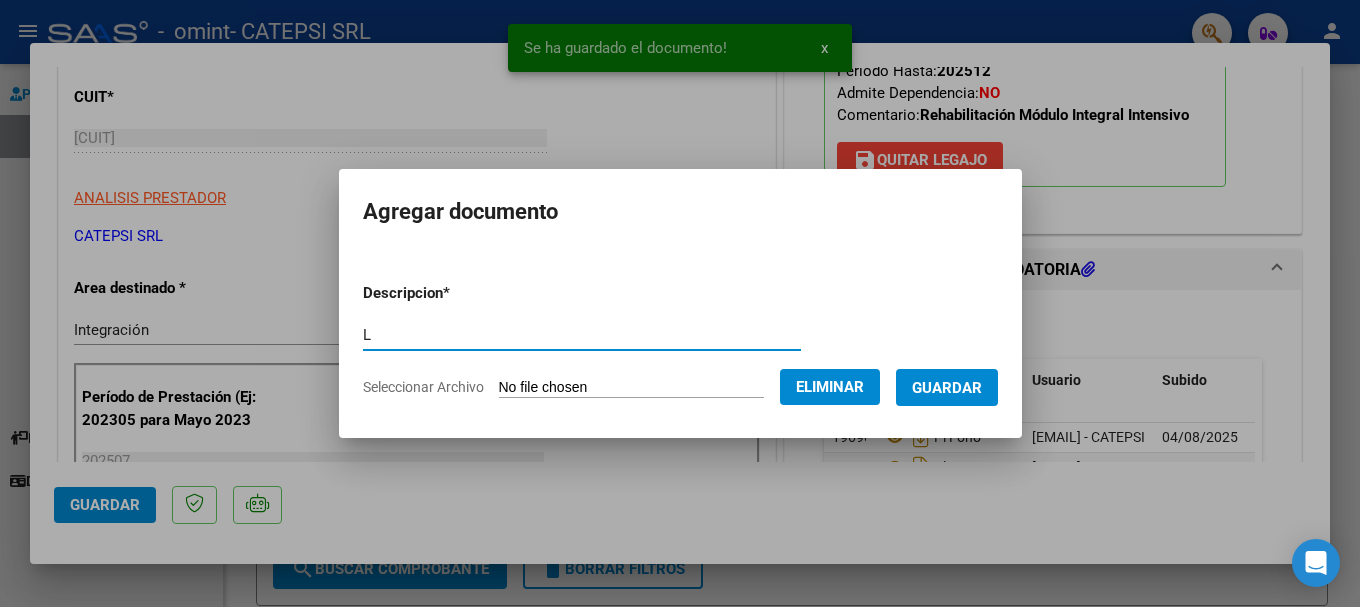 type on "L" 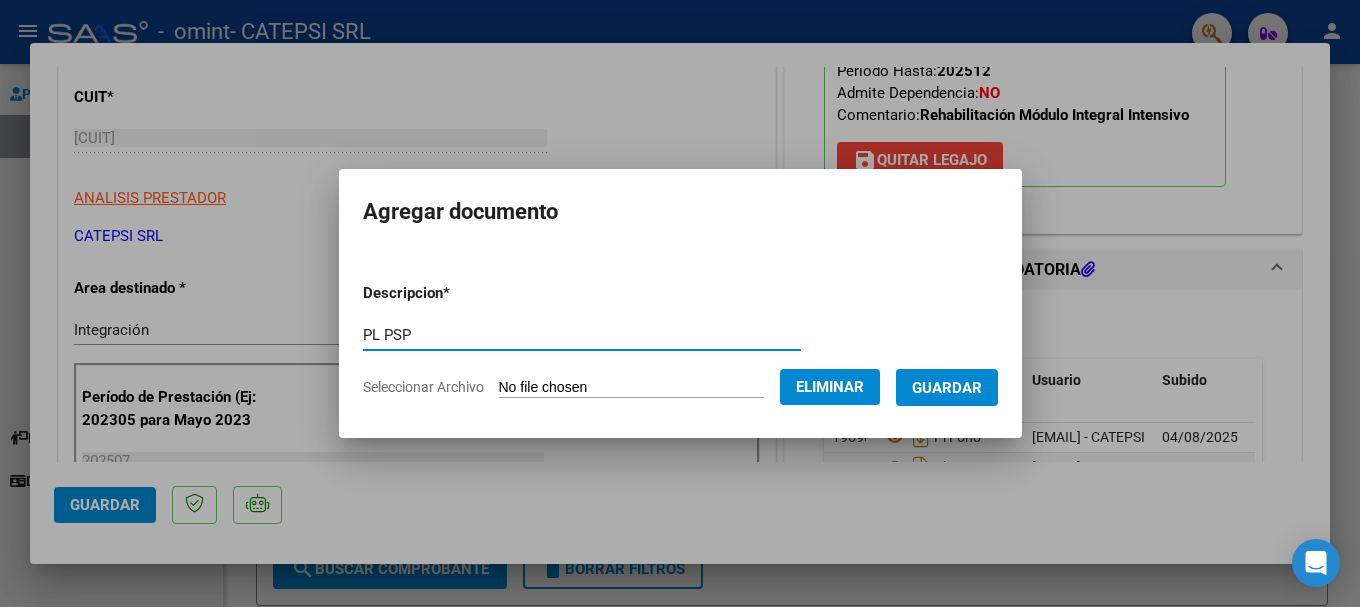 type on "PL PSP" 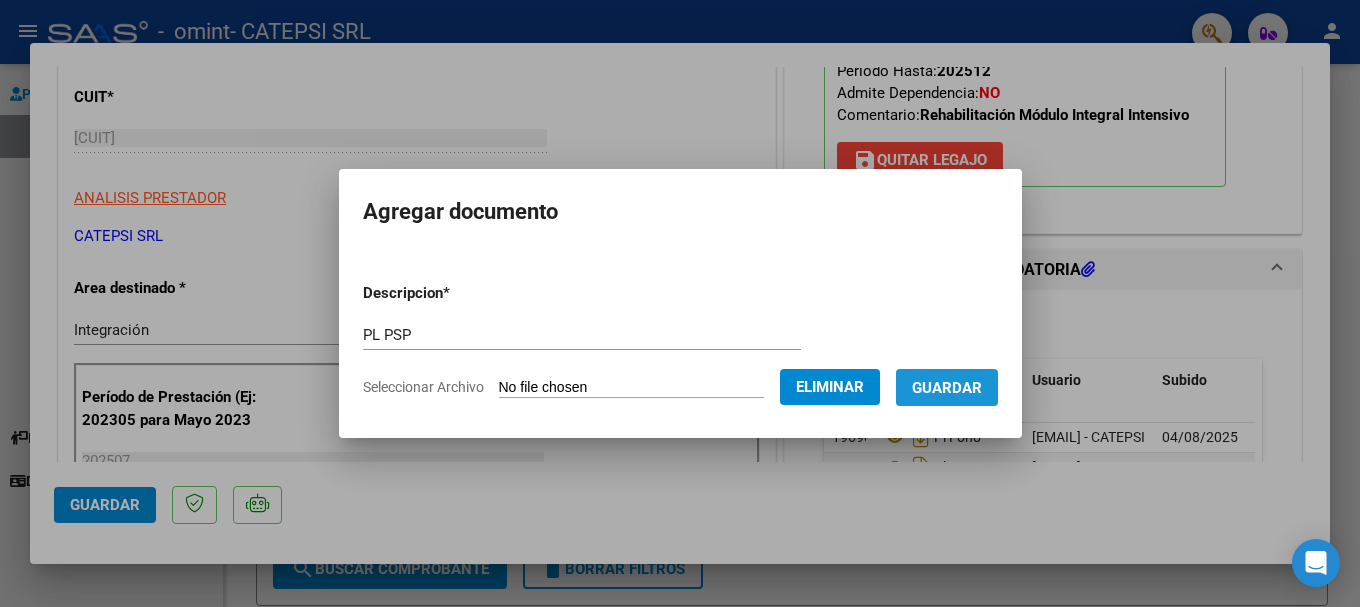 click on "Guardar" at bounding box center [947, 388] 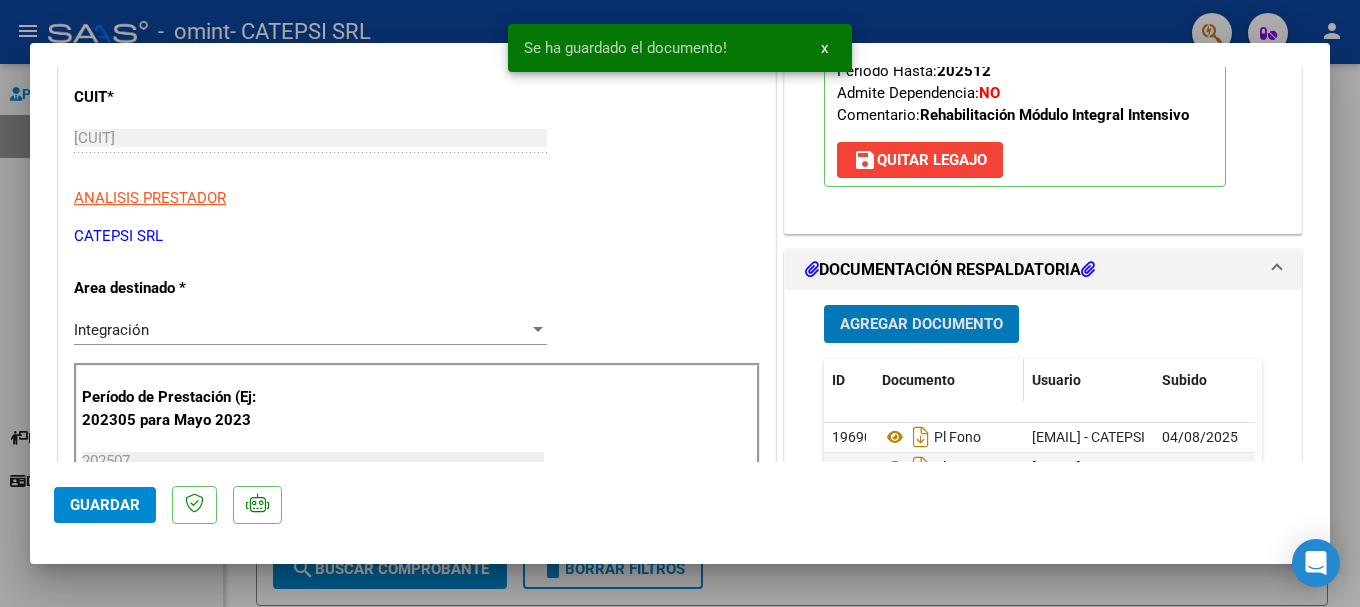 scroll, scrollTop: 200, scrollLeft: 0, axis: vertical 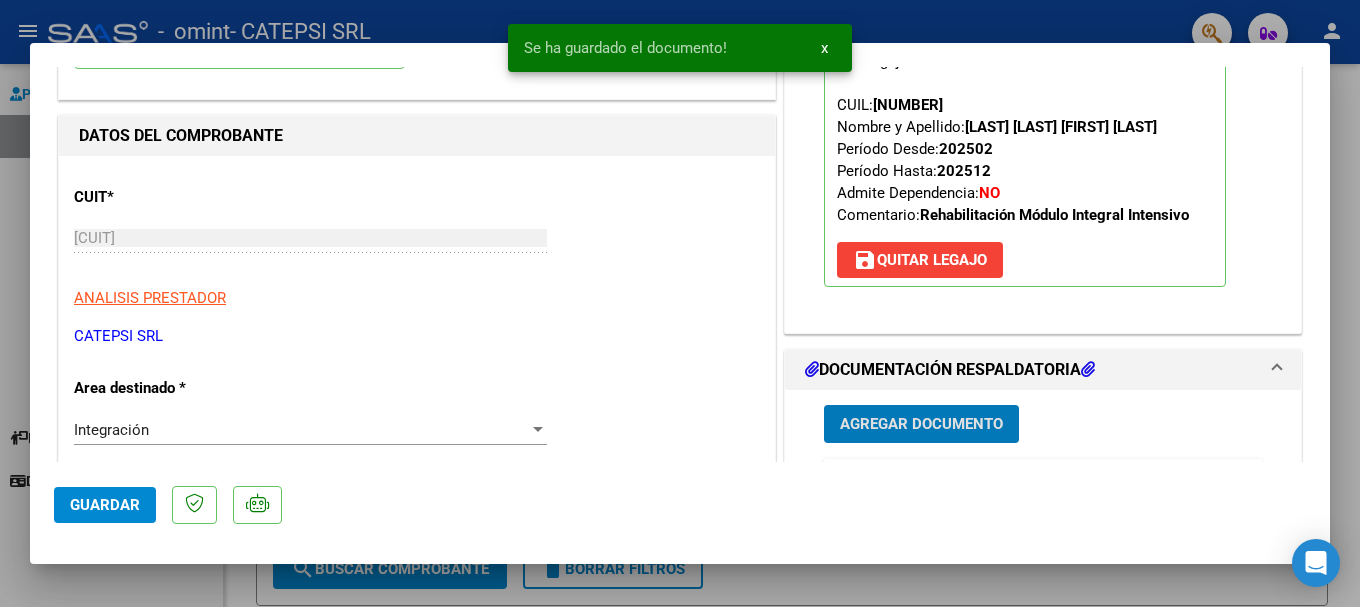 click on "Guardar" 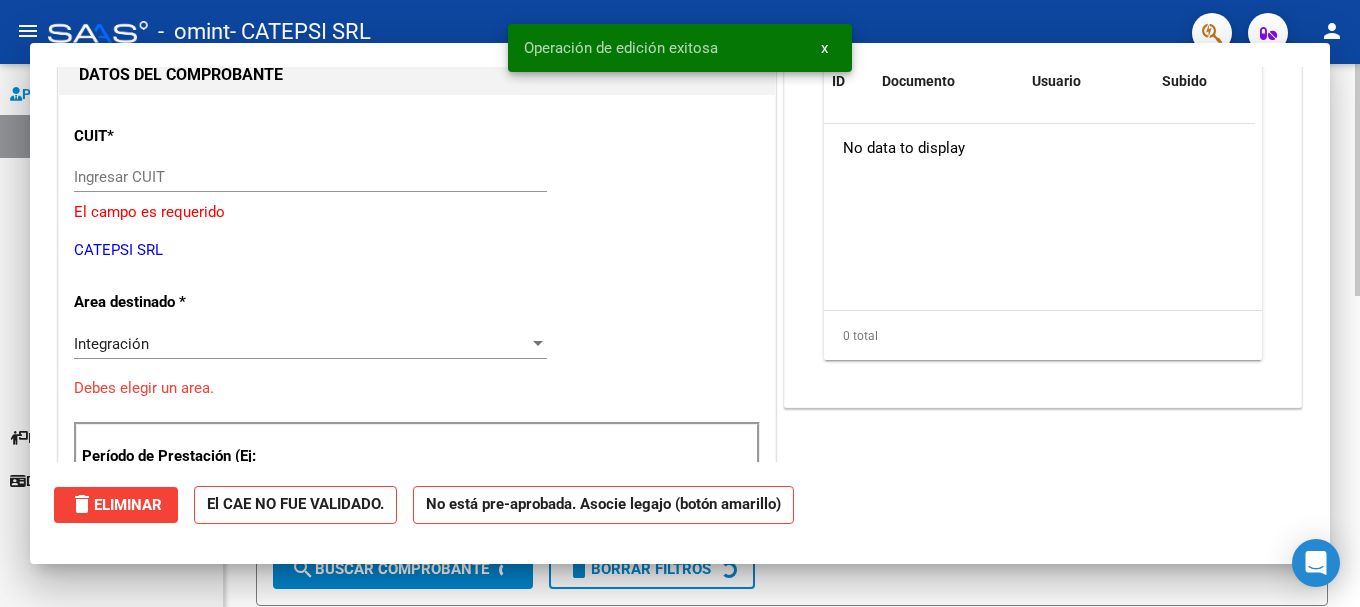 scroll, scrollTop: 0, scrollLeft: 0, axis: both 